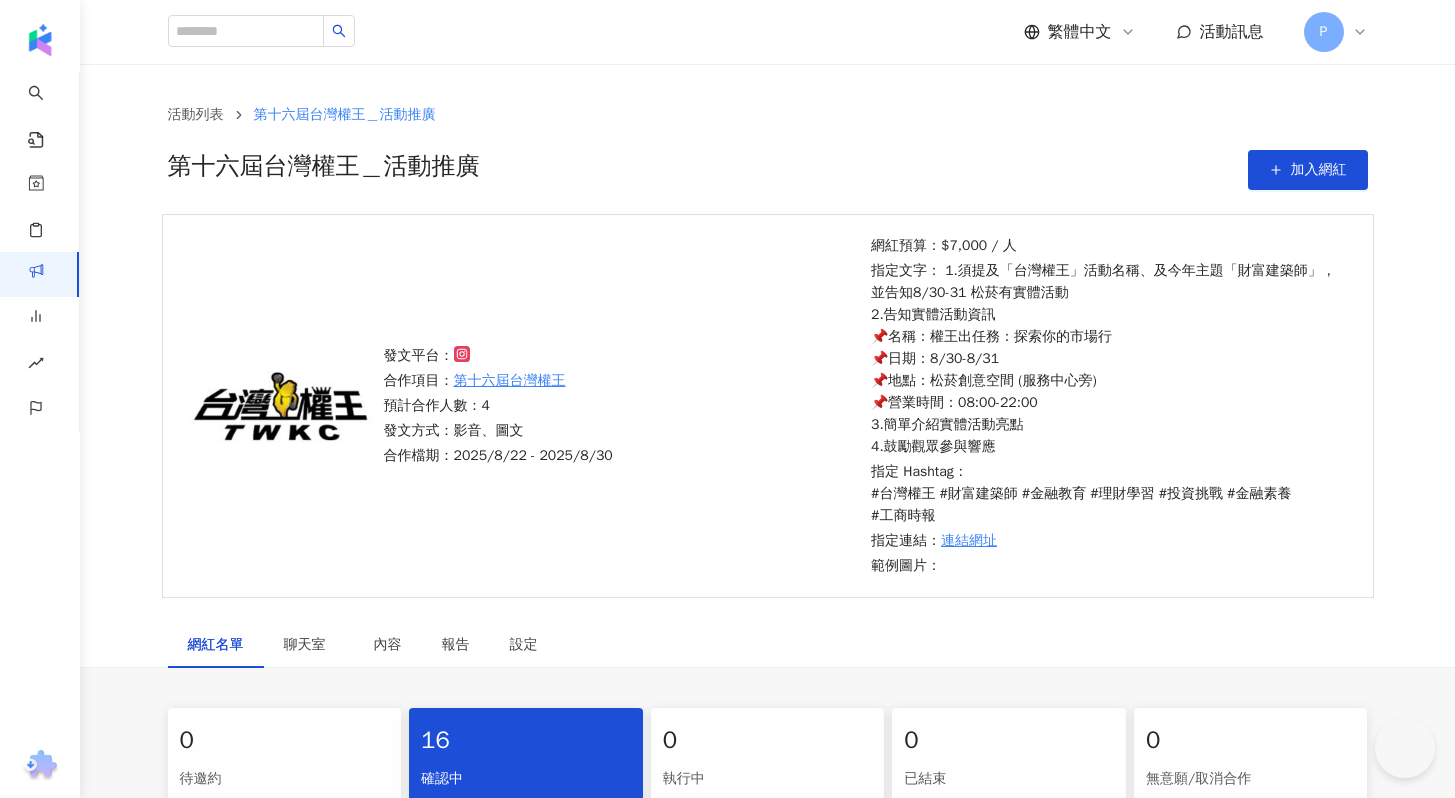 scroll, scrollTop: 879, scrollLeft: 0, axis: vertical 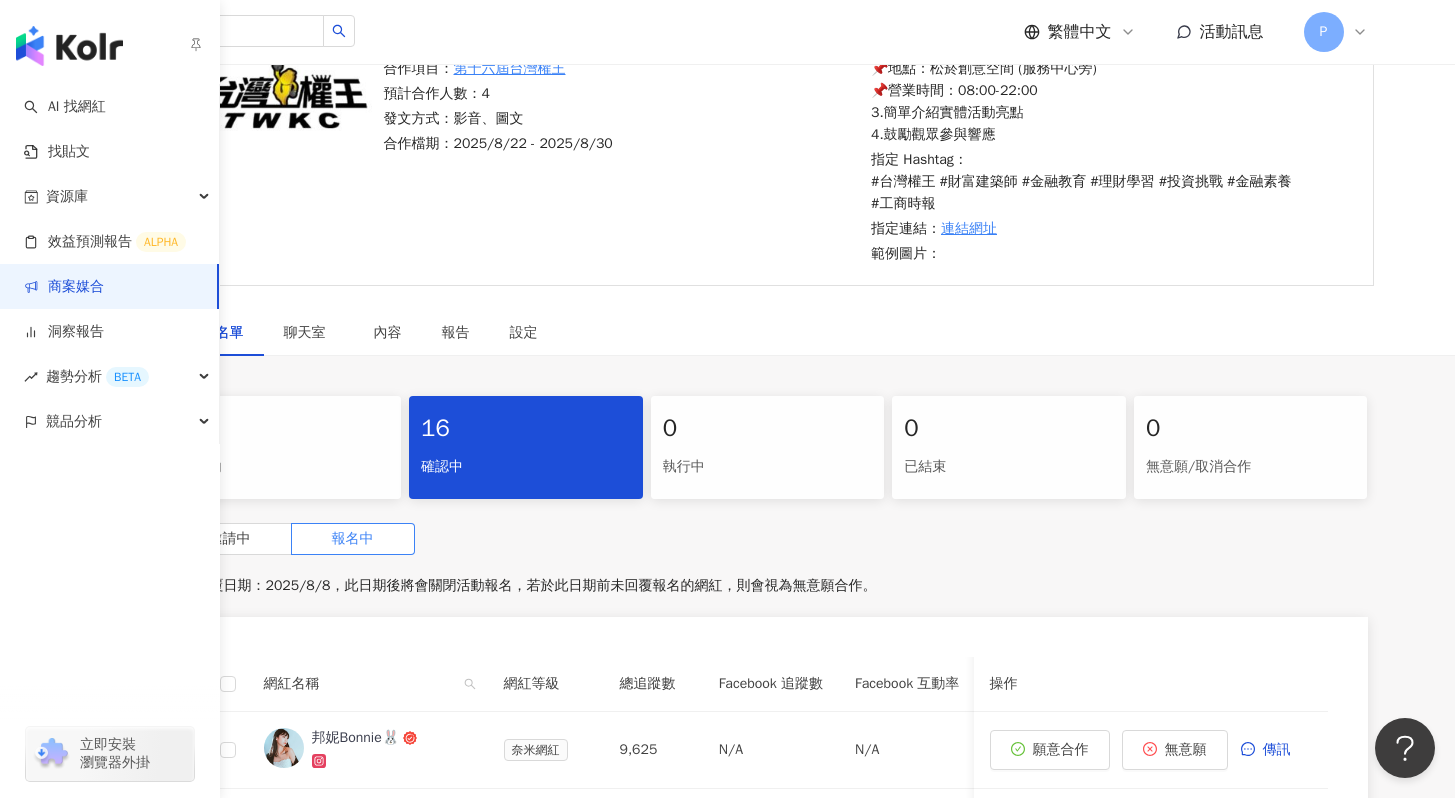 click on "商案媒合" at bounding box center (64, 287) 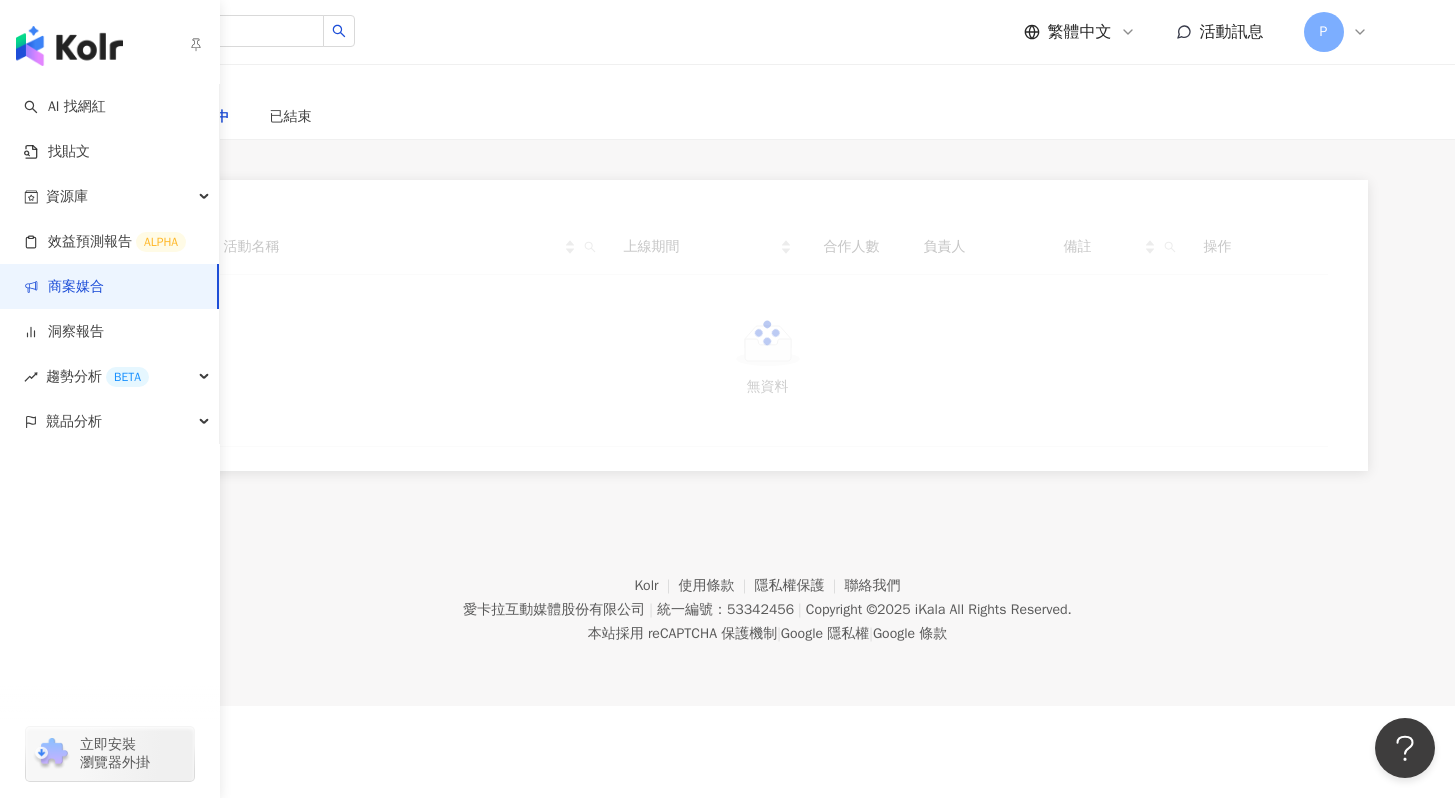 scroll, scrollTop: 0, scrollLeft: 0, axis: both 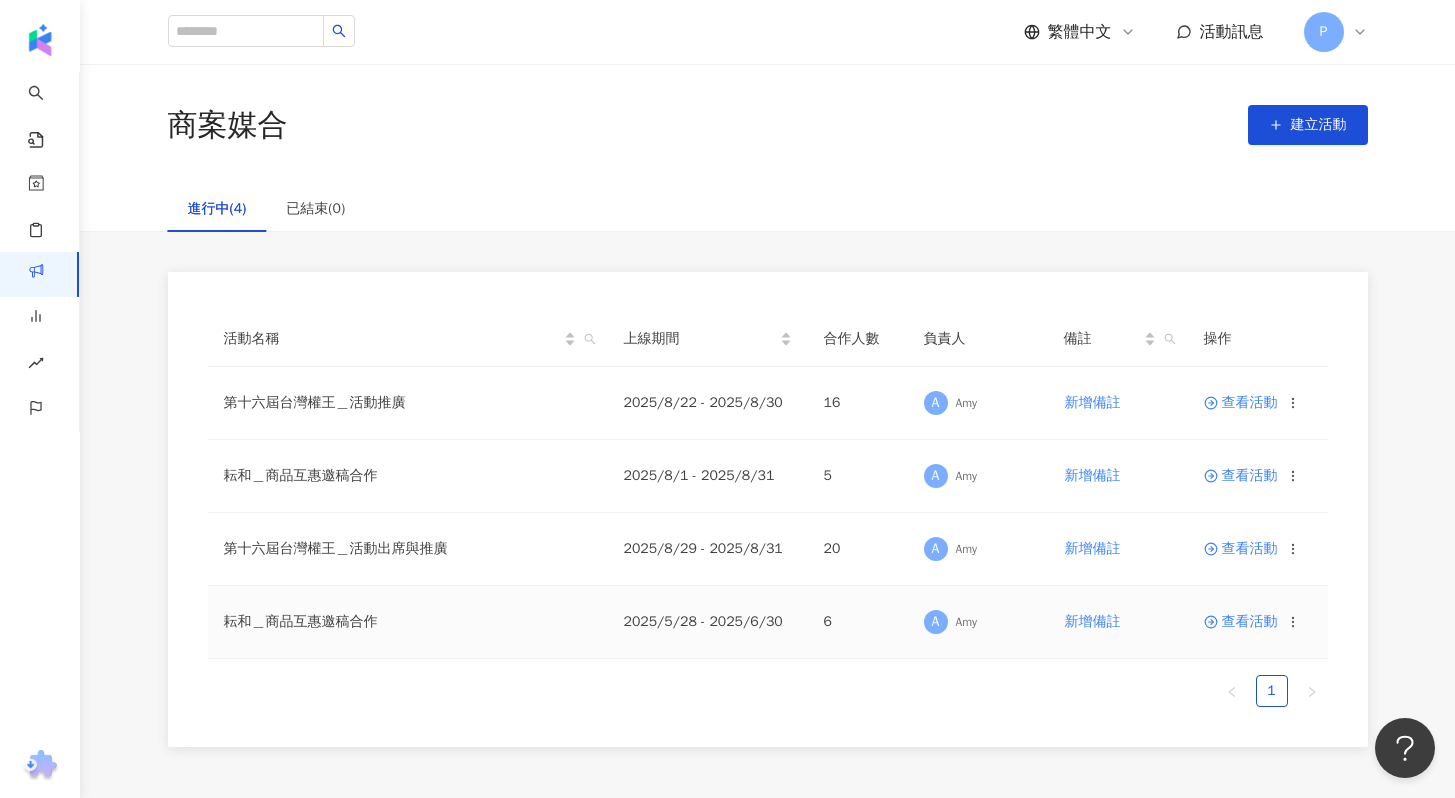 click on "查看活動" at bounding box center (1241, 622) 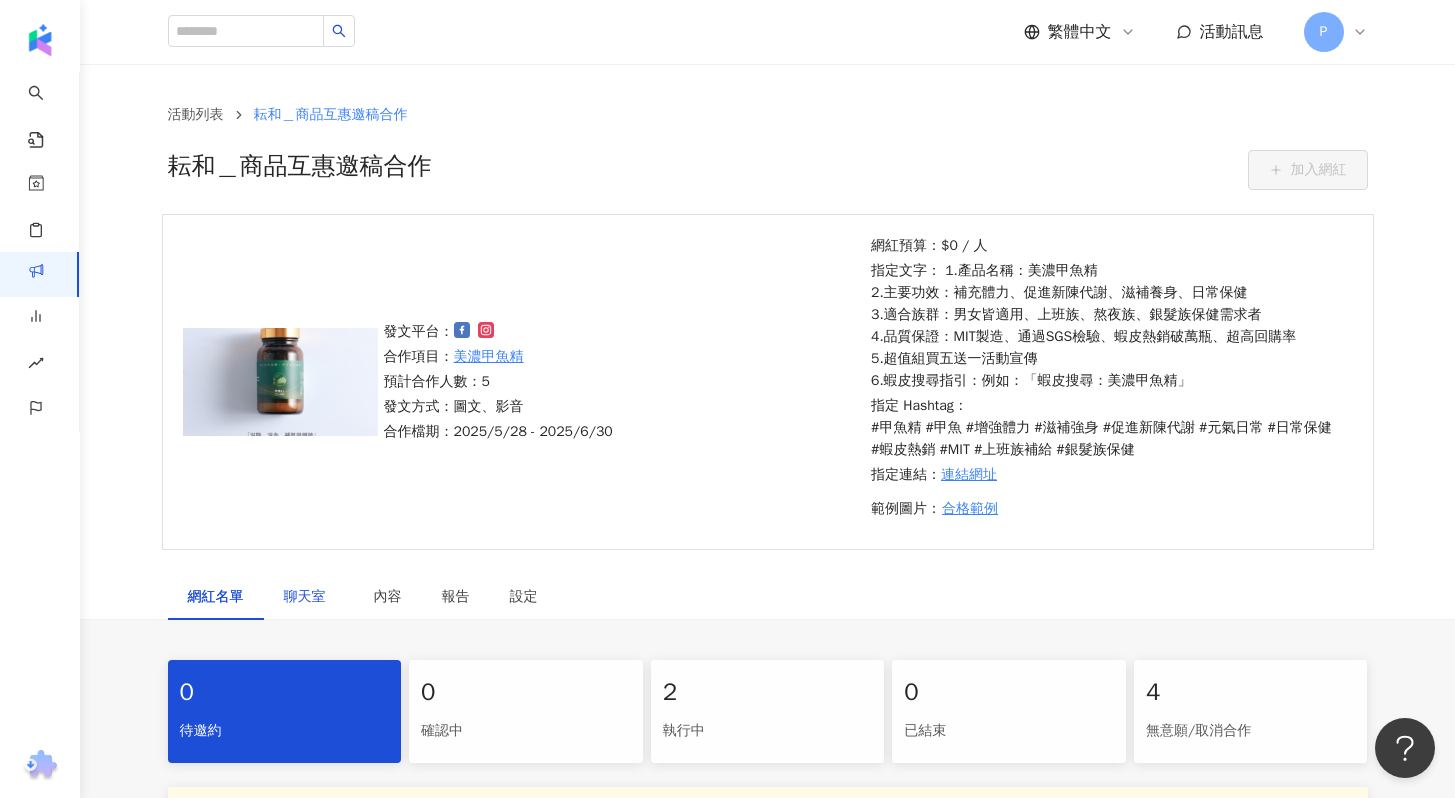 click on "聊天室" at bounding box center (309, 597) 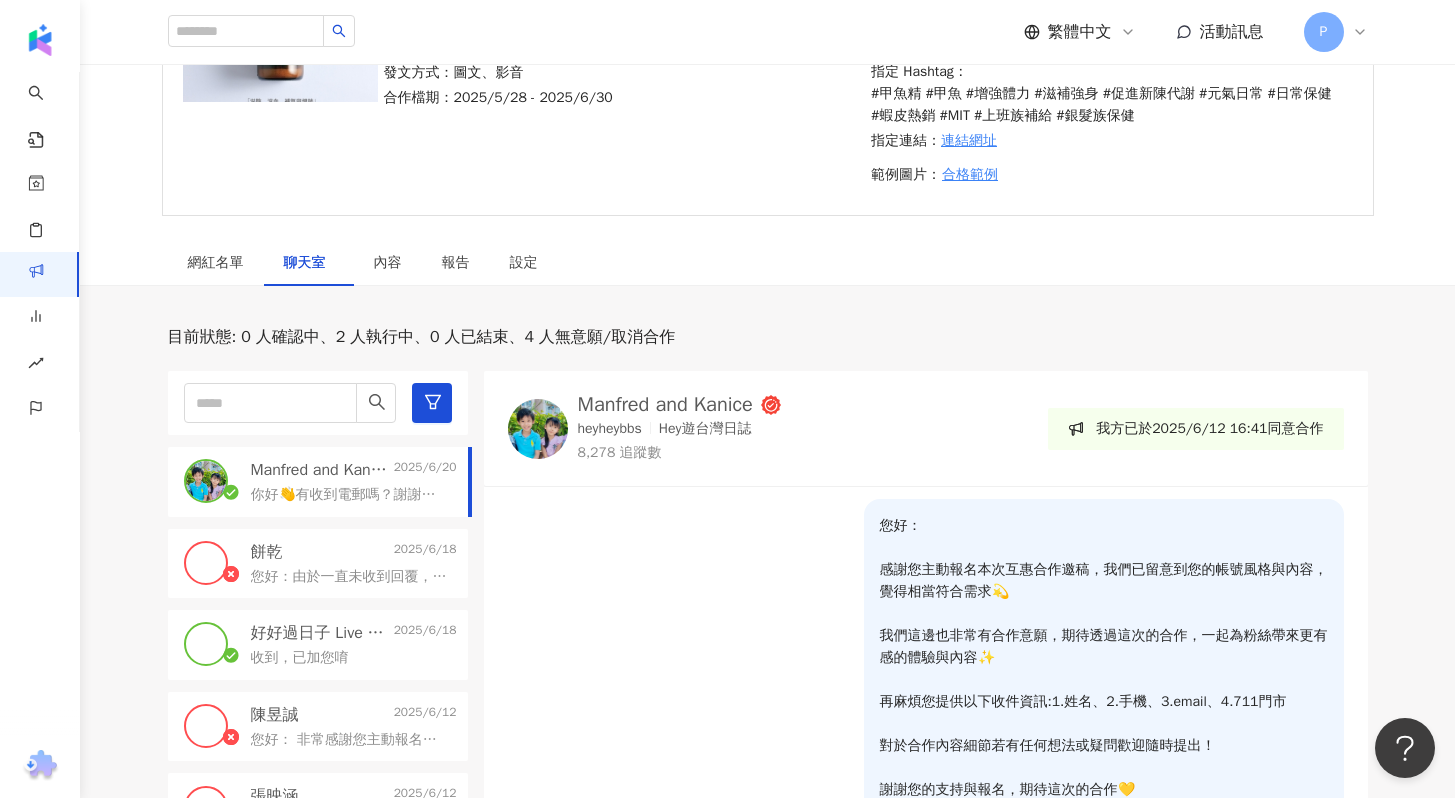 scroll, scrollTop: 468, scrollLeft: 0, axis: vertical 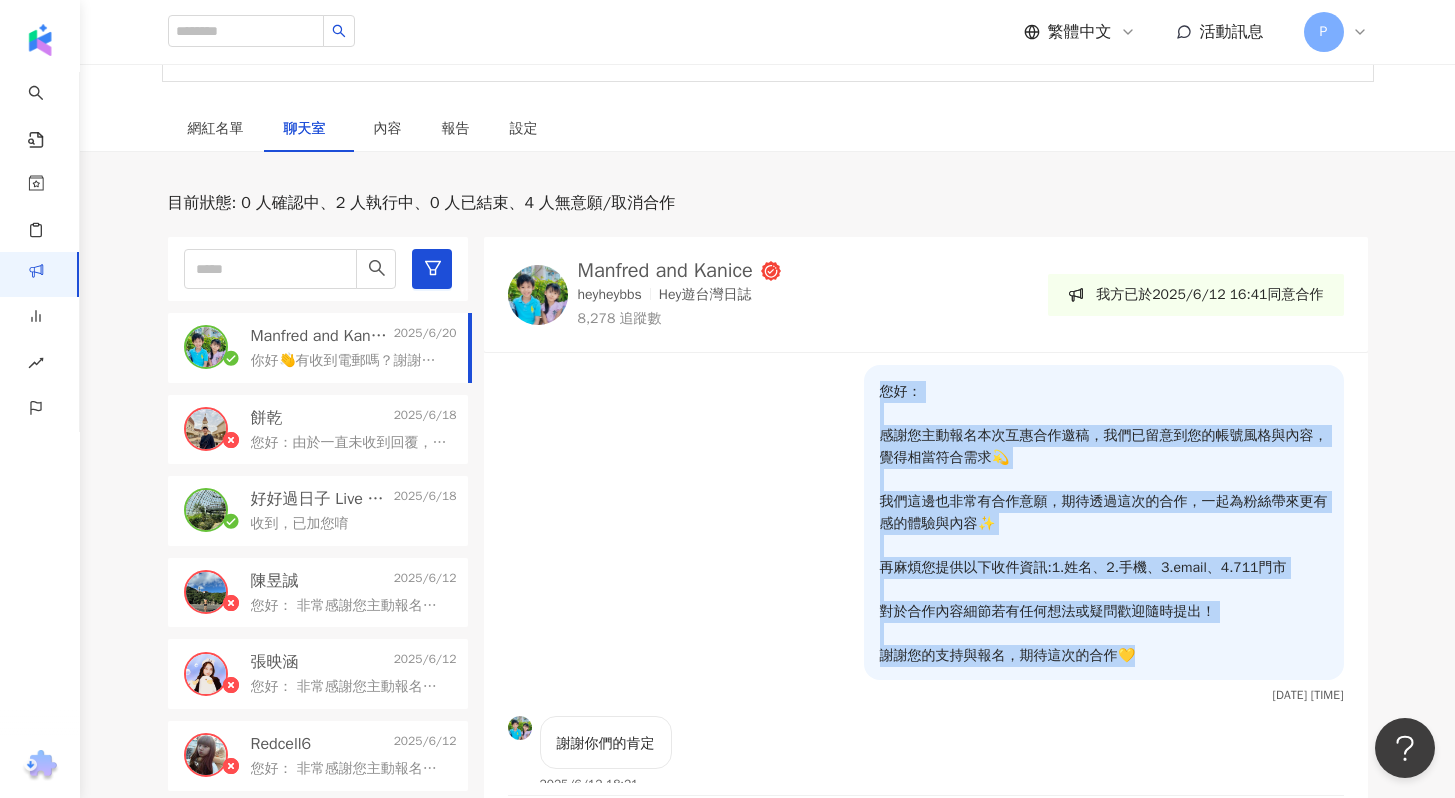 drag, startPoint x: 864, startPoint y: 386, endPoint x: 1118, endPoint y: 659, distance: 372.8874 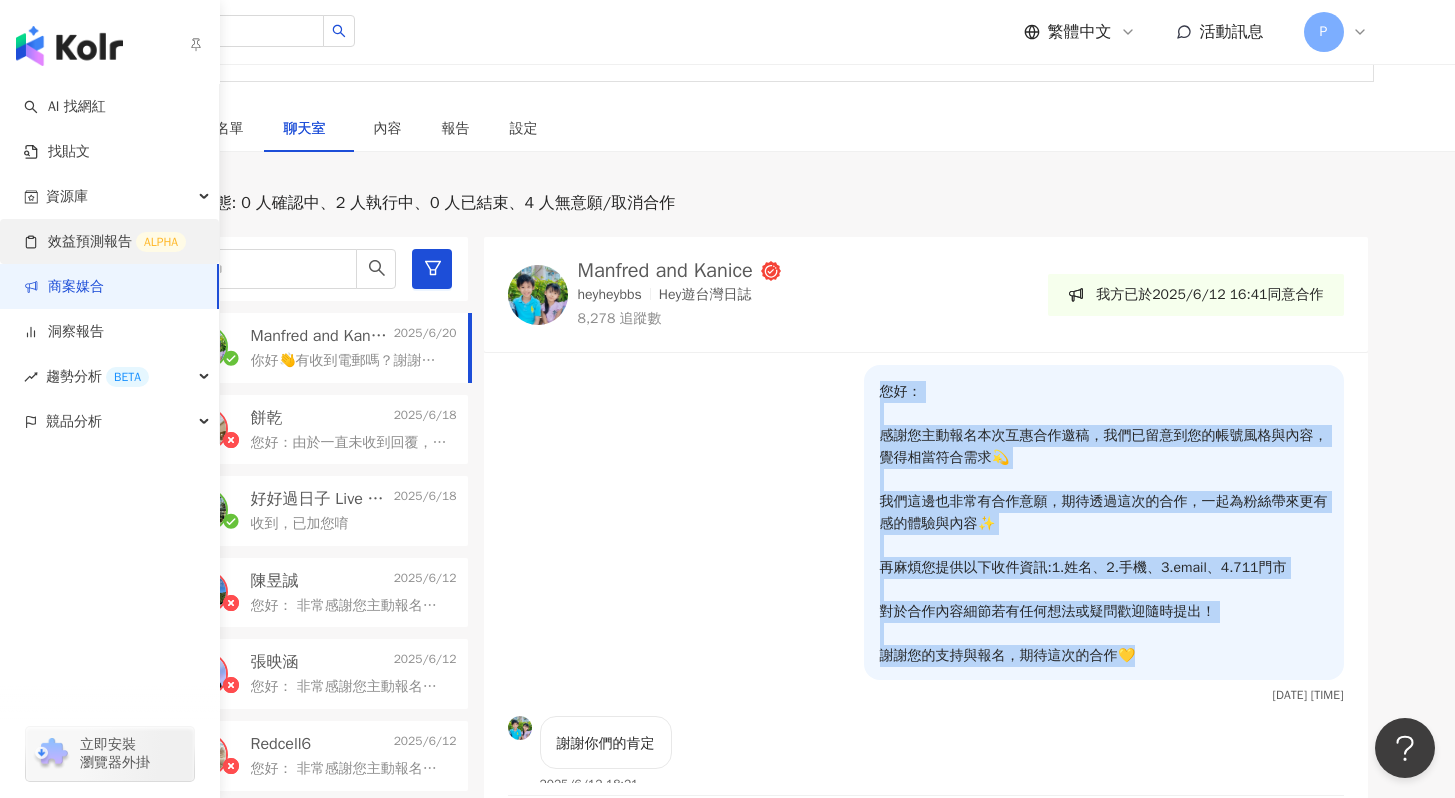 click on "效益預測報告 ALPHA" at bounding box center [105, 242] 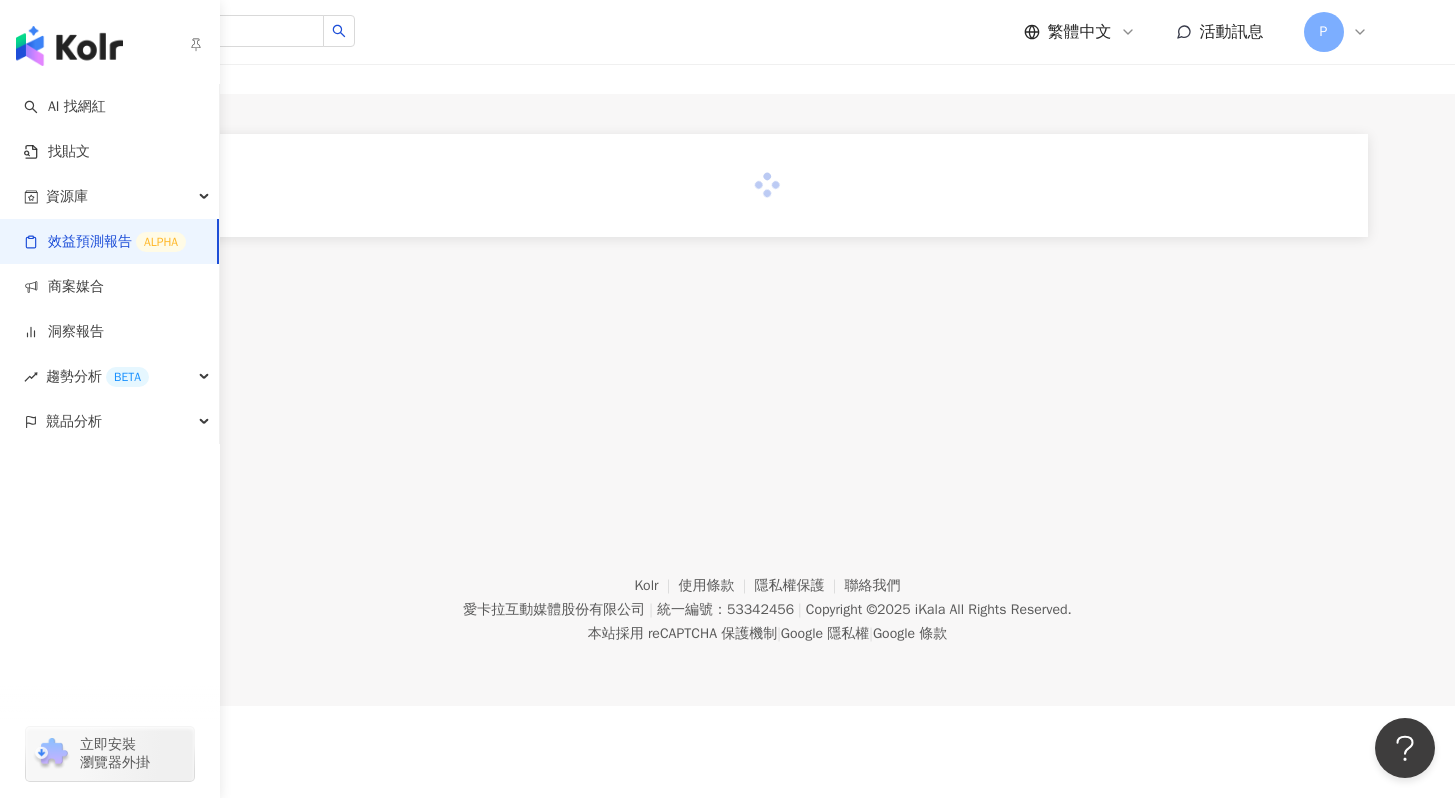 scroll, scrollTop: 0, scrollLeft: 0, axis: both 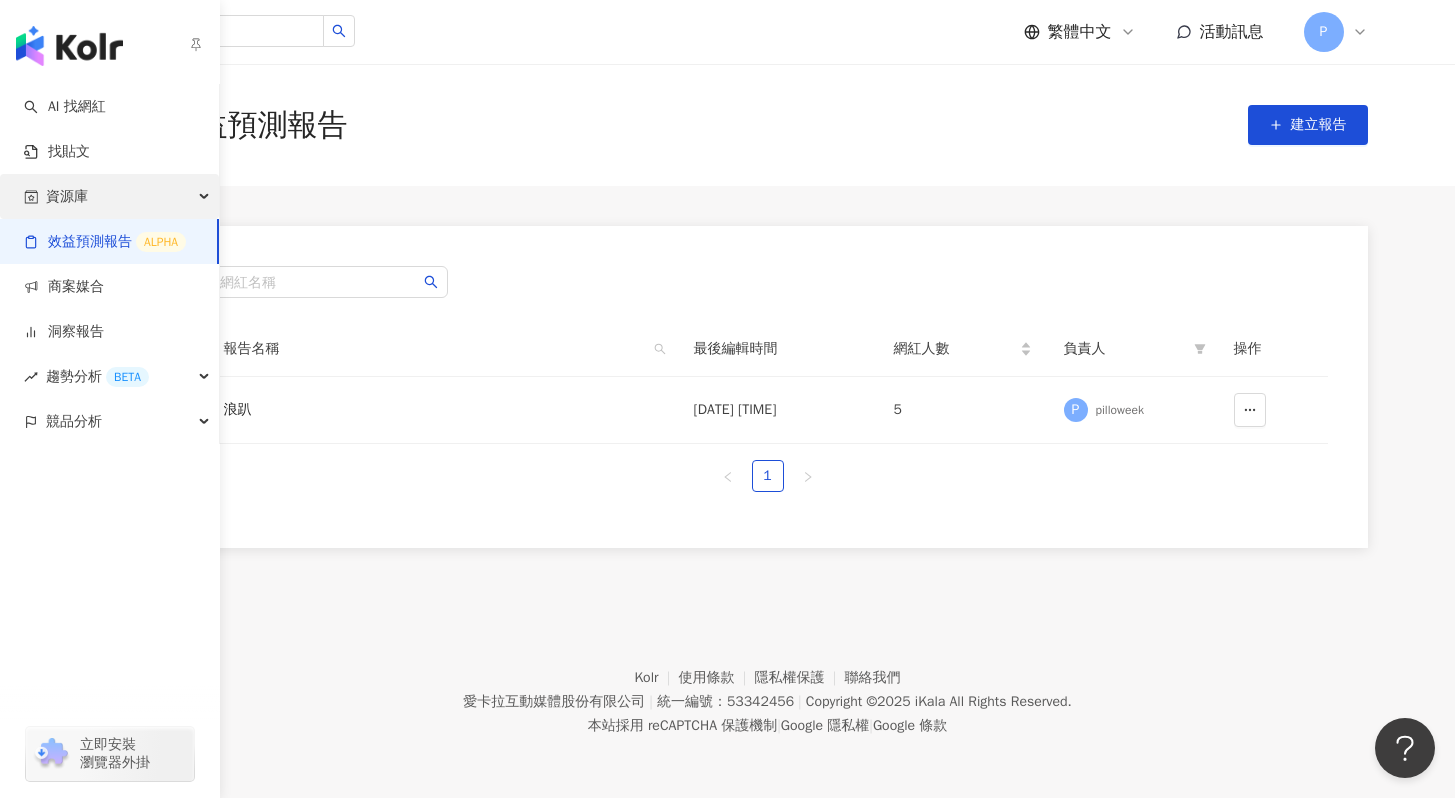 click on "資源庫" at bounding box center [109, 196] 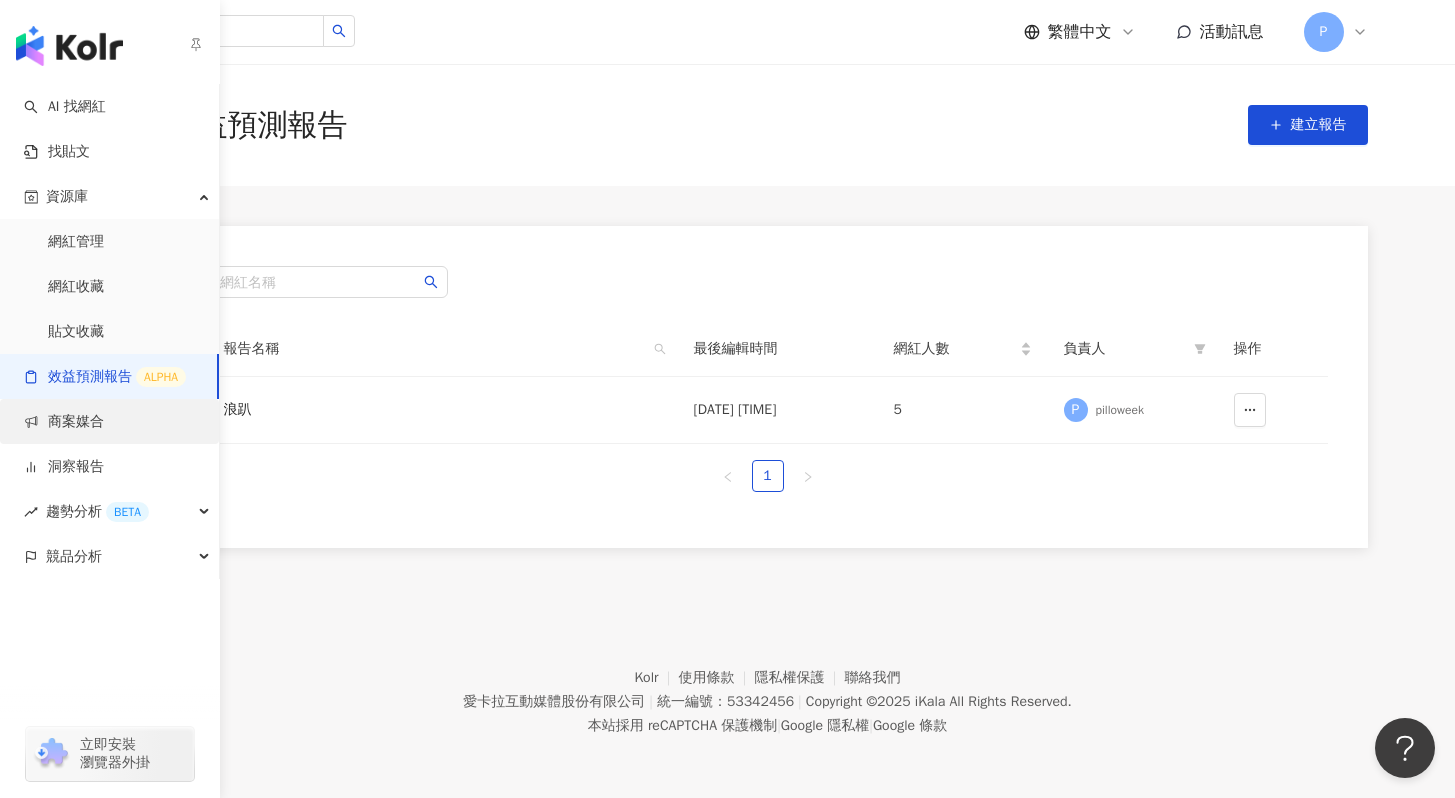 click on "商案媒合" at bounding box center (64, 422) 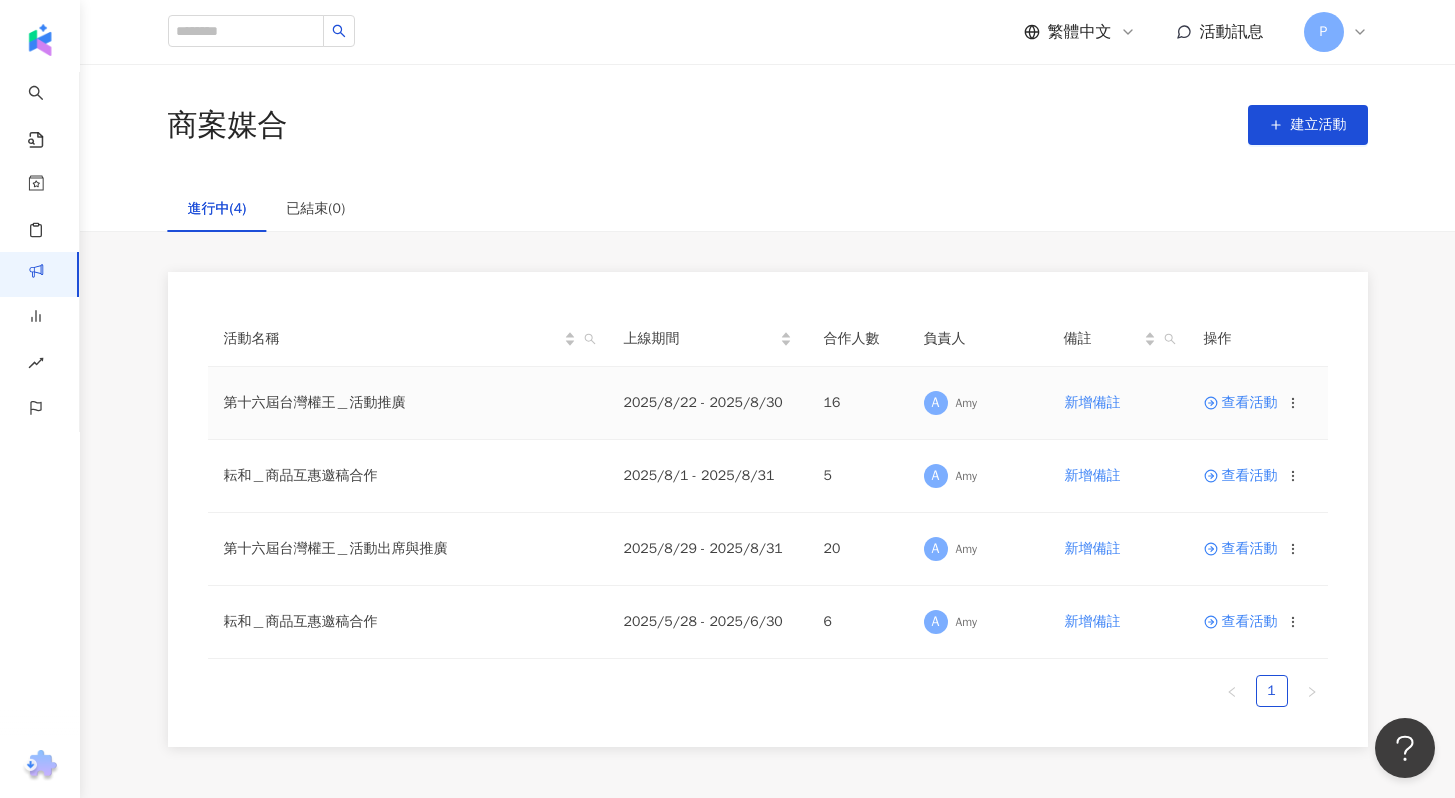 click on "查看活動" at bounding box center (1241, 403) 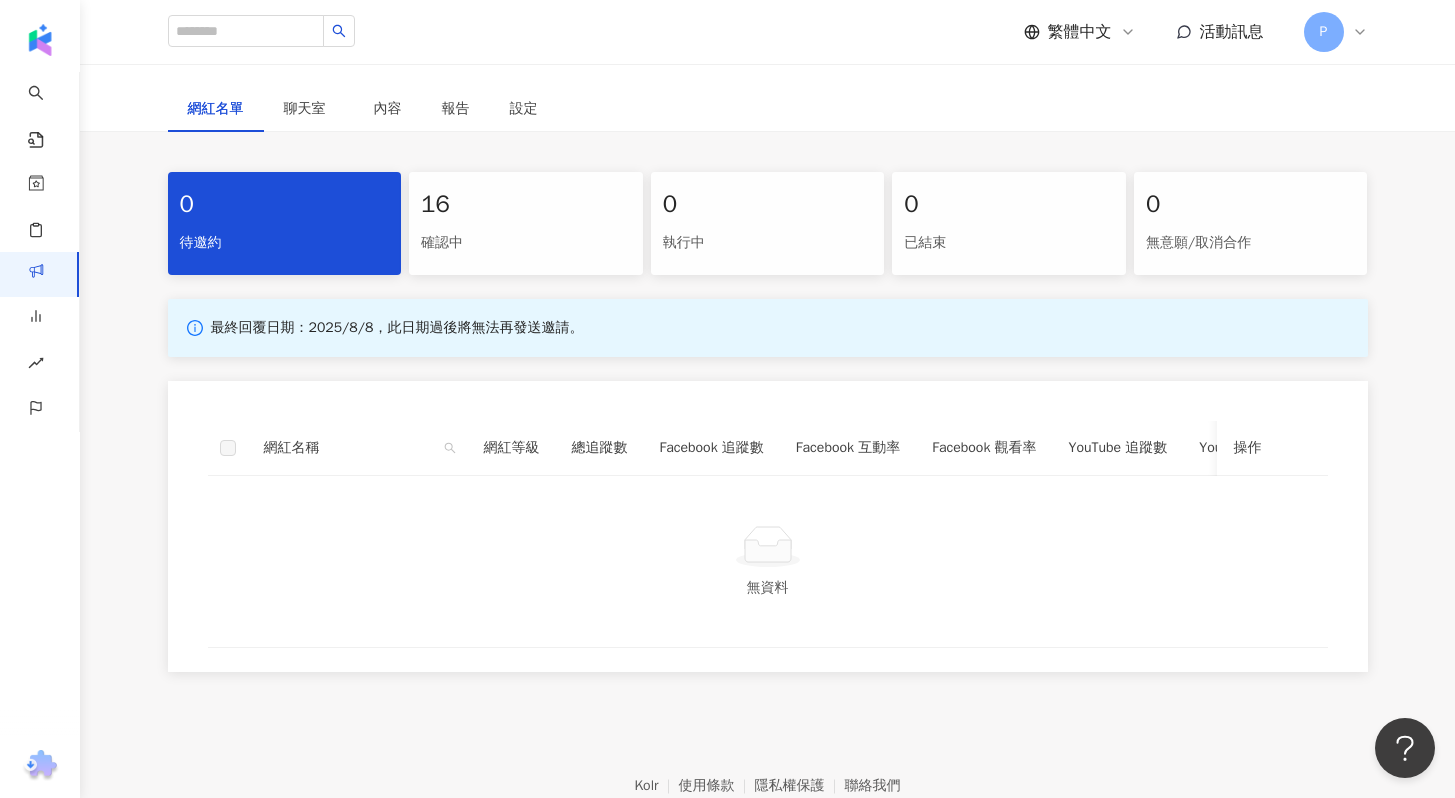 scroll, scrollTop: 453, scrollLeft: 0, axis: vertical 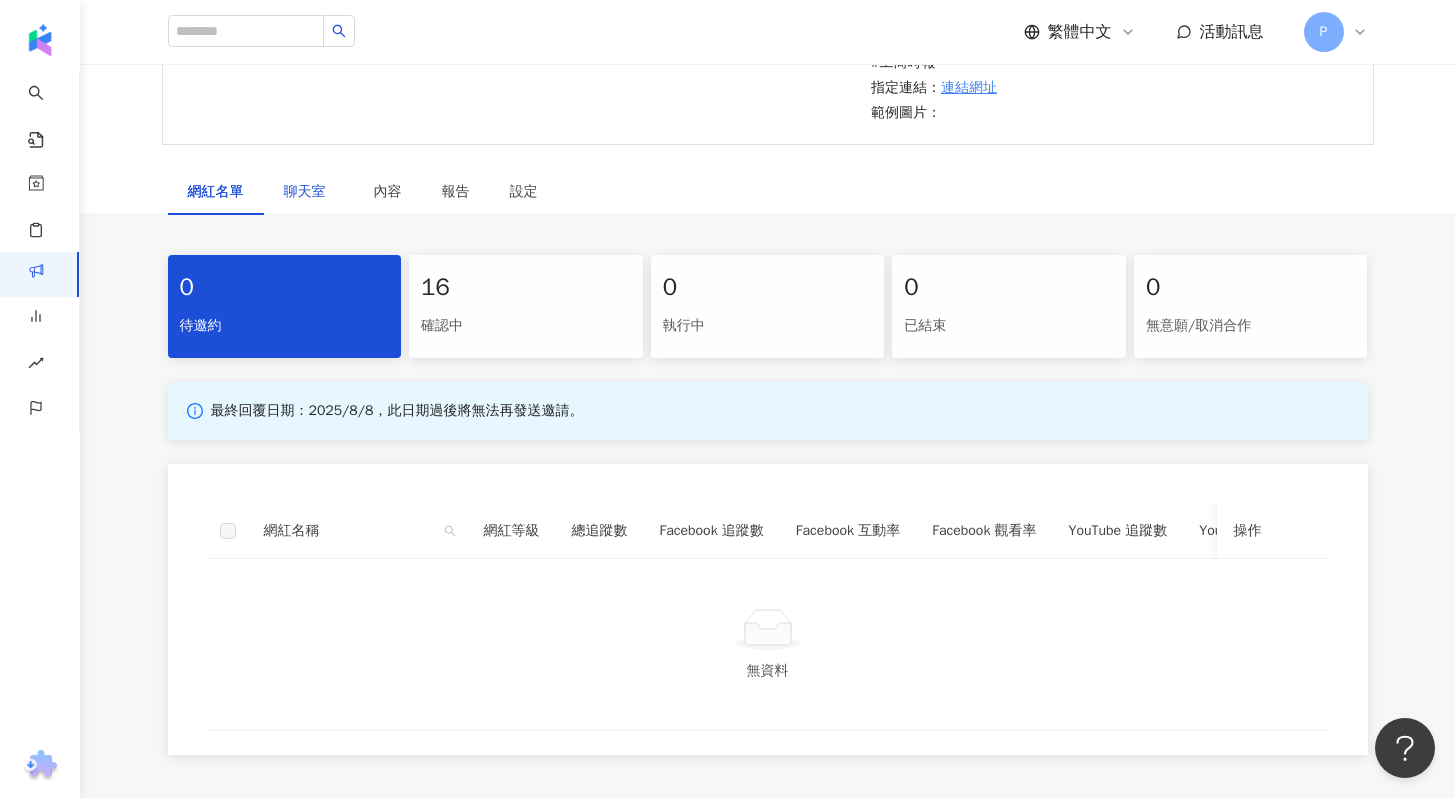 click on "聊天室" at bounding box center (309, 192) 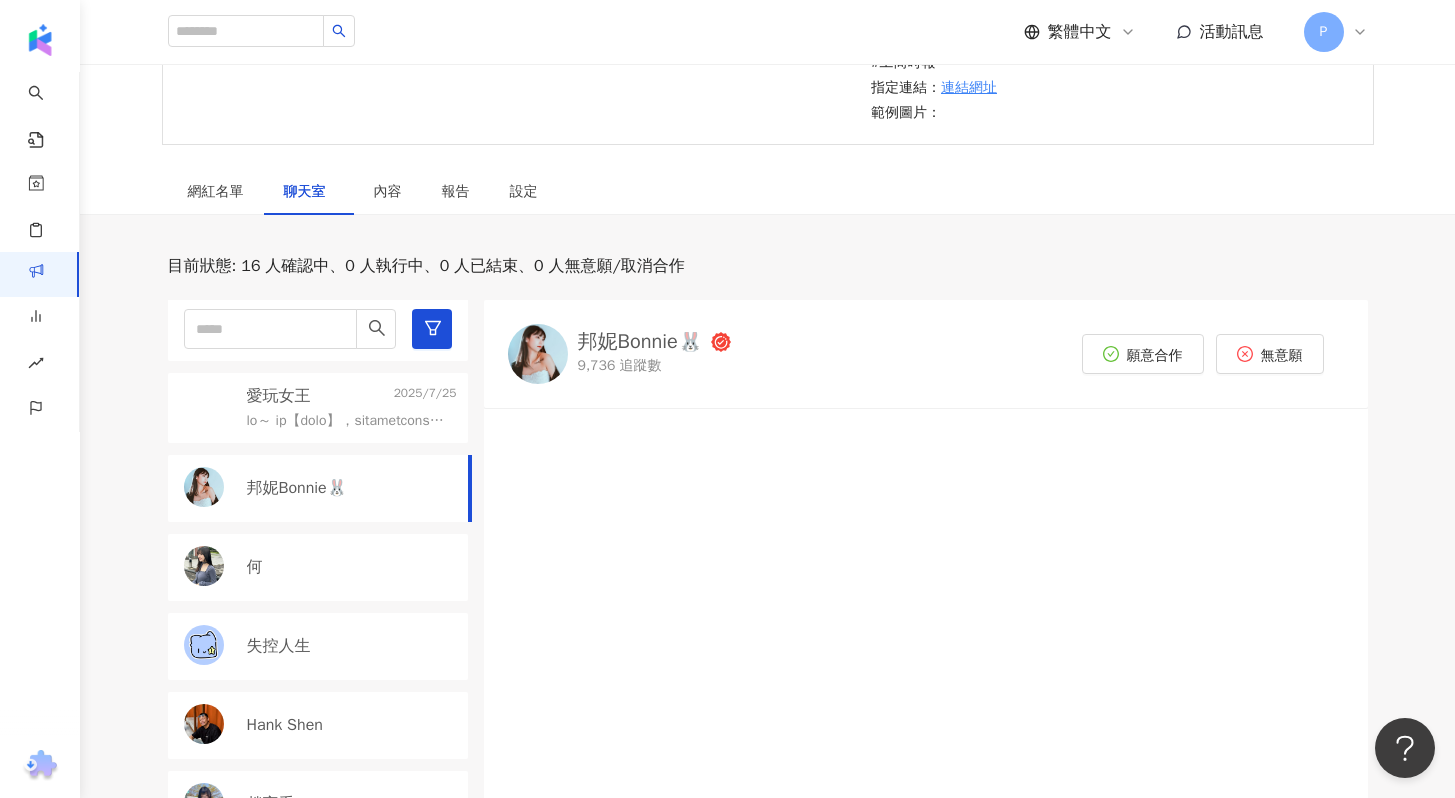 scroll, scrollTop: 4, scrollLeft: 0, axis: vertical 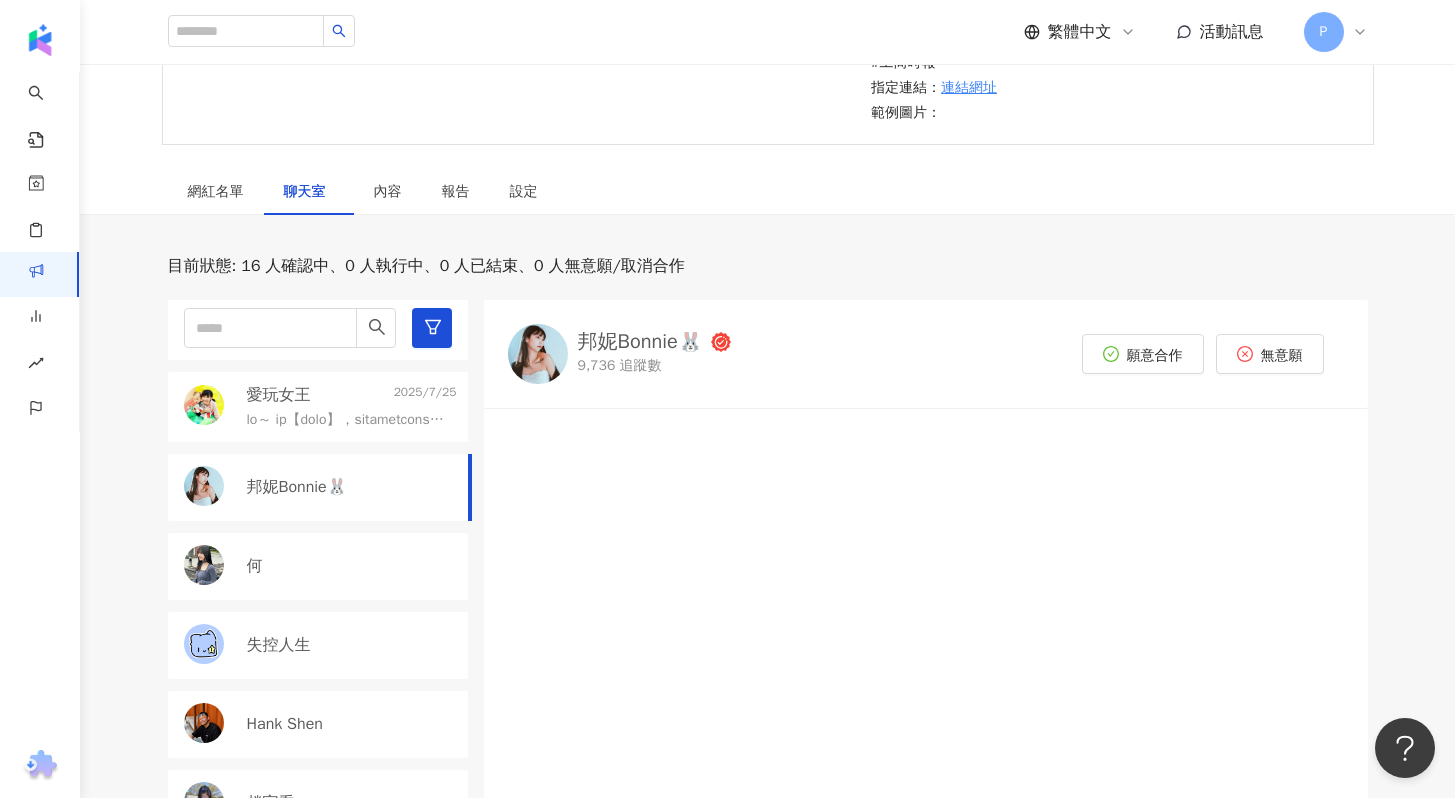 click at bounding box center (348, 420) 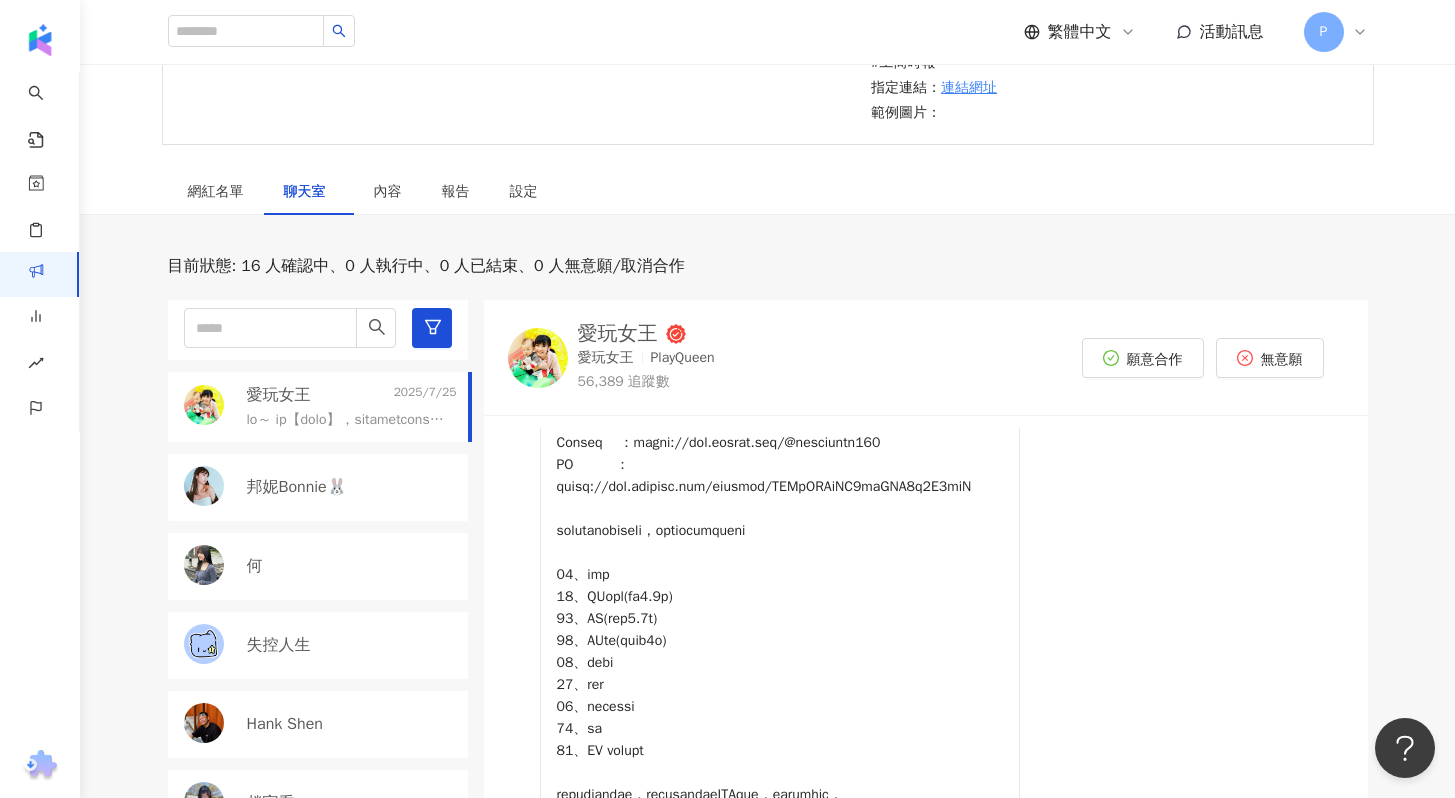 scroll, scrollTop: 352, scrollLeft: 0, axis: vertical 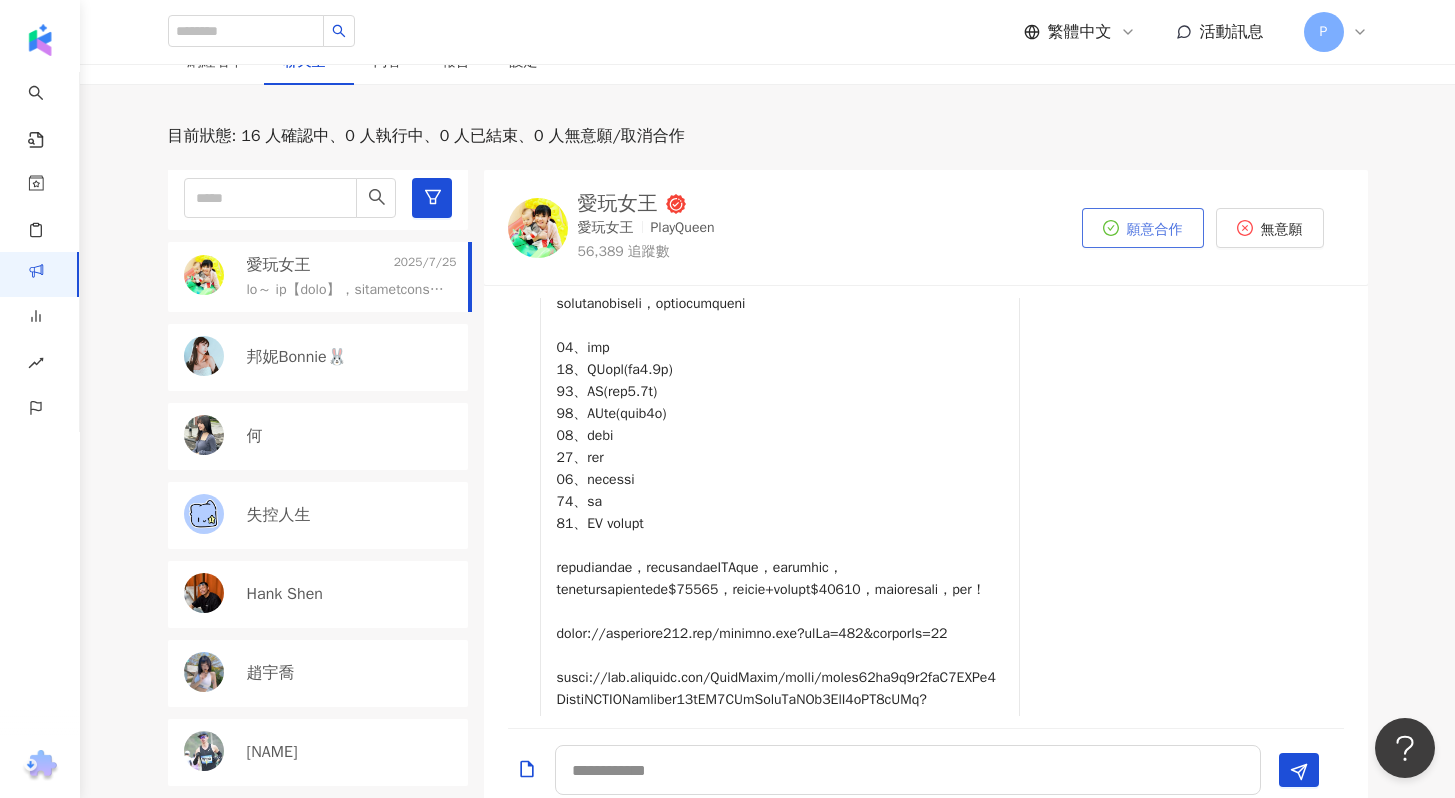 click on "願意合作" at bounding box center [1155, 230] 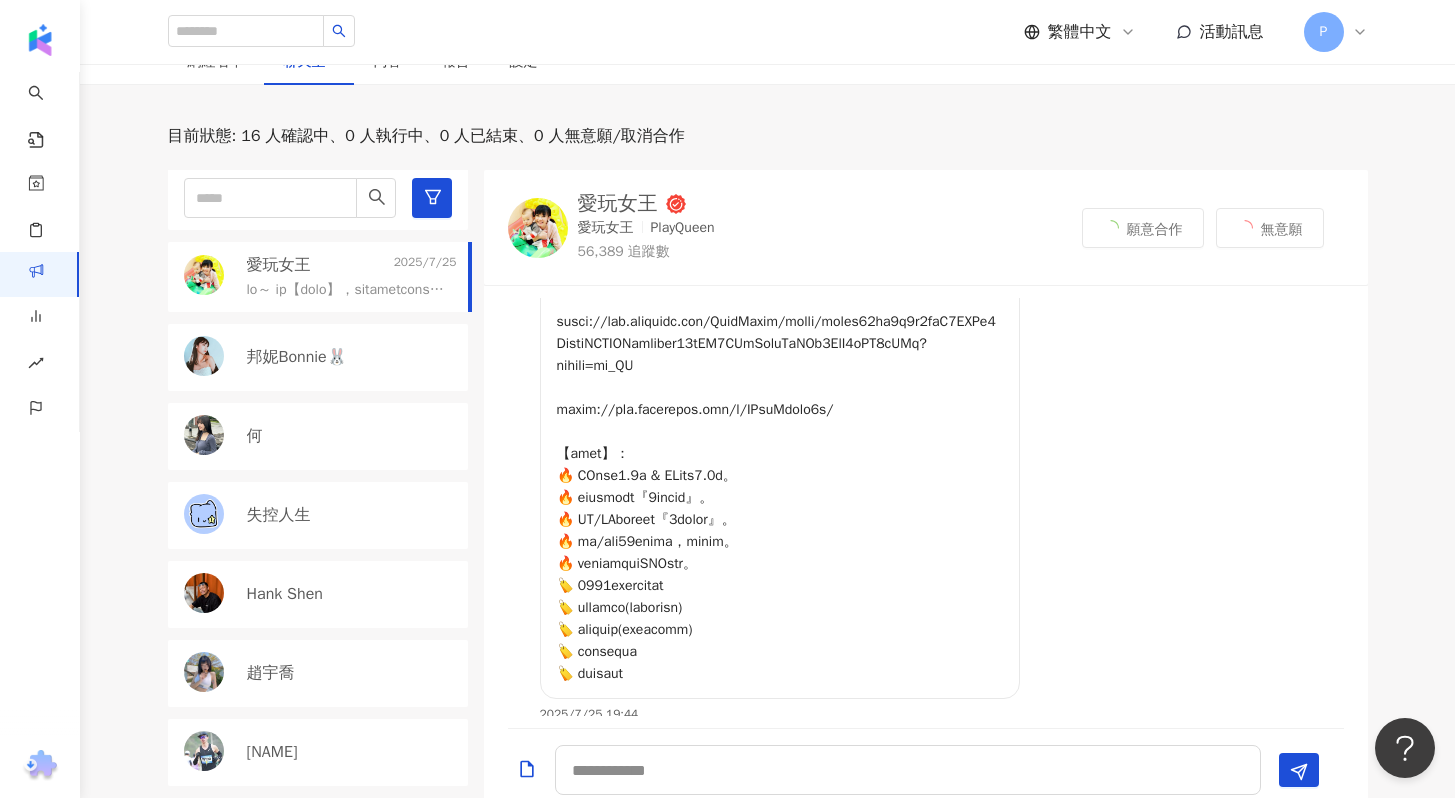 scroll, scrollTop: 771, scrollLeft: 0, axis: vertical 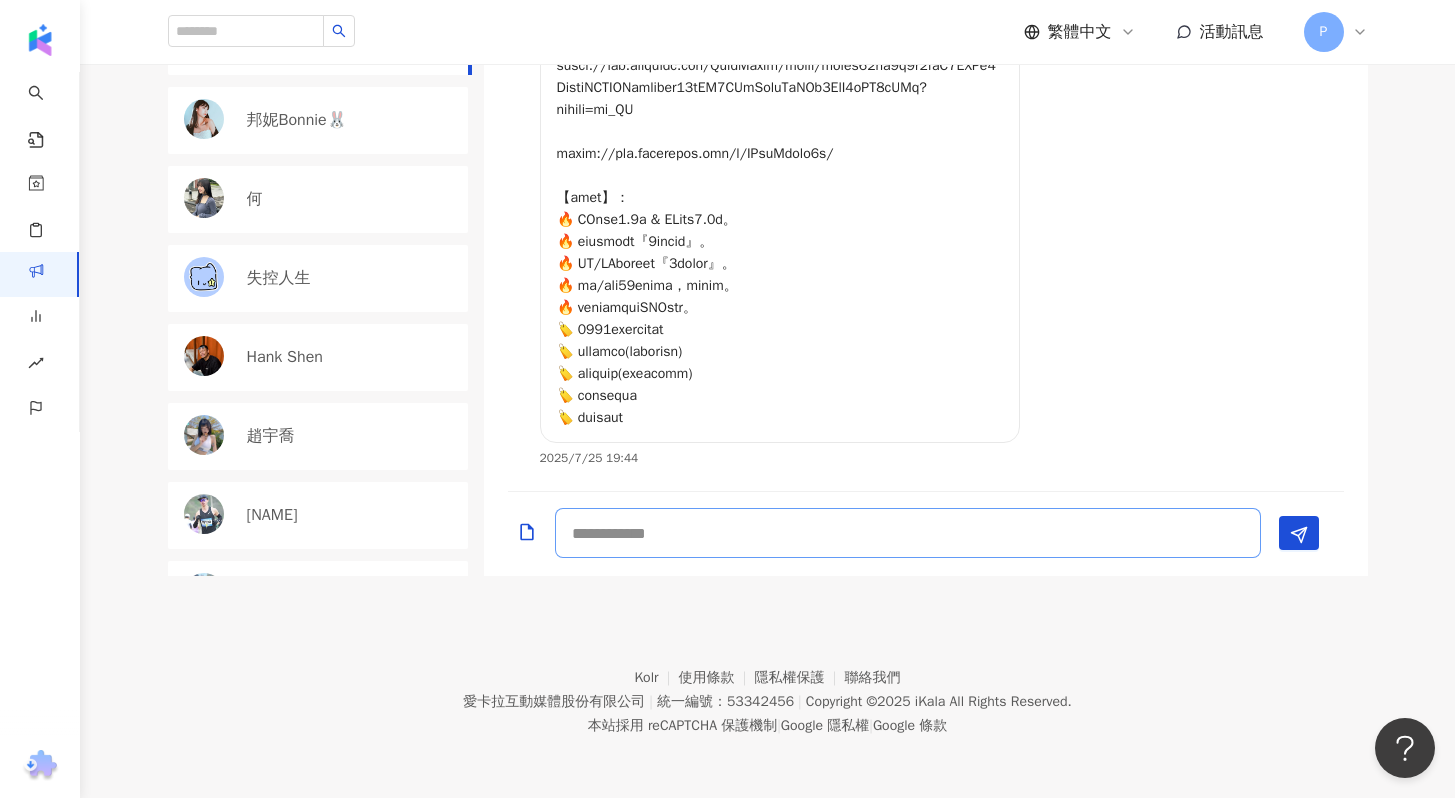 click at bounding box center [908, 533] 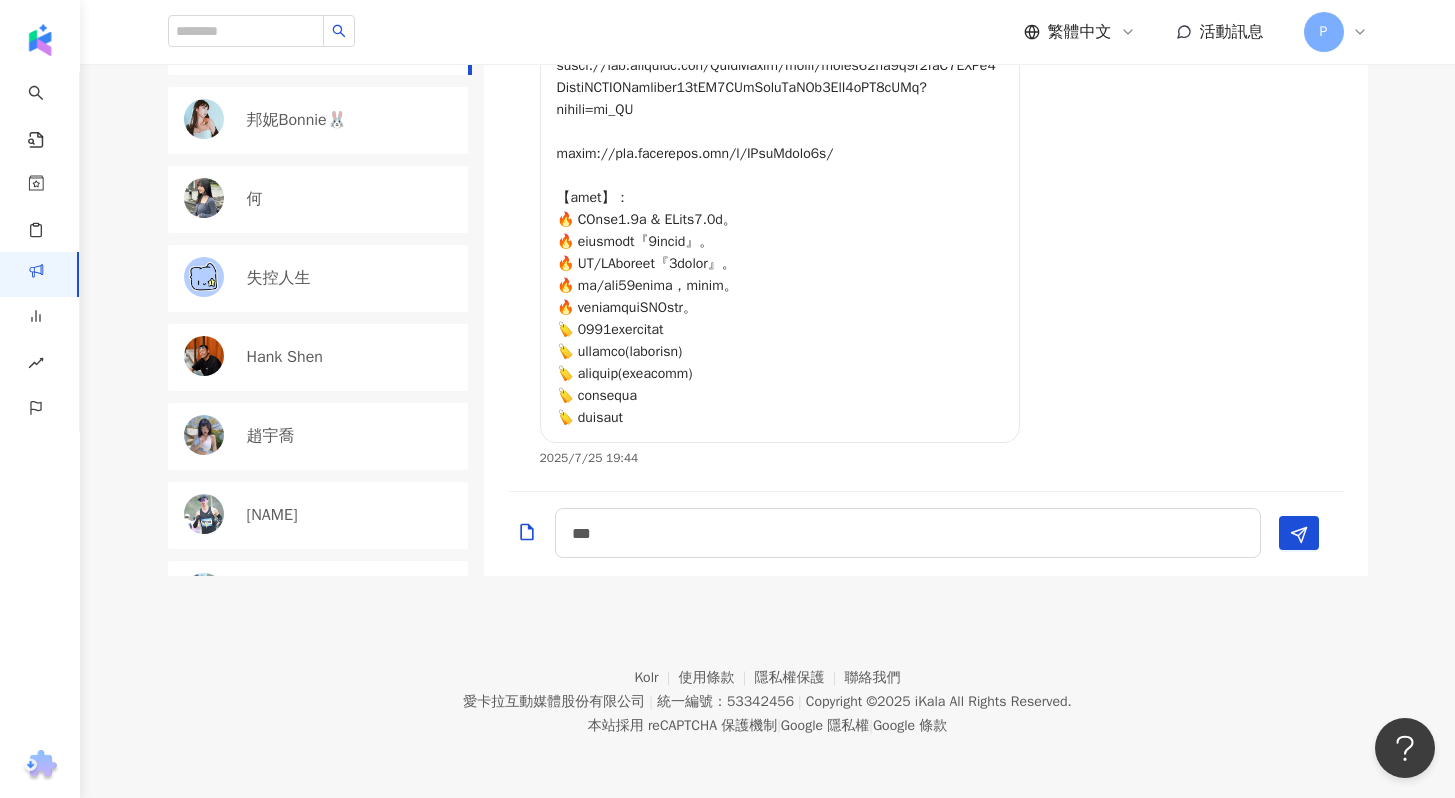 scroll, scrollTop: 0, scrollLeft: 0, axis: both 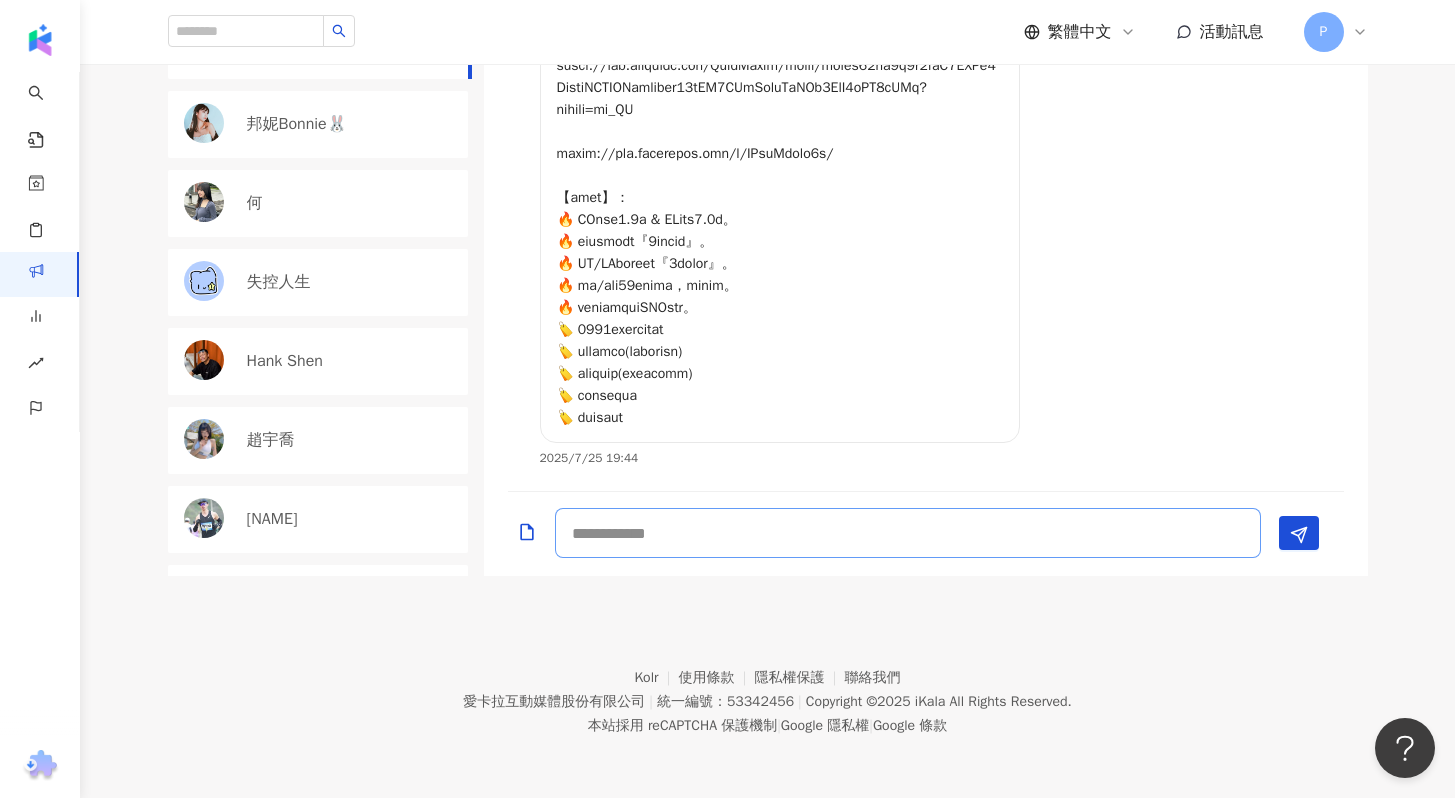 click at bounding box center [908, 533] 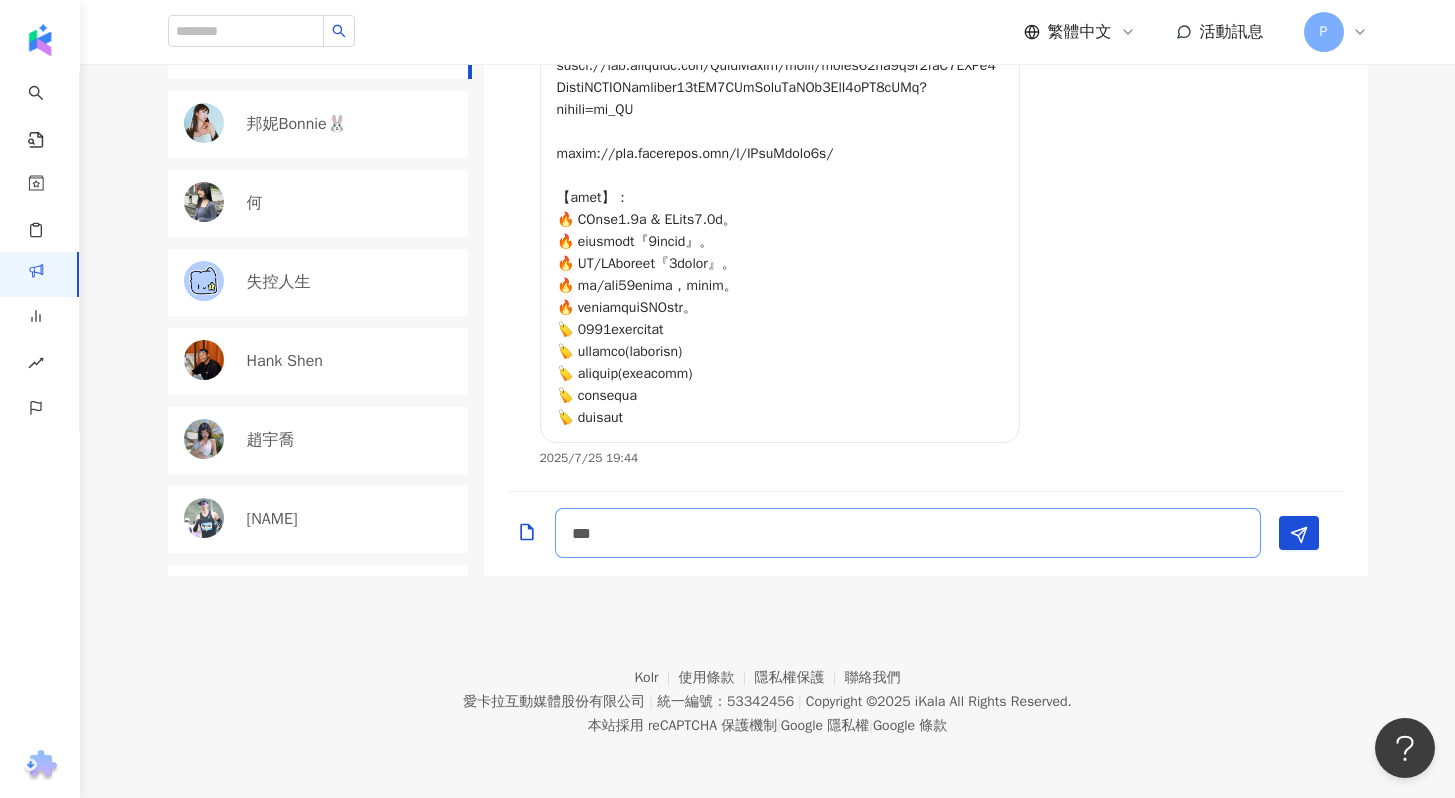 scroll, scrollTop: 2, scrollLeft: 0, axis: vertical 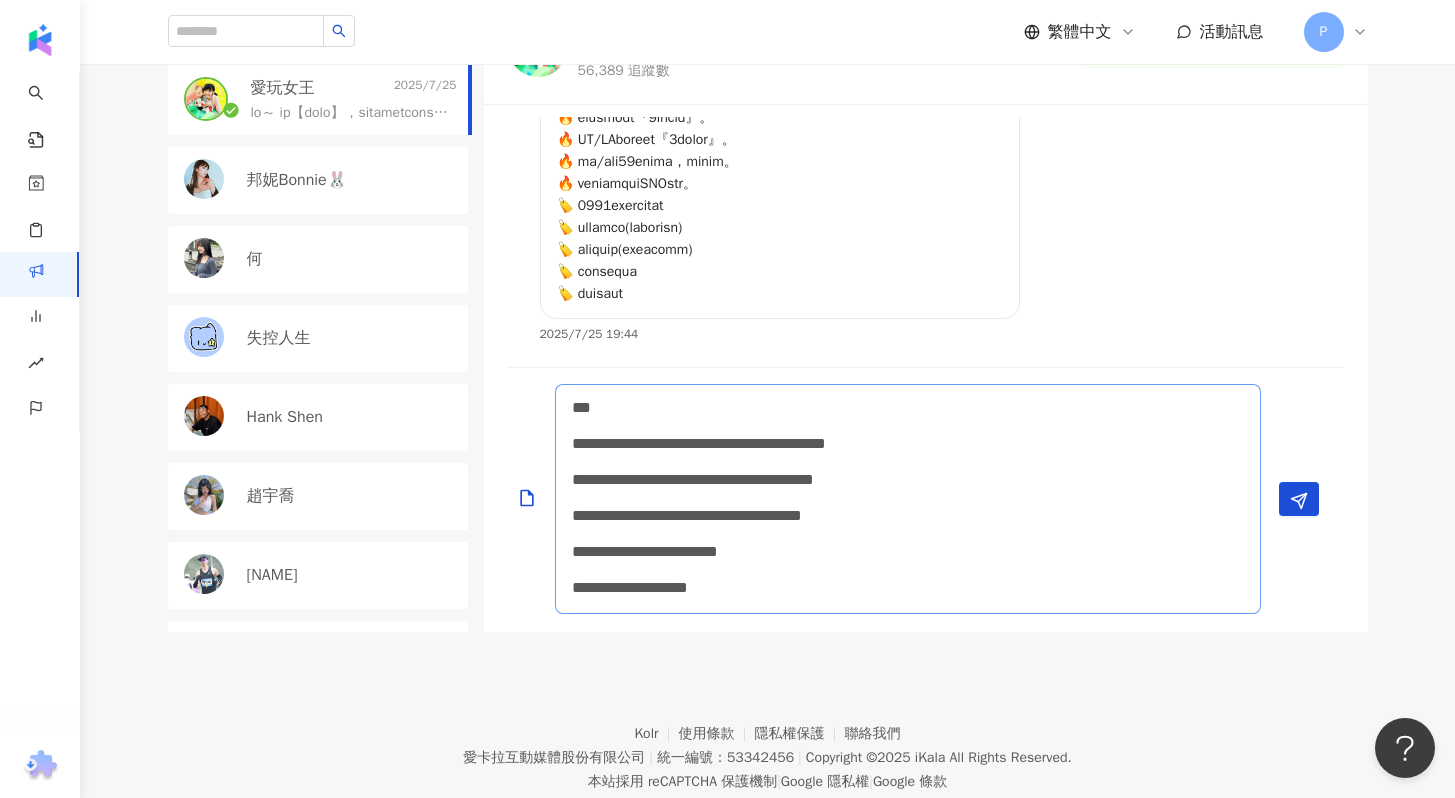 drag, startPoint x: 1040, startPoint y: 516, endPoint x: 546, endPoint y: 515, distance: 494.001 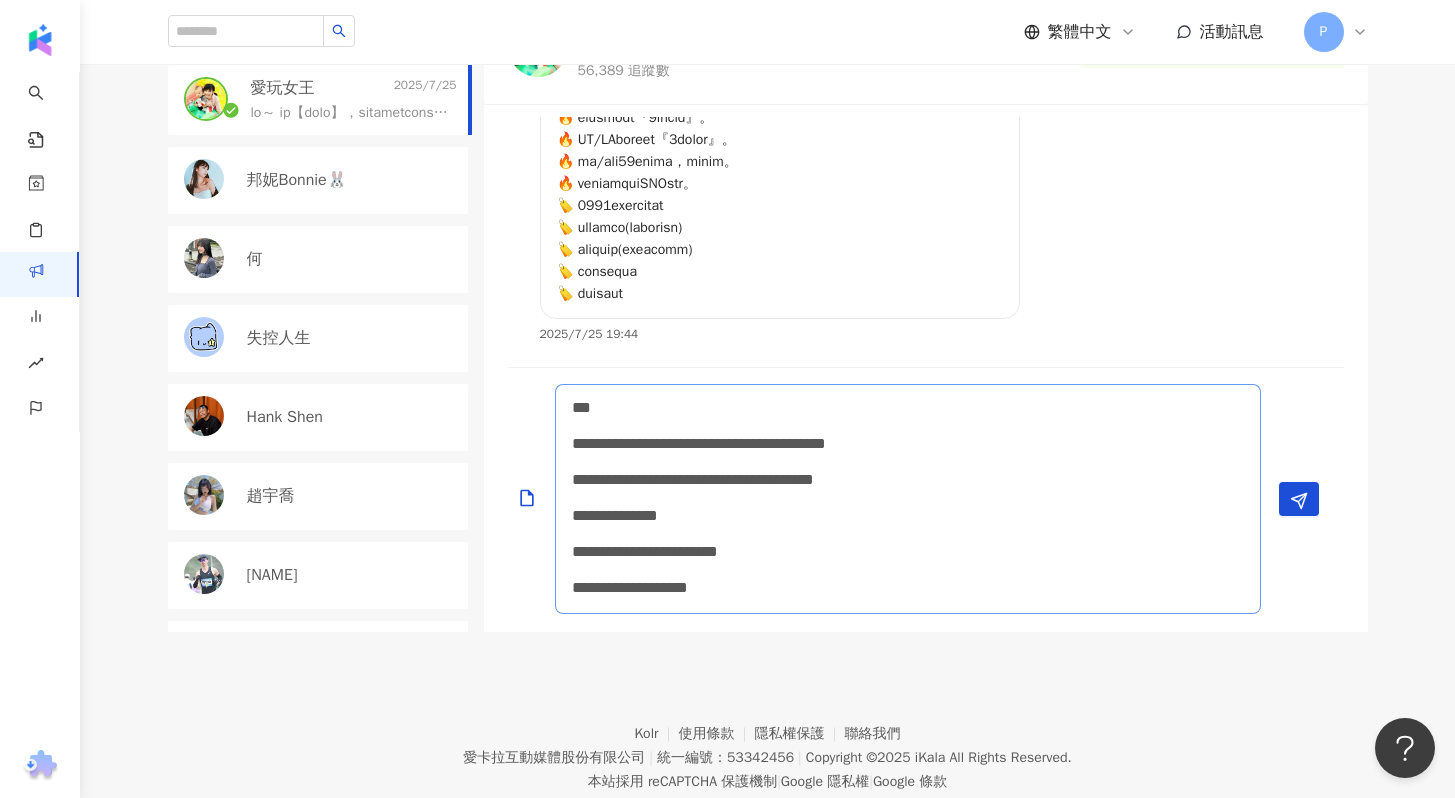 drag, startPoint x: 634, startPoint y: 515, endPoint x: 606, endPoint y: 516, distance: 28.01785 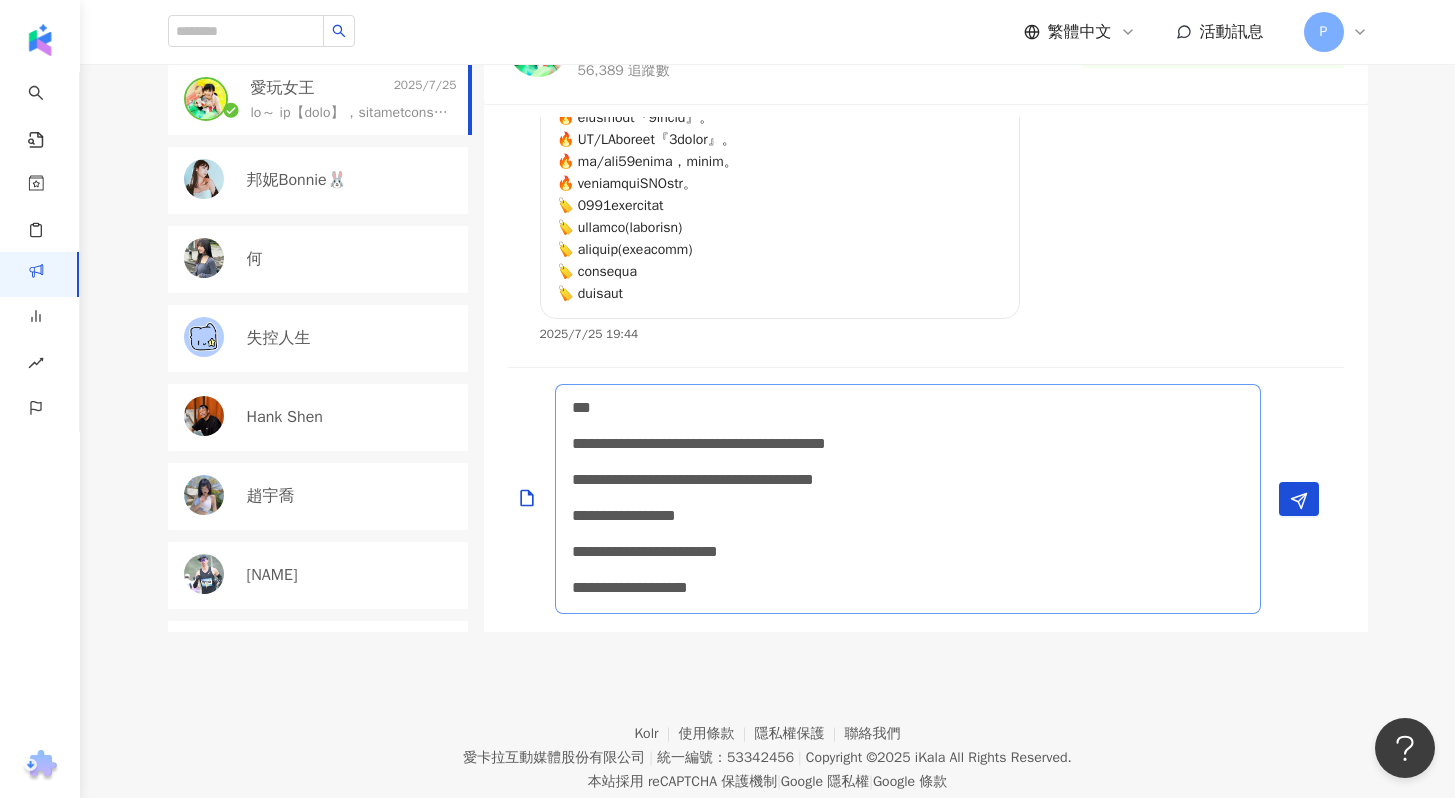 click on "**********" at bounding box center [908, 499] 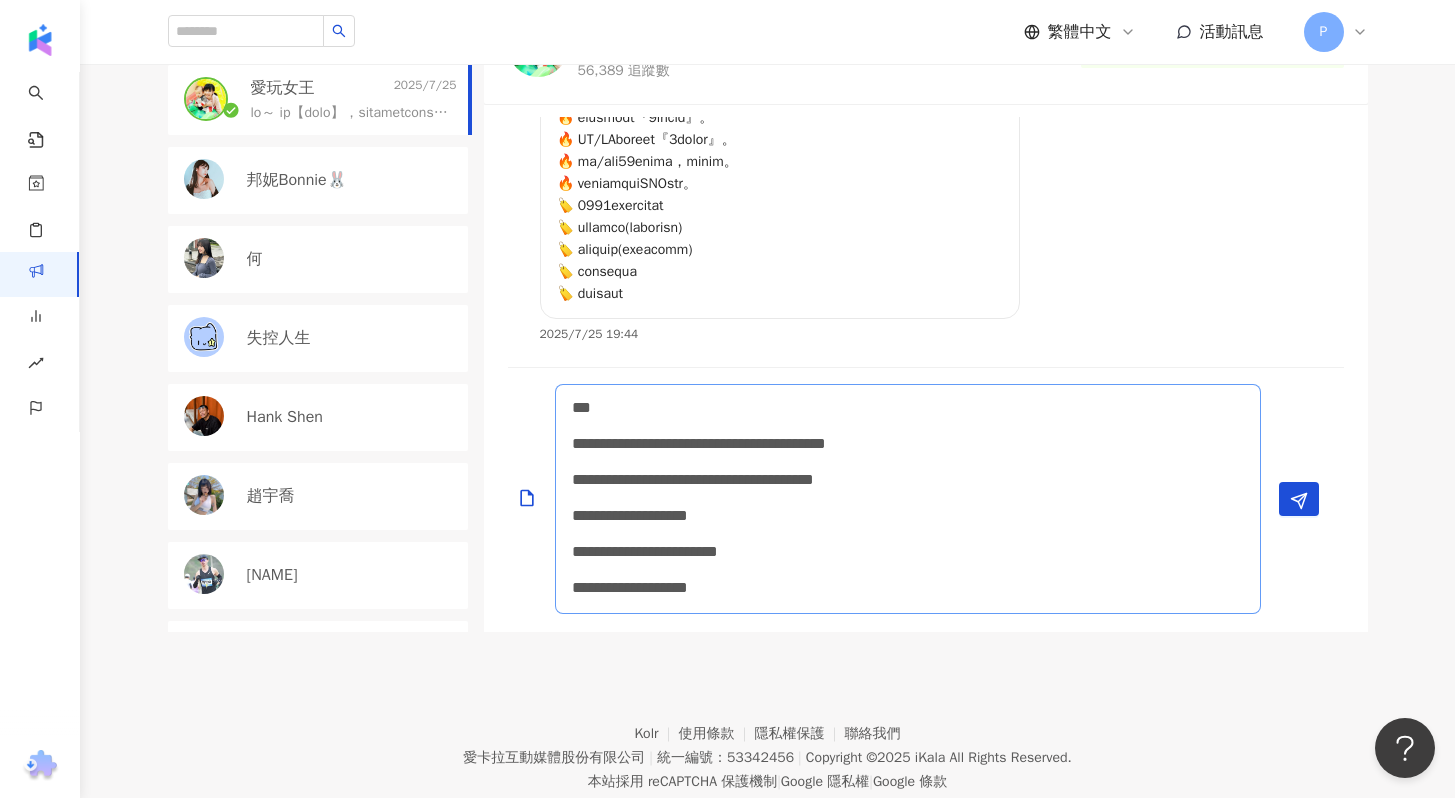 click on "**********" at bounding box center [908, 499] 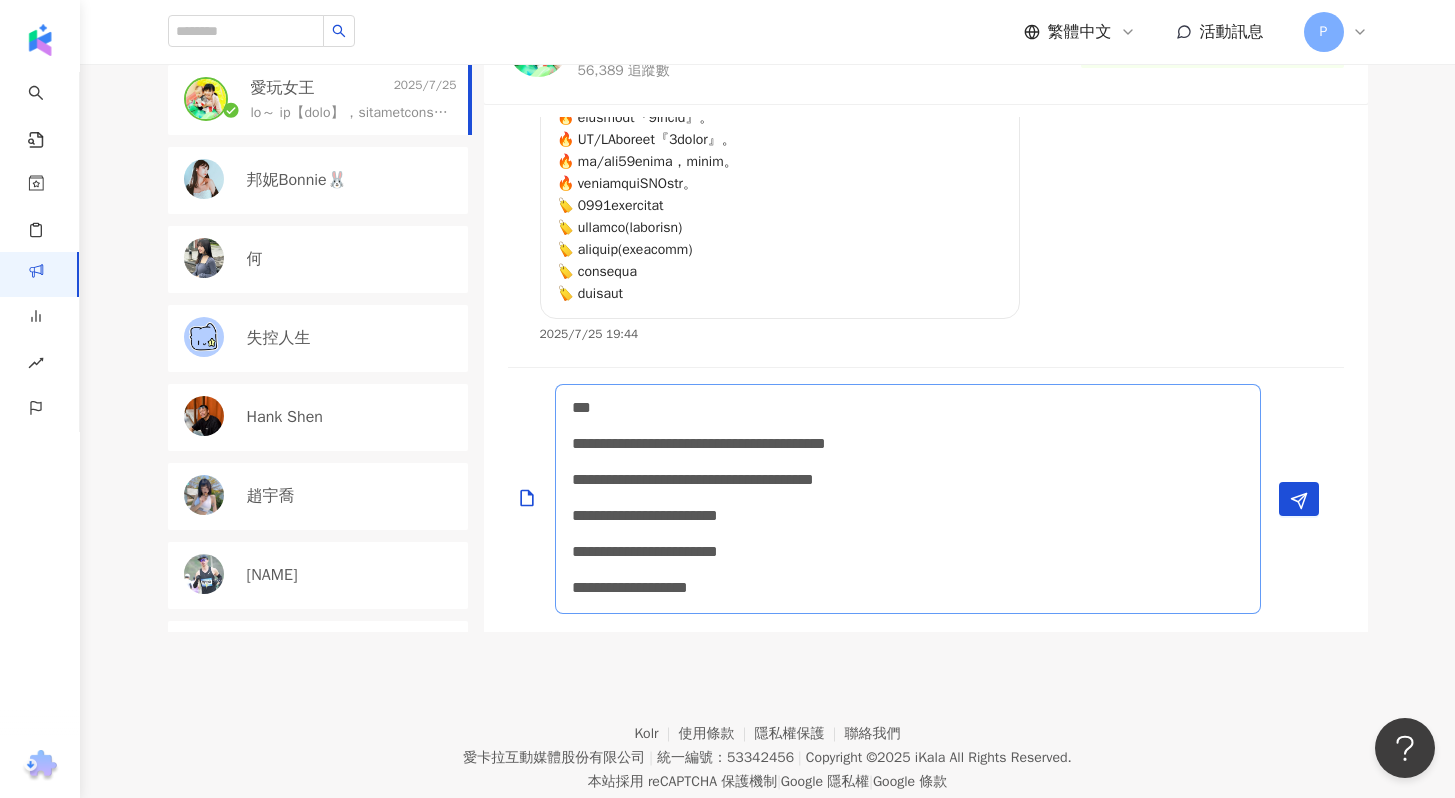 type on "**********" 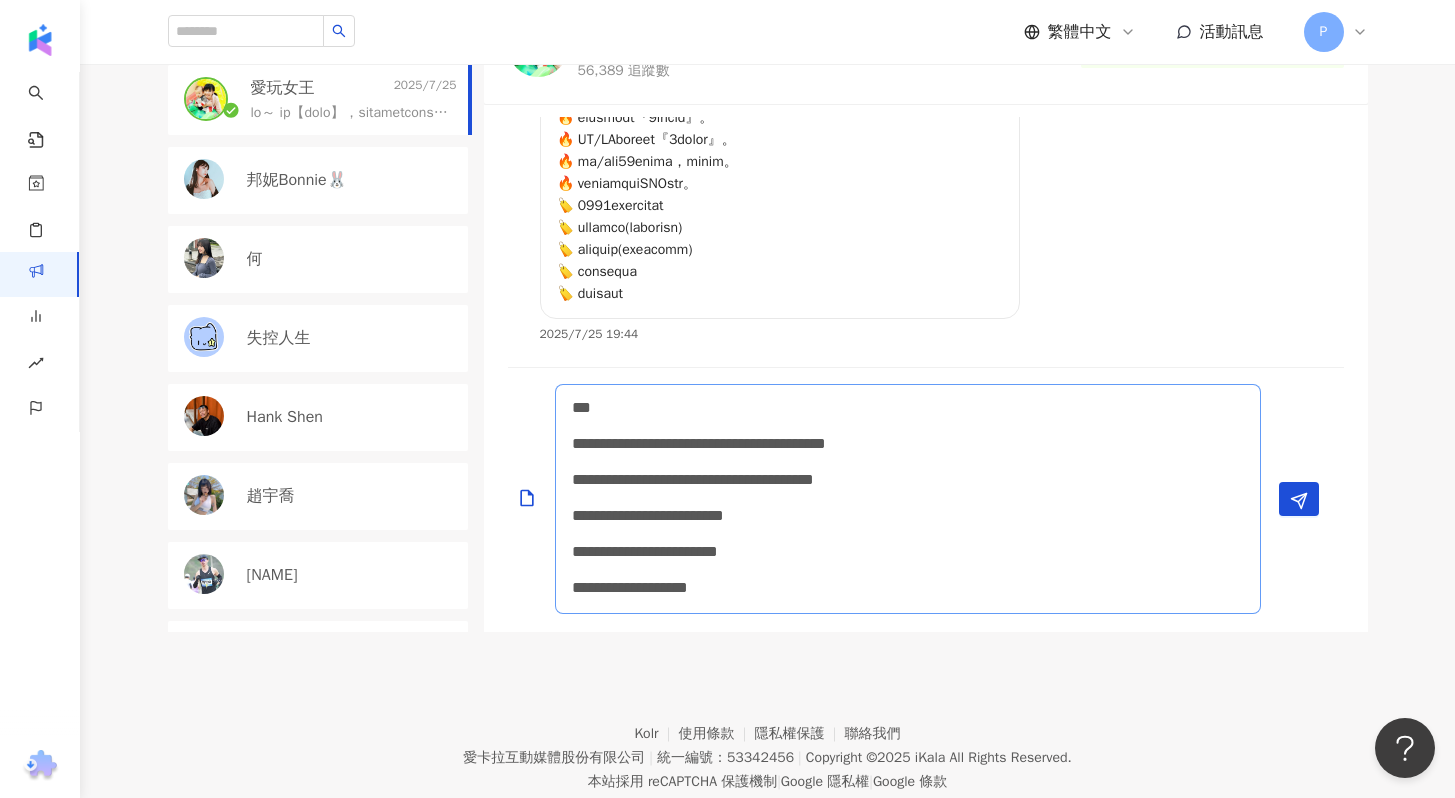 click on "**********" at bounding box center [908, 499] 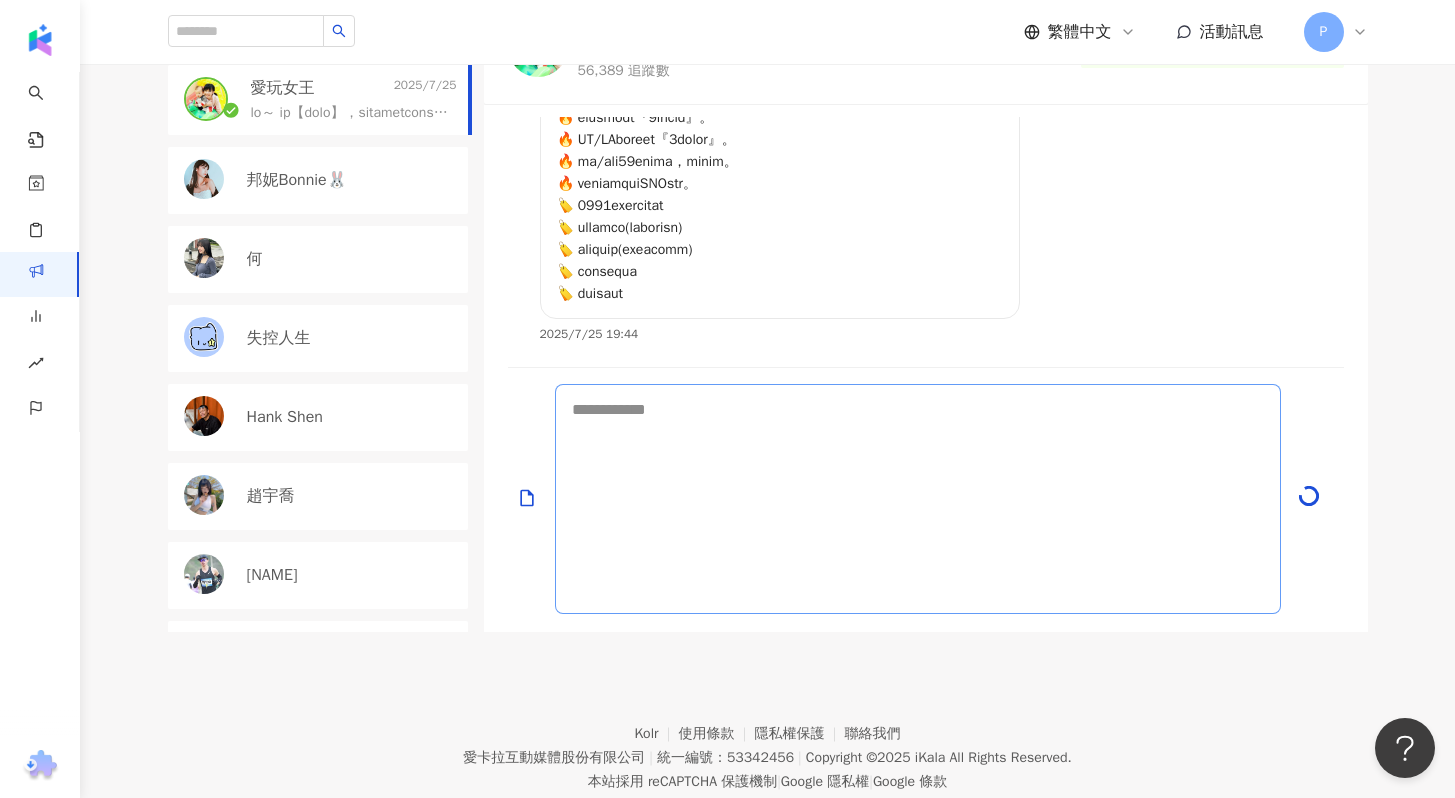 scroll, scrollTop: 0, scrollLeft: 0, axis: both 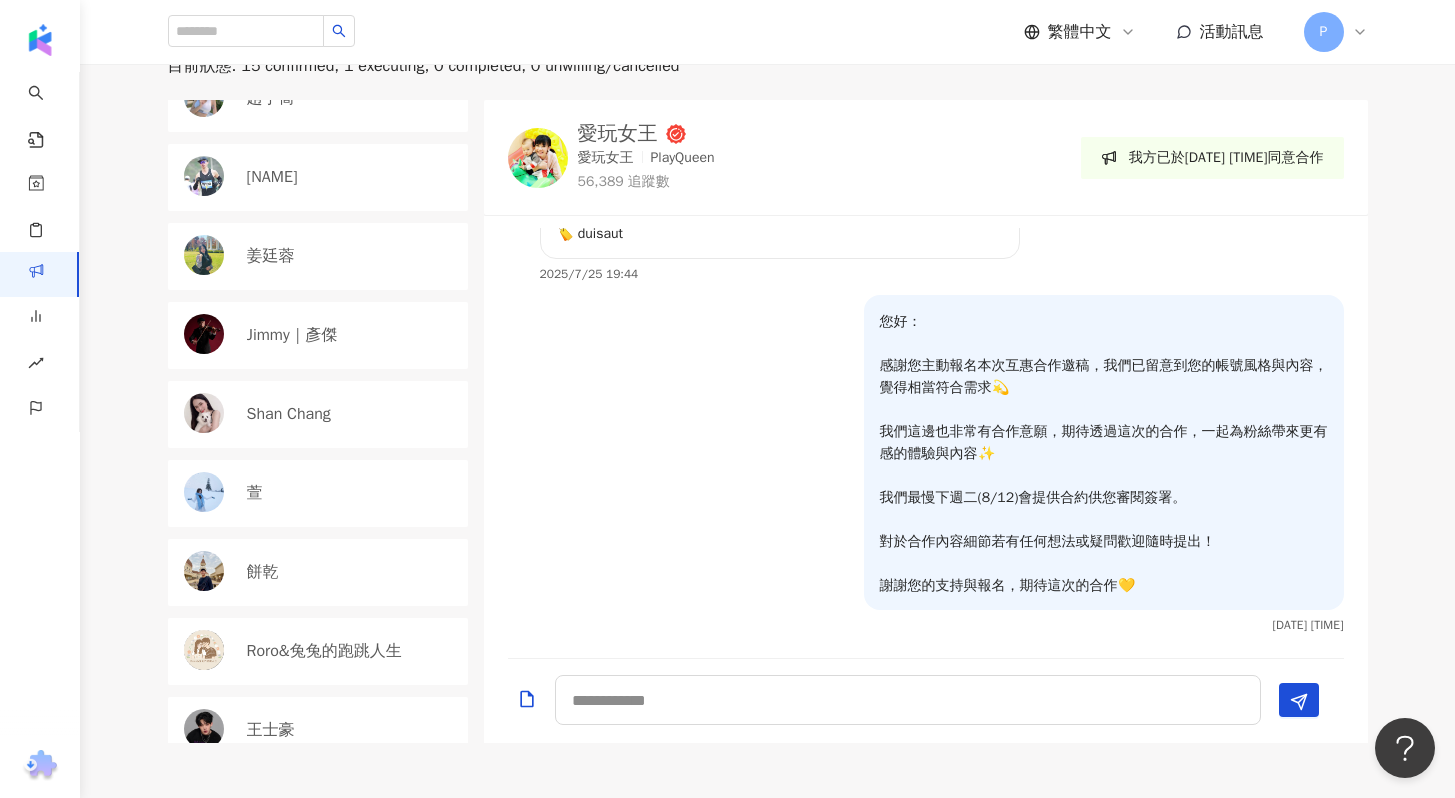 click on "萱" at bounding box center [352, 493] 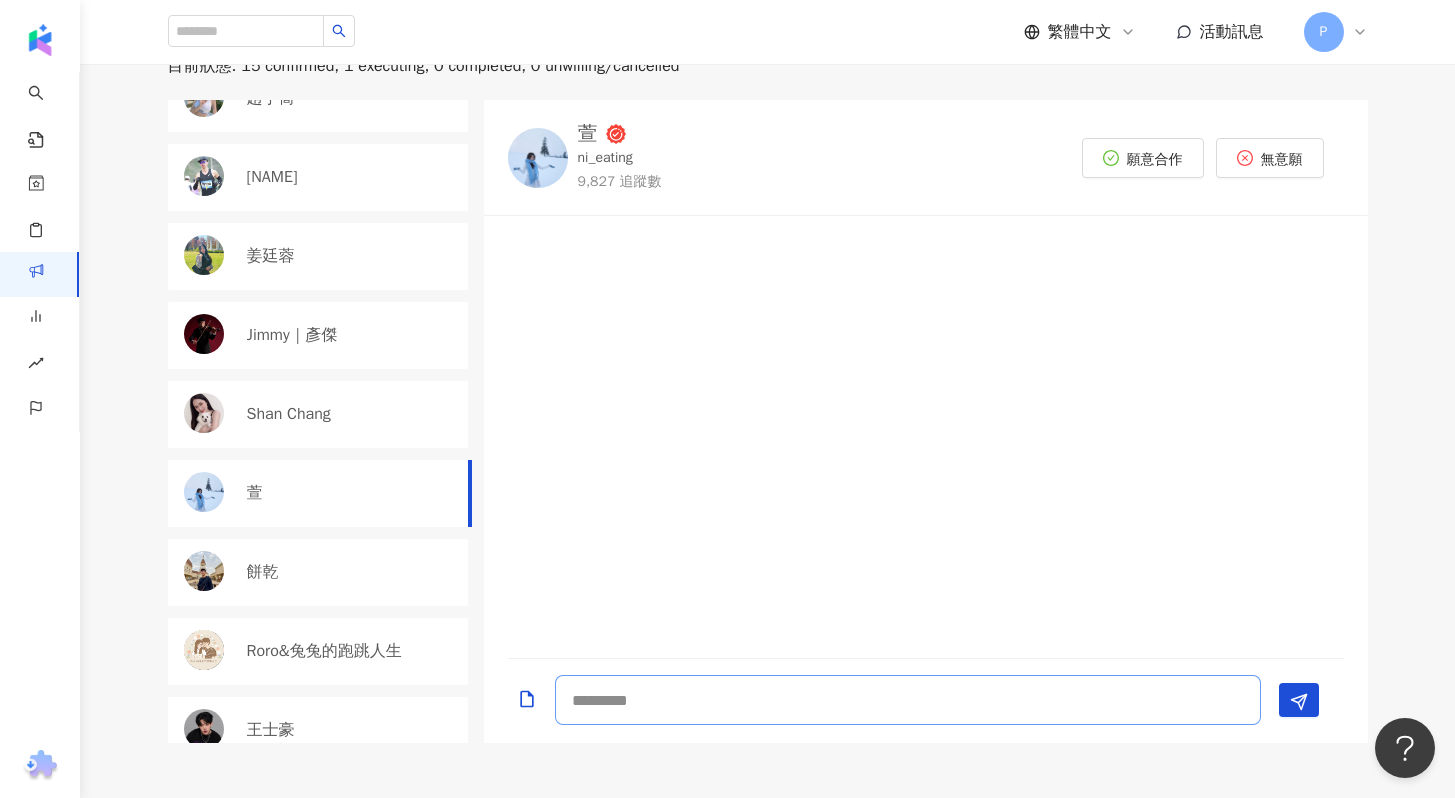 click at bounding box center (908, 700) 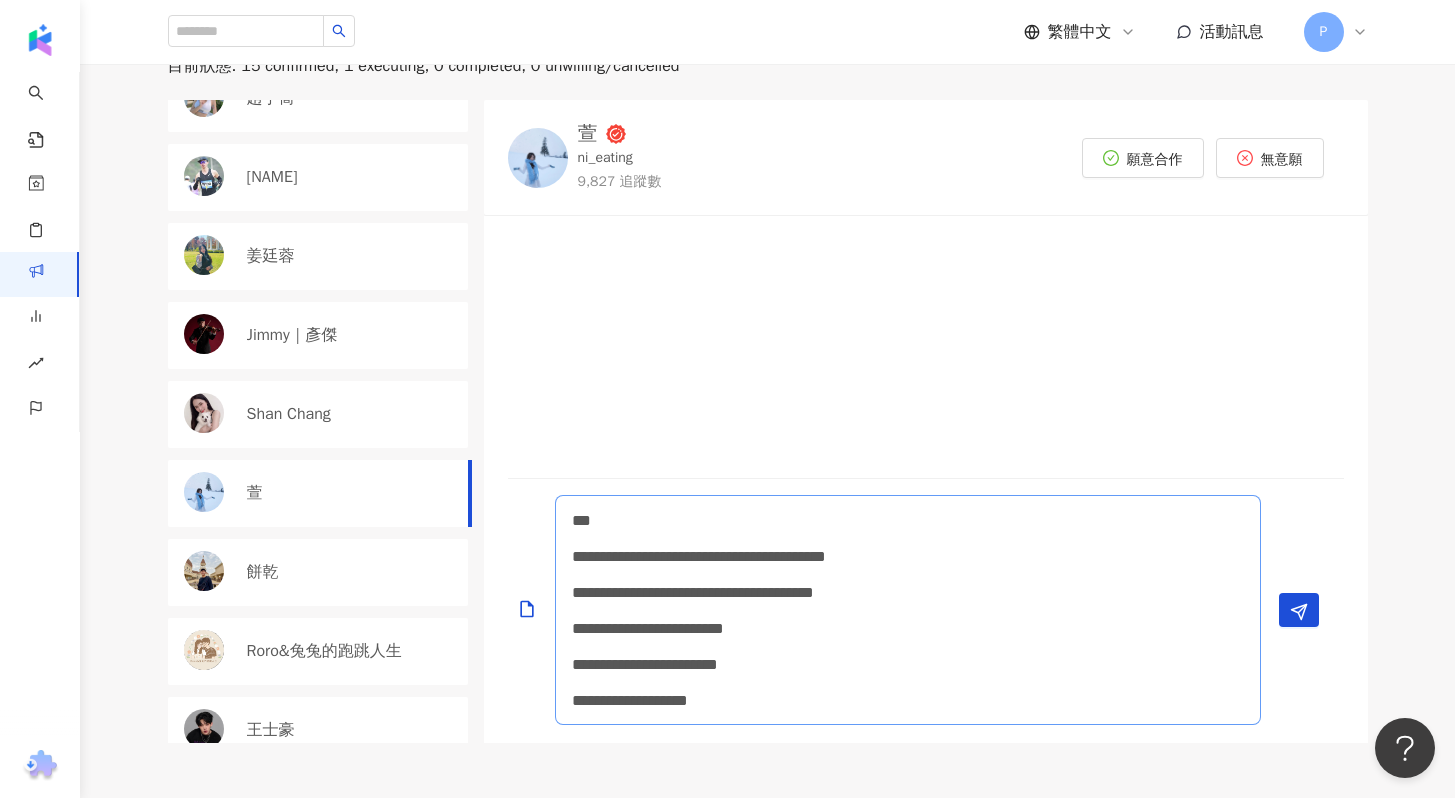 scroll, scrollTop: 2, scrollLeft: 0, axis: vertical 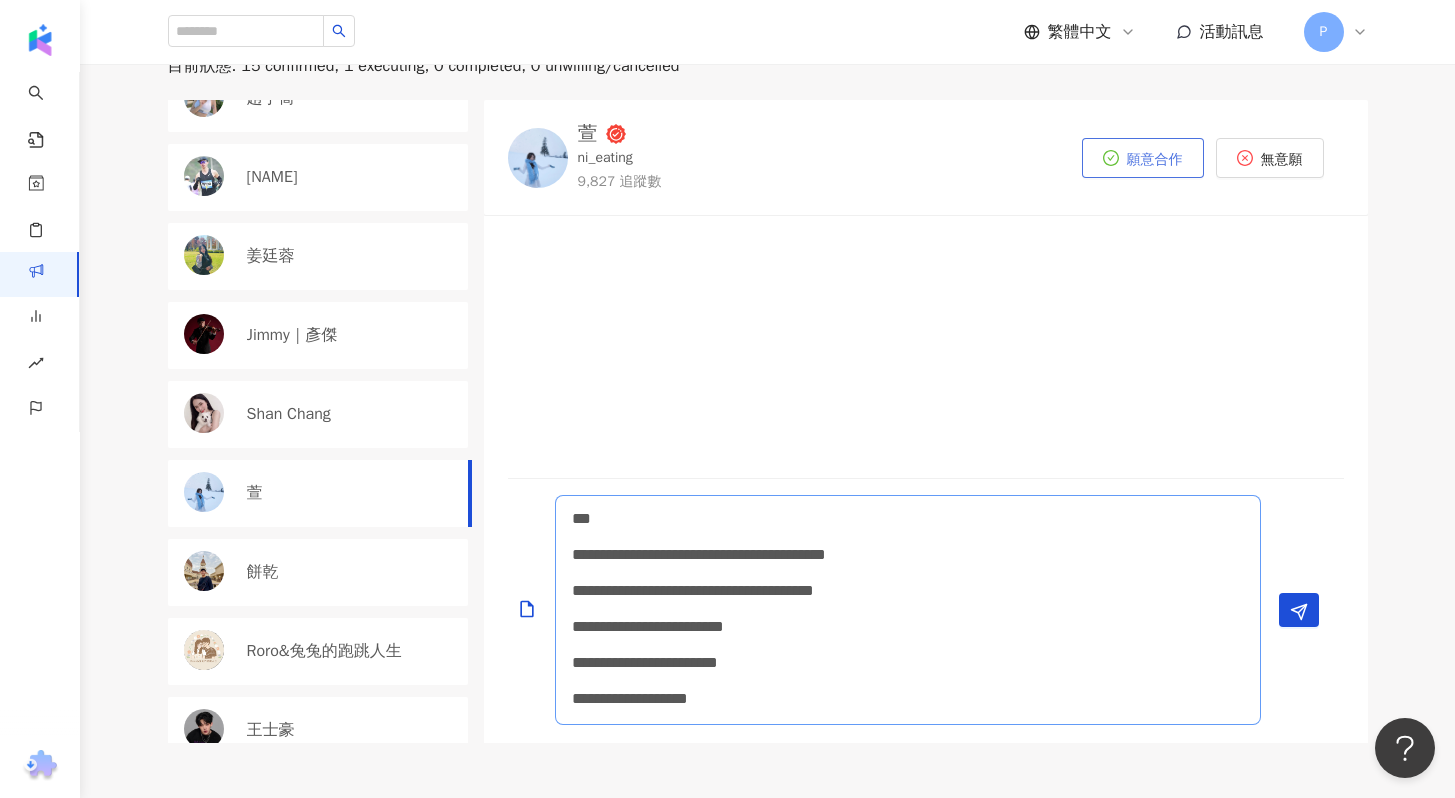 type on "**********" 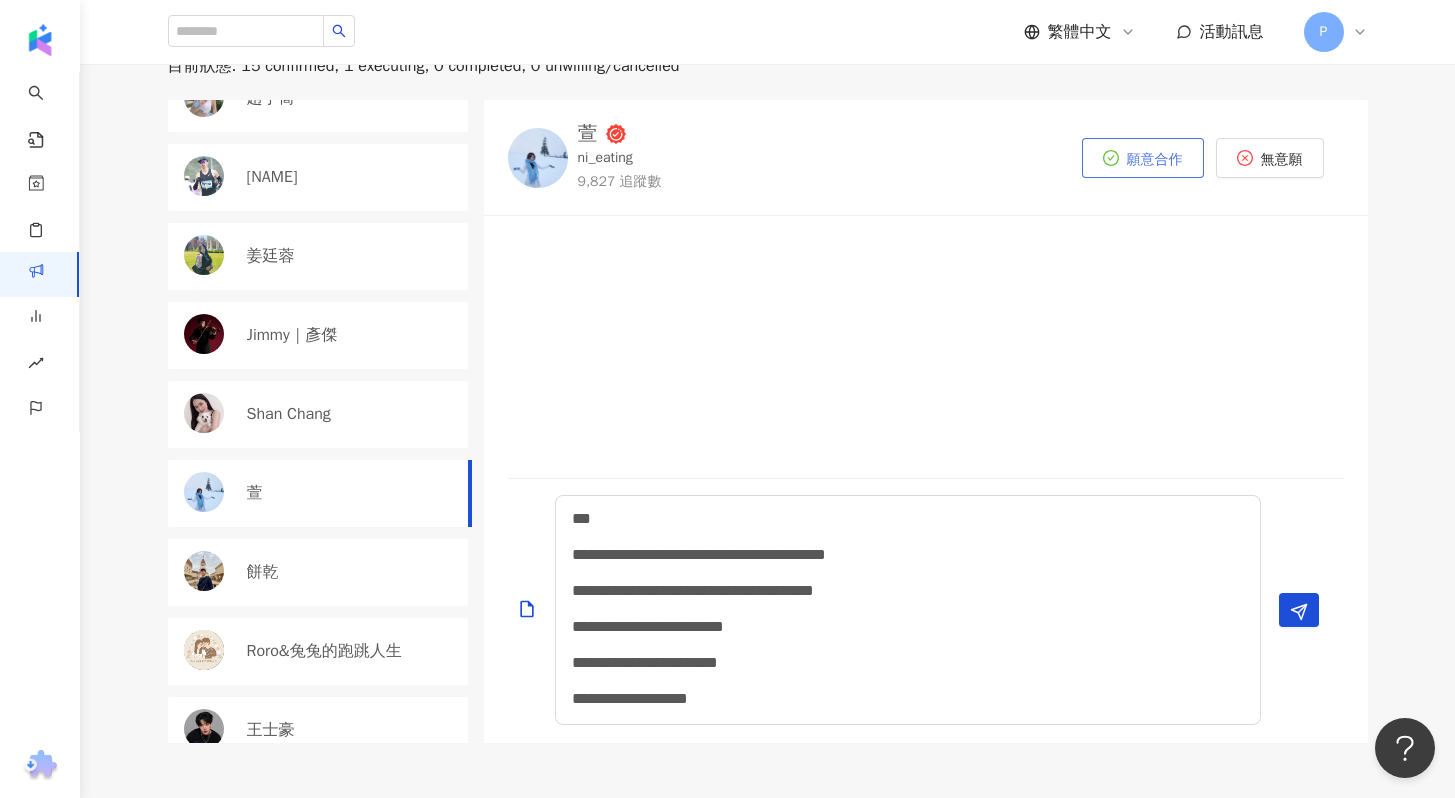 click on "願意合作" at bounding box center (1155, 160) 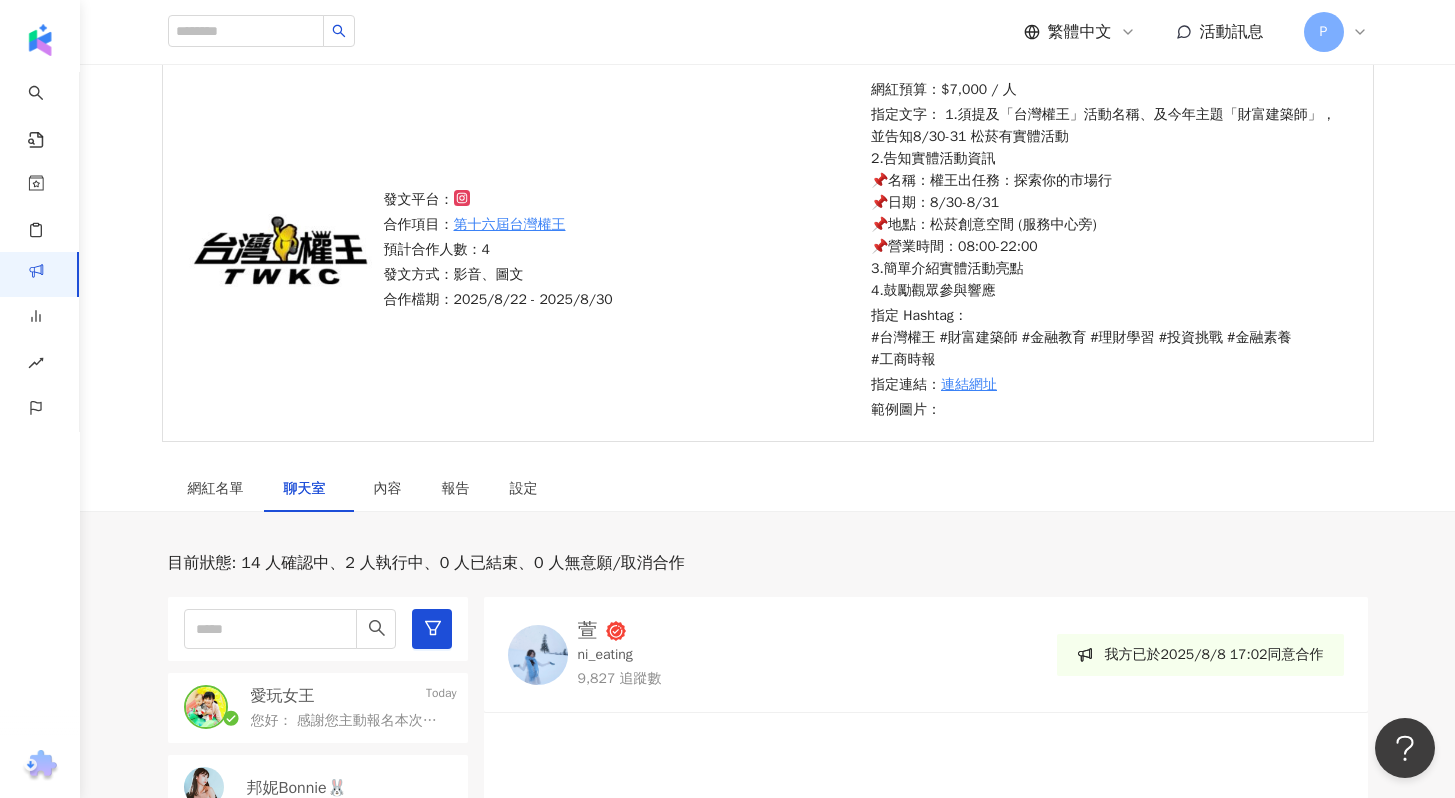 scroll, scrollTop: 653, scrollLeft: 0, axis: vertical 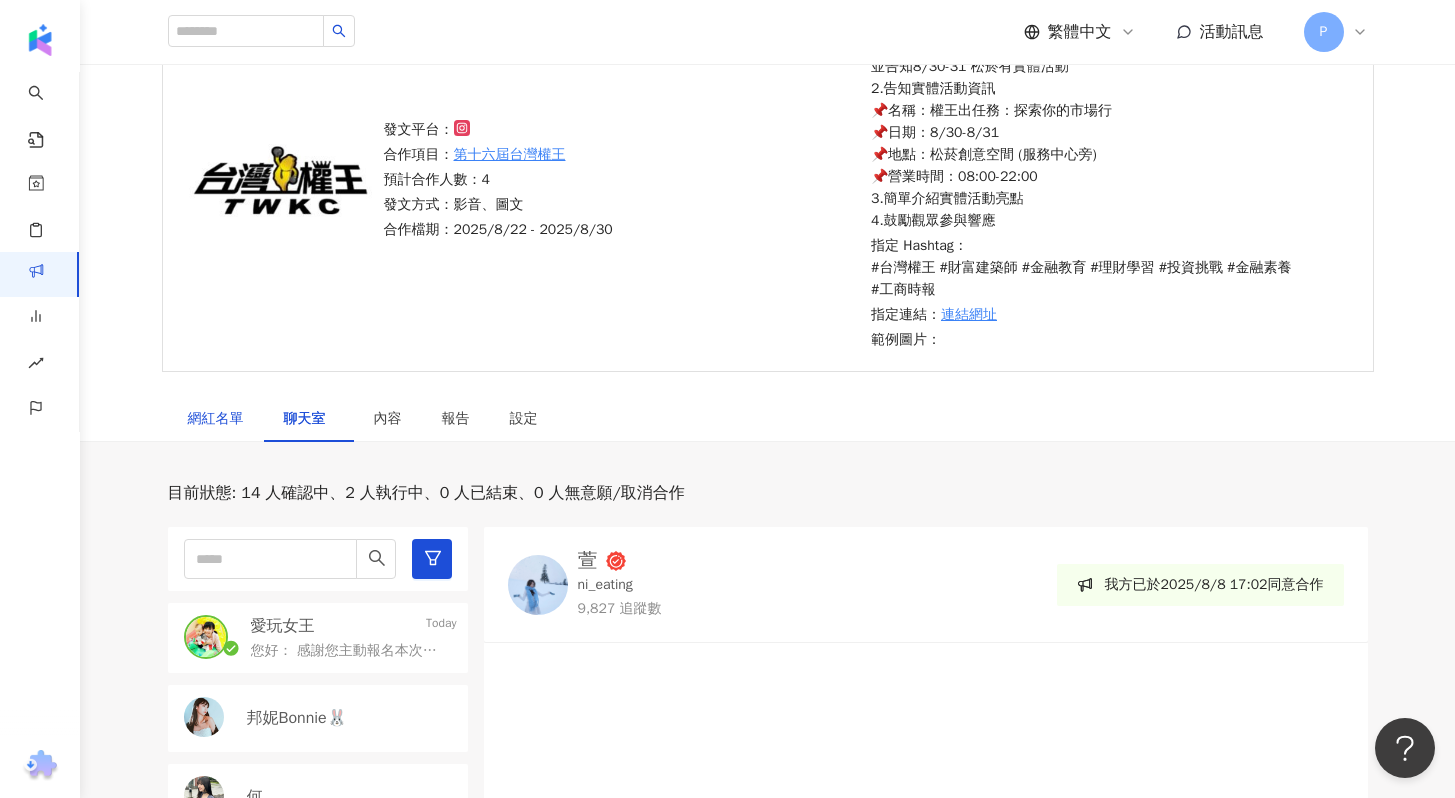 click on "網紅名單" at bounding box center (216, 419) 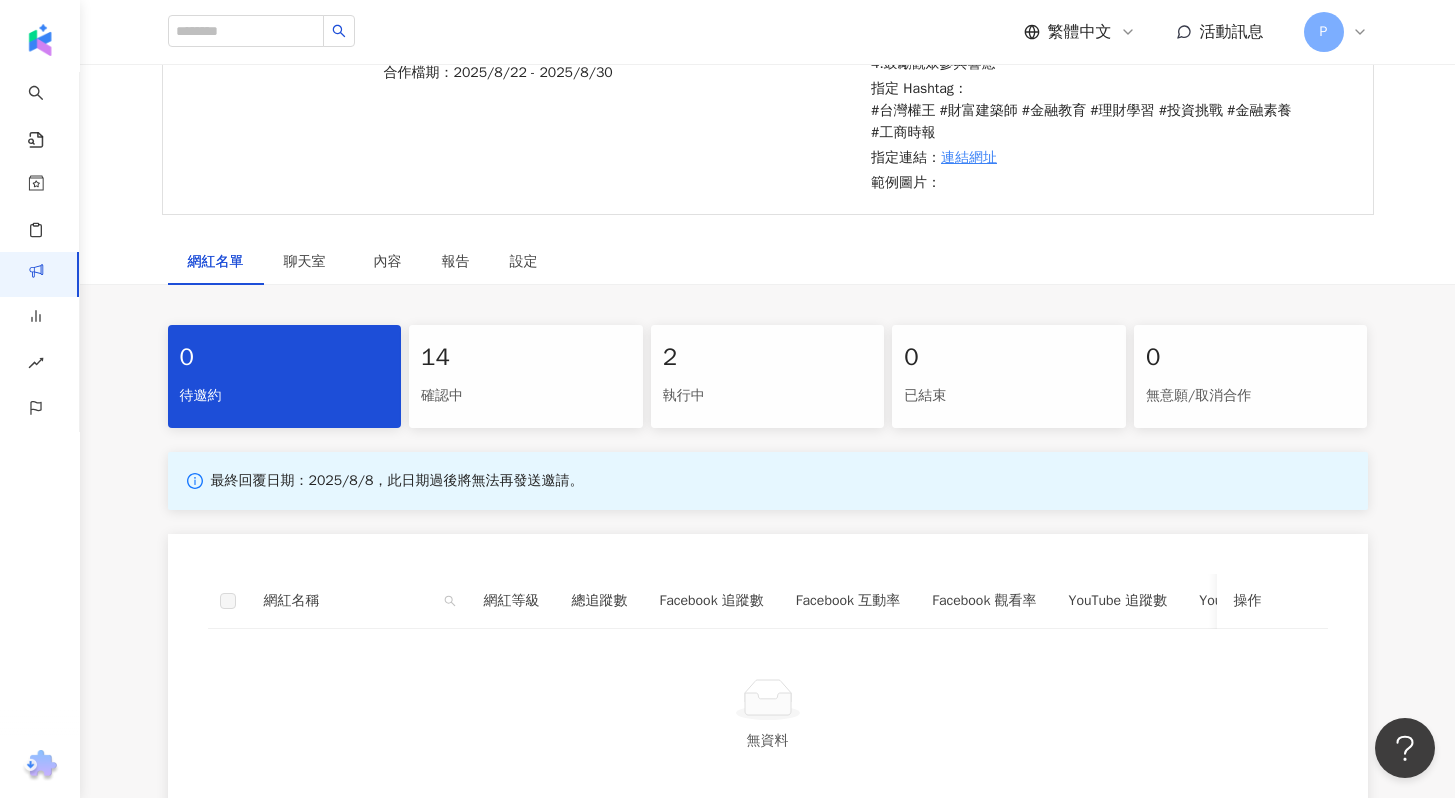 scroll, scrollTop: 659, scrollLeft: 0, axis: vertical 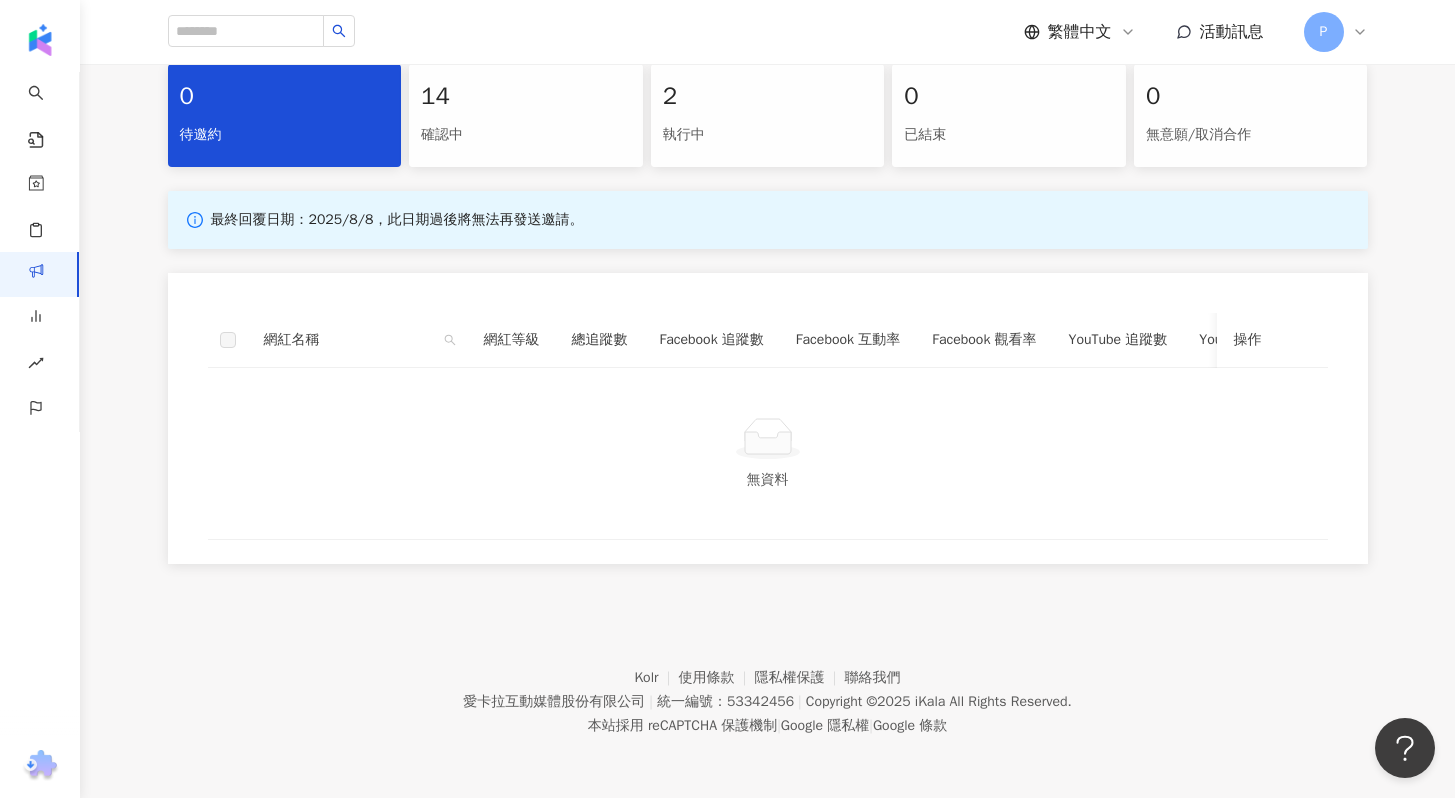 click on "確認中" at bounding box center [526, 135] 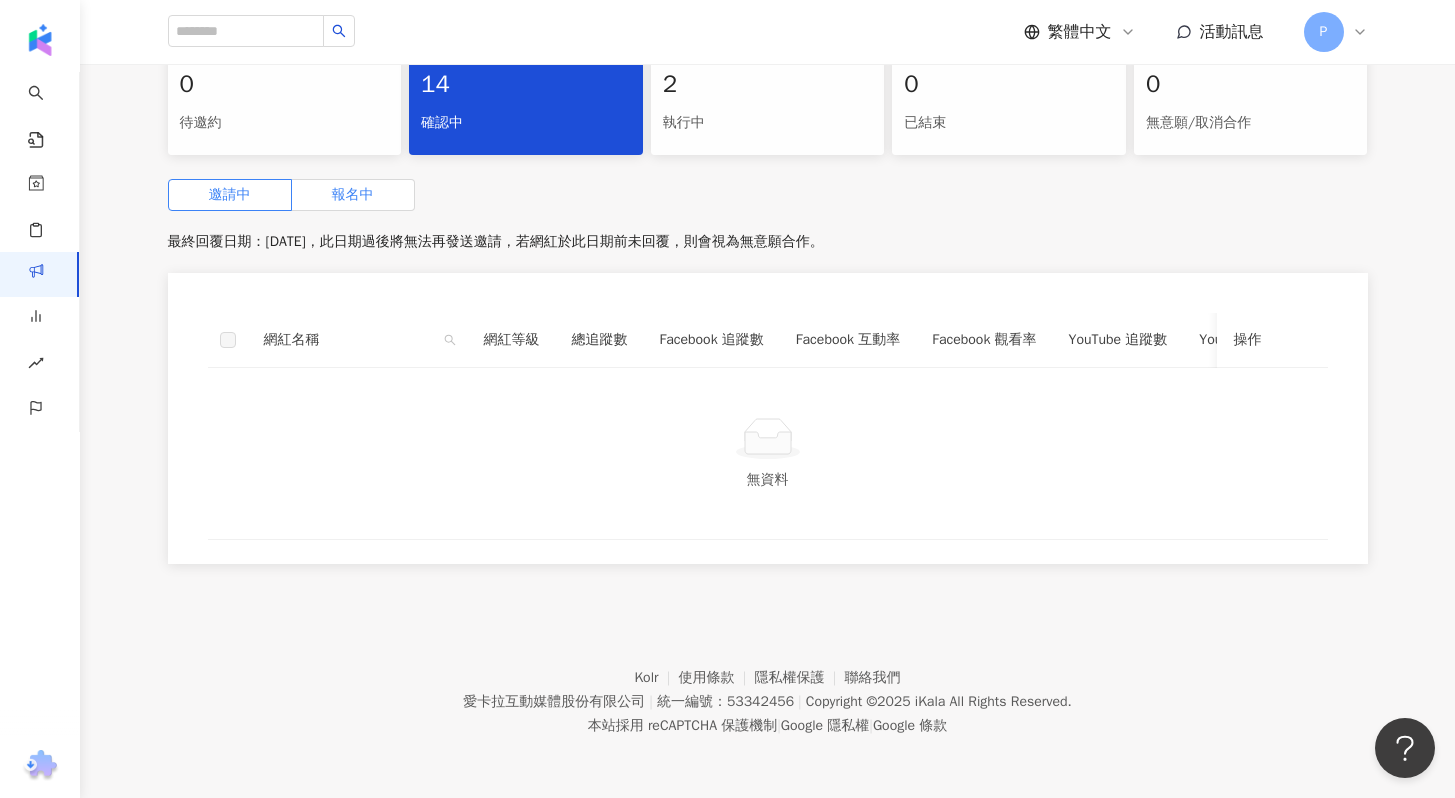 click on "報名中" at bounding box center (353, 195) 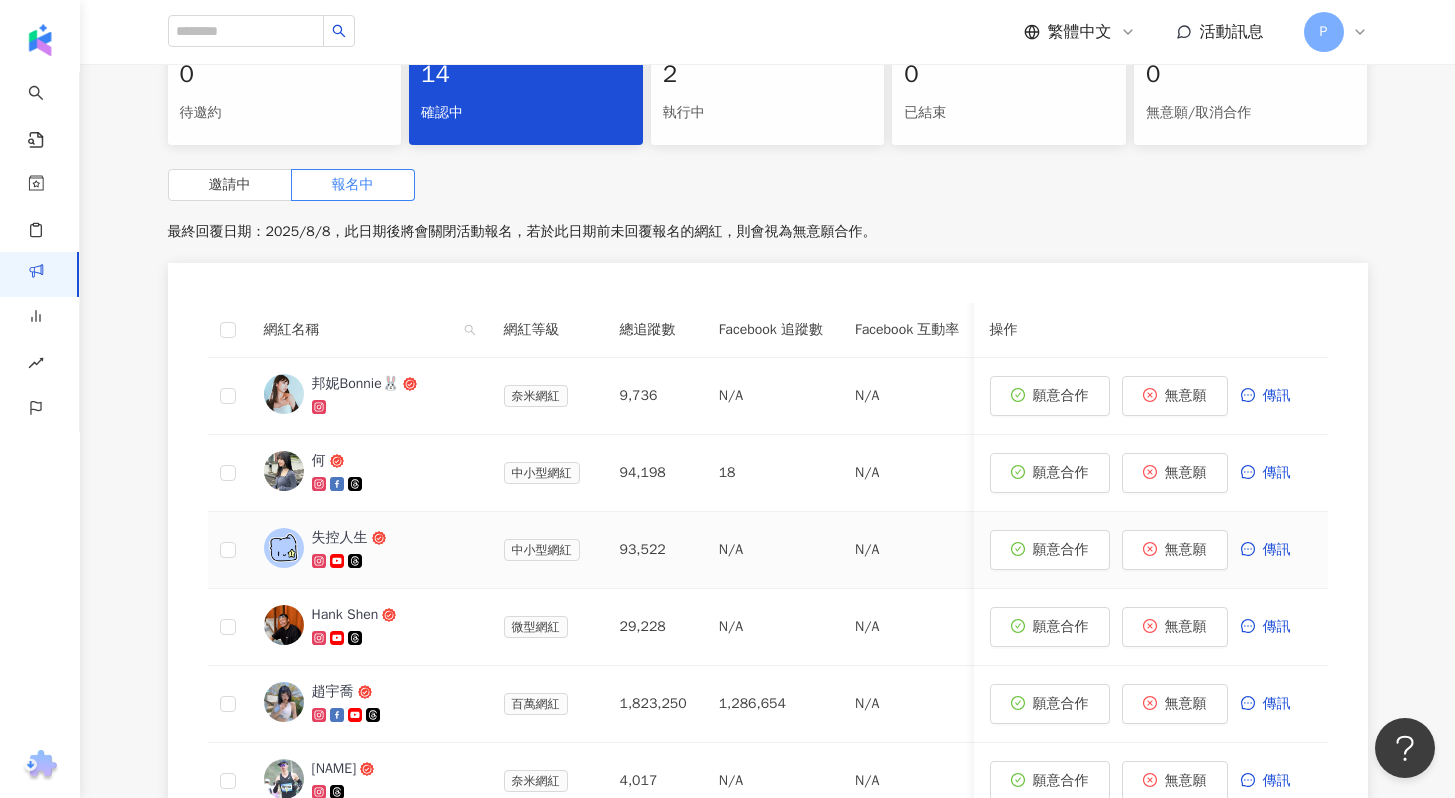 scroll, scrollTop: 674, scrollLeft: 0, axis: vertical 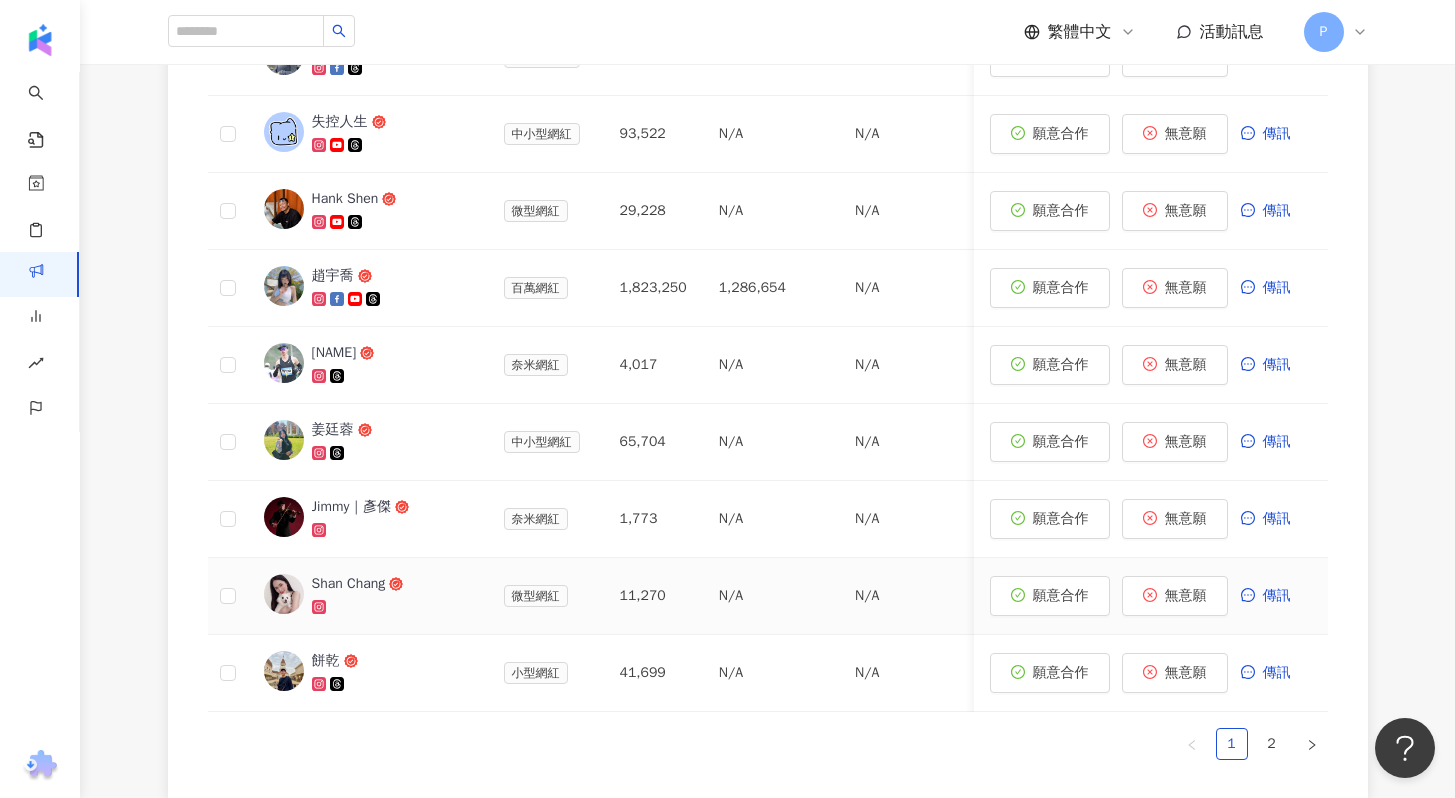 click on "Shan Chang" at bounding box center [349, 584] 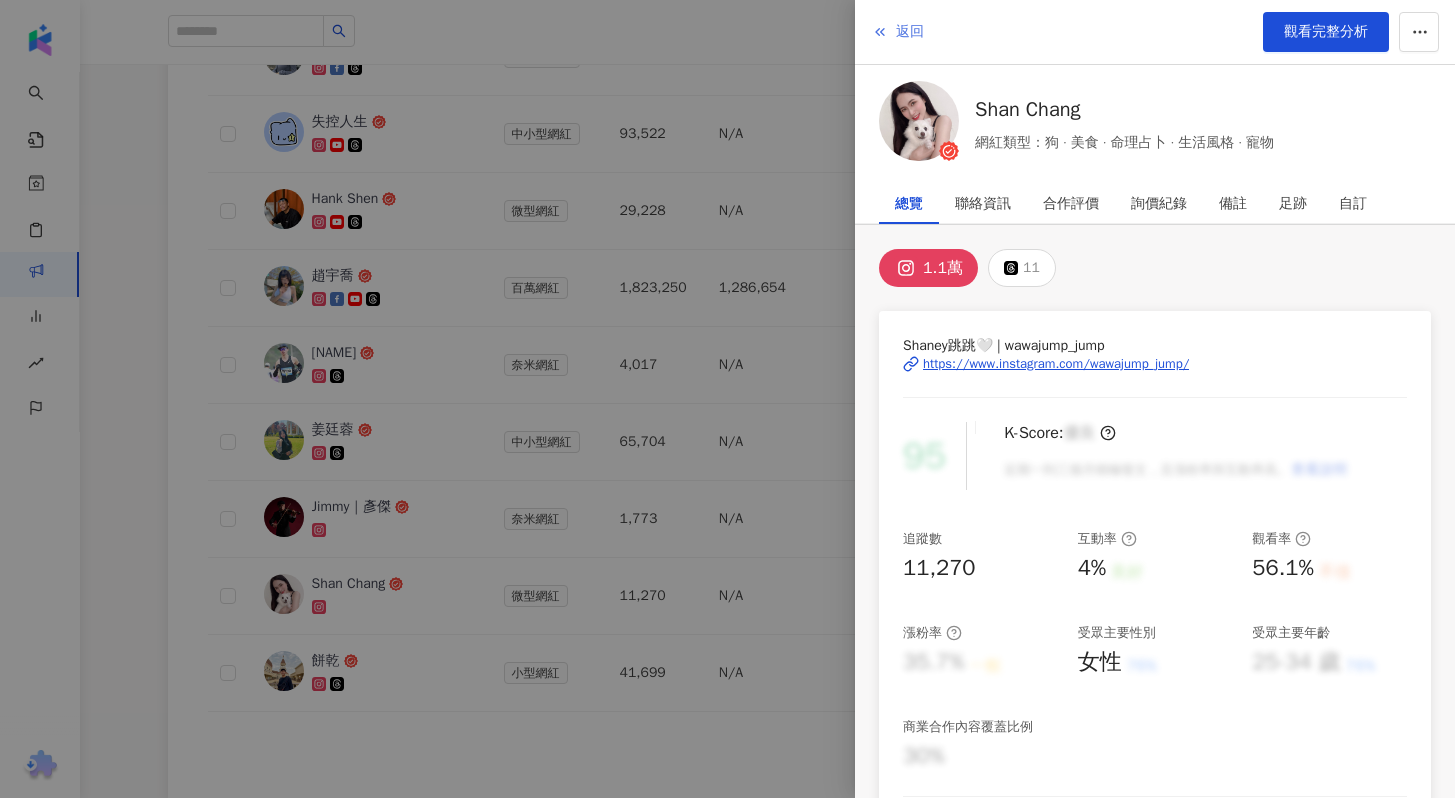 click on "返回" at bounding box center (910, 32) 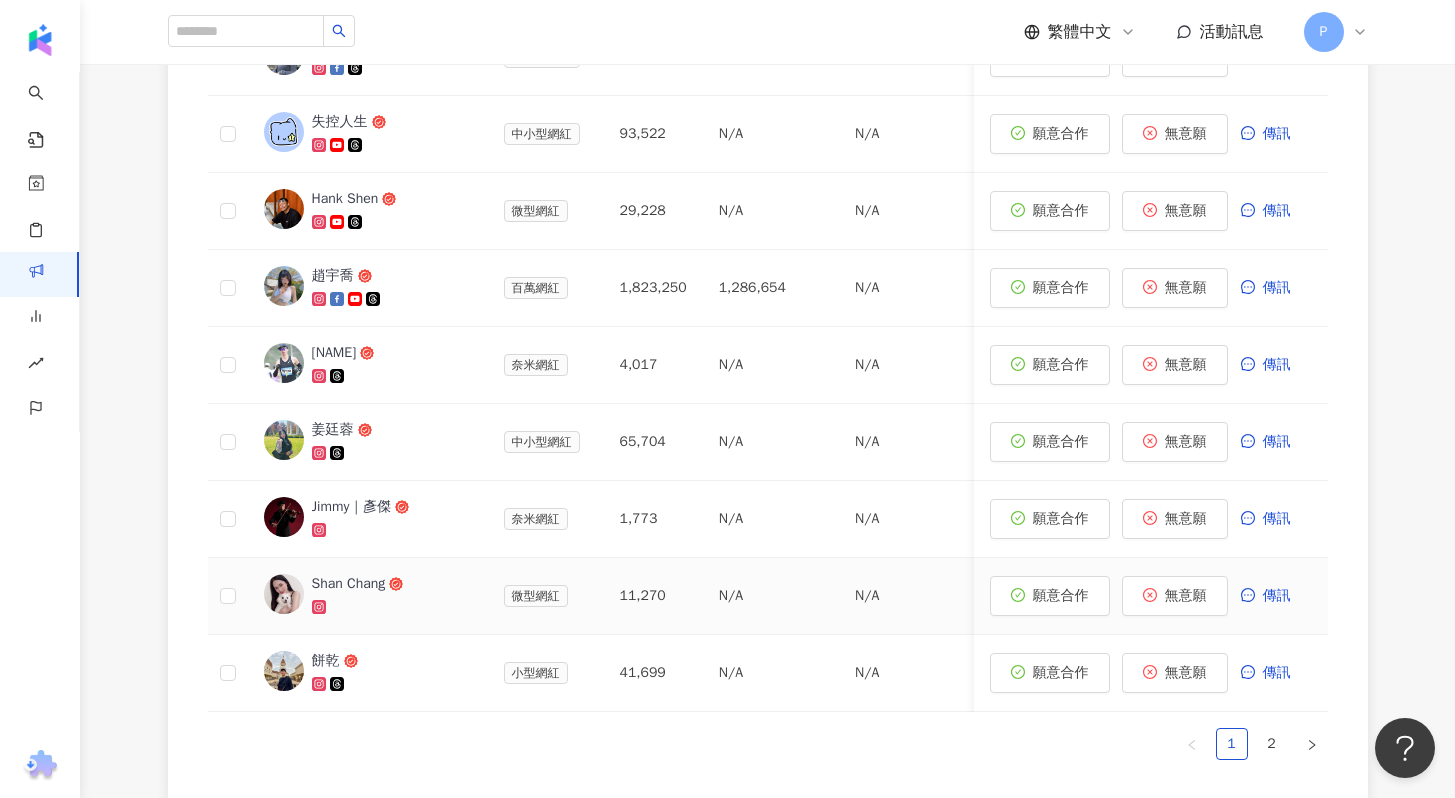 click on "Shan Chang" at bounding box center [349, 584] 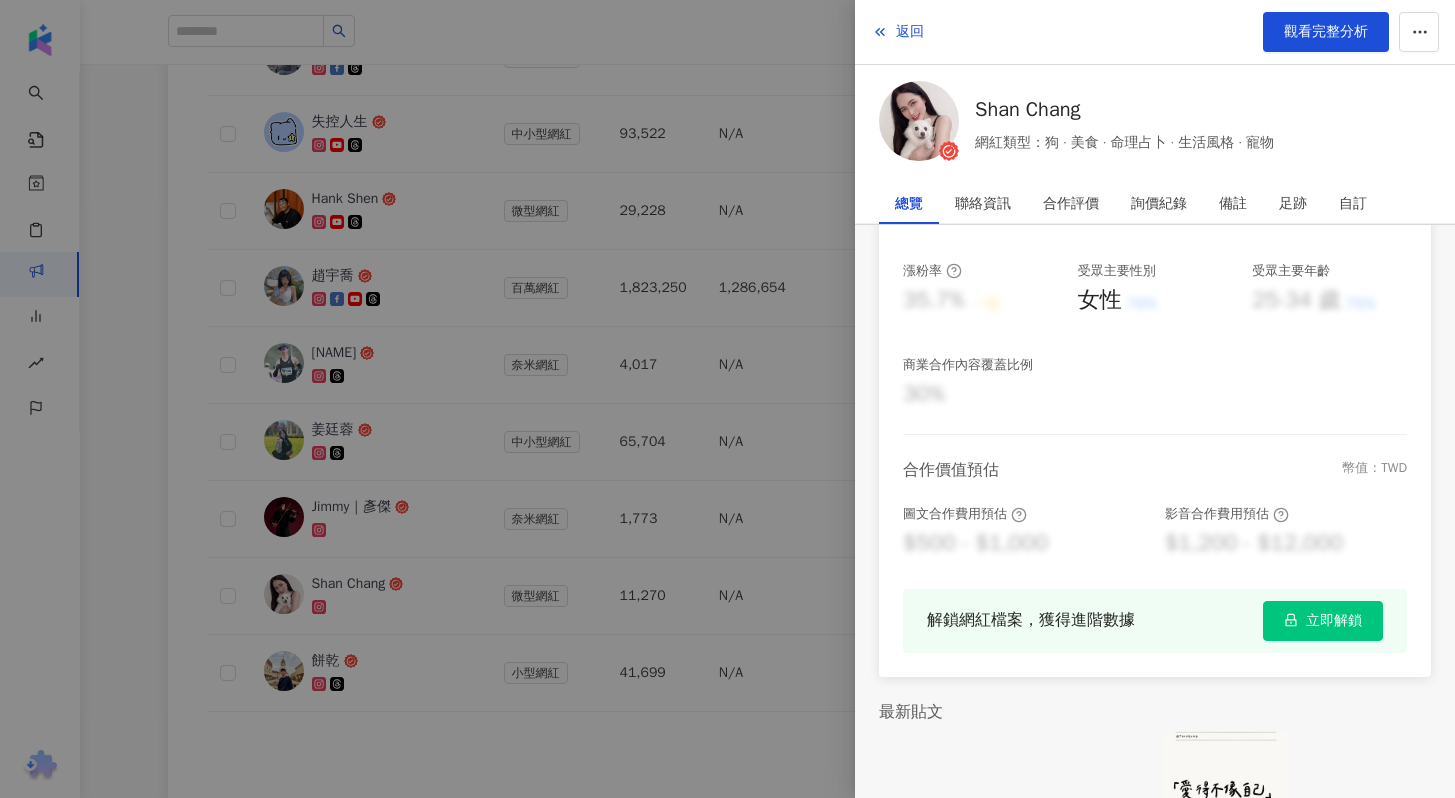 scroll, scrollTop: 368, scrollLeft: 0, axis: vertical 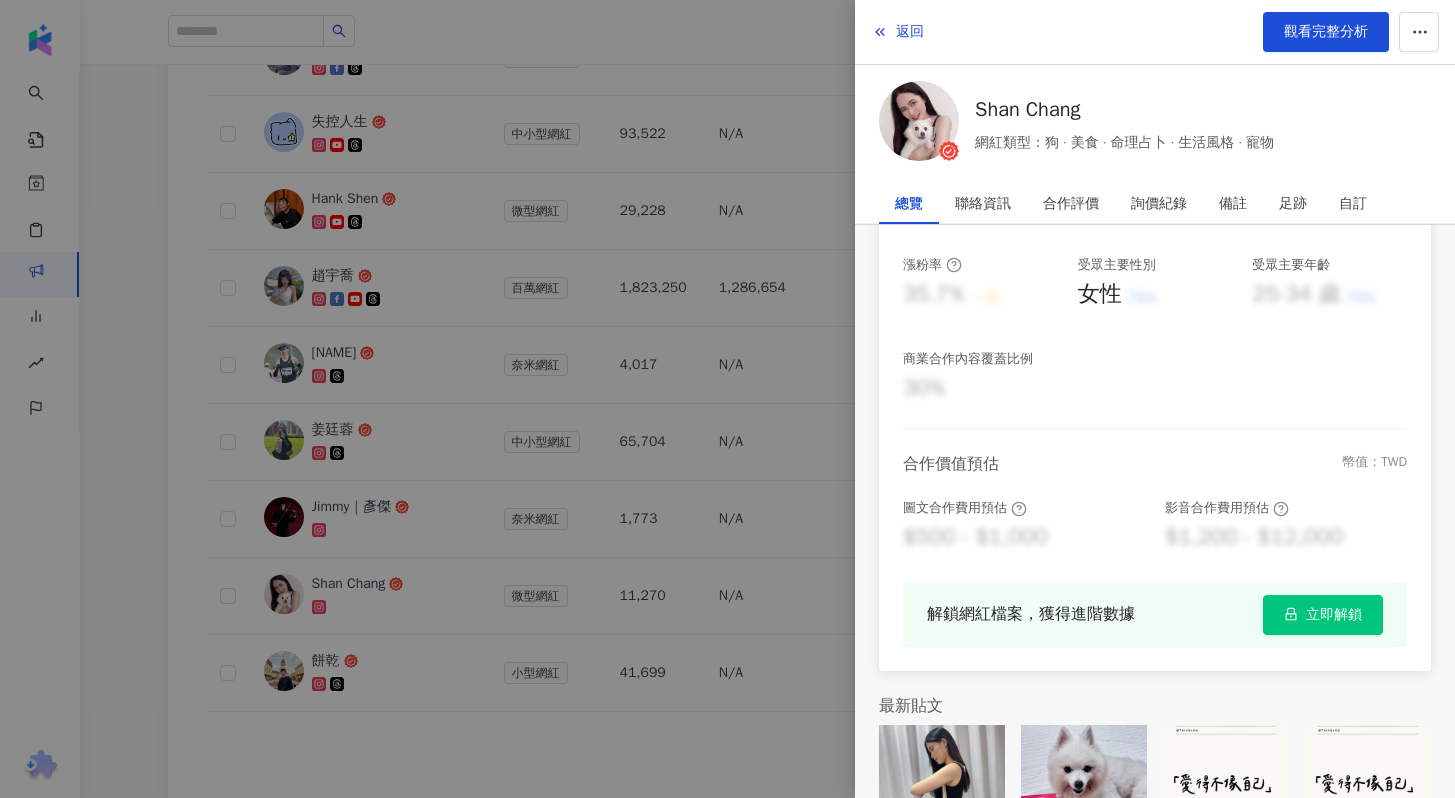 click on "立即解鎖" at bounding box center (1334, 615) 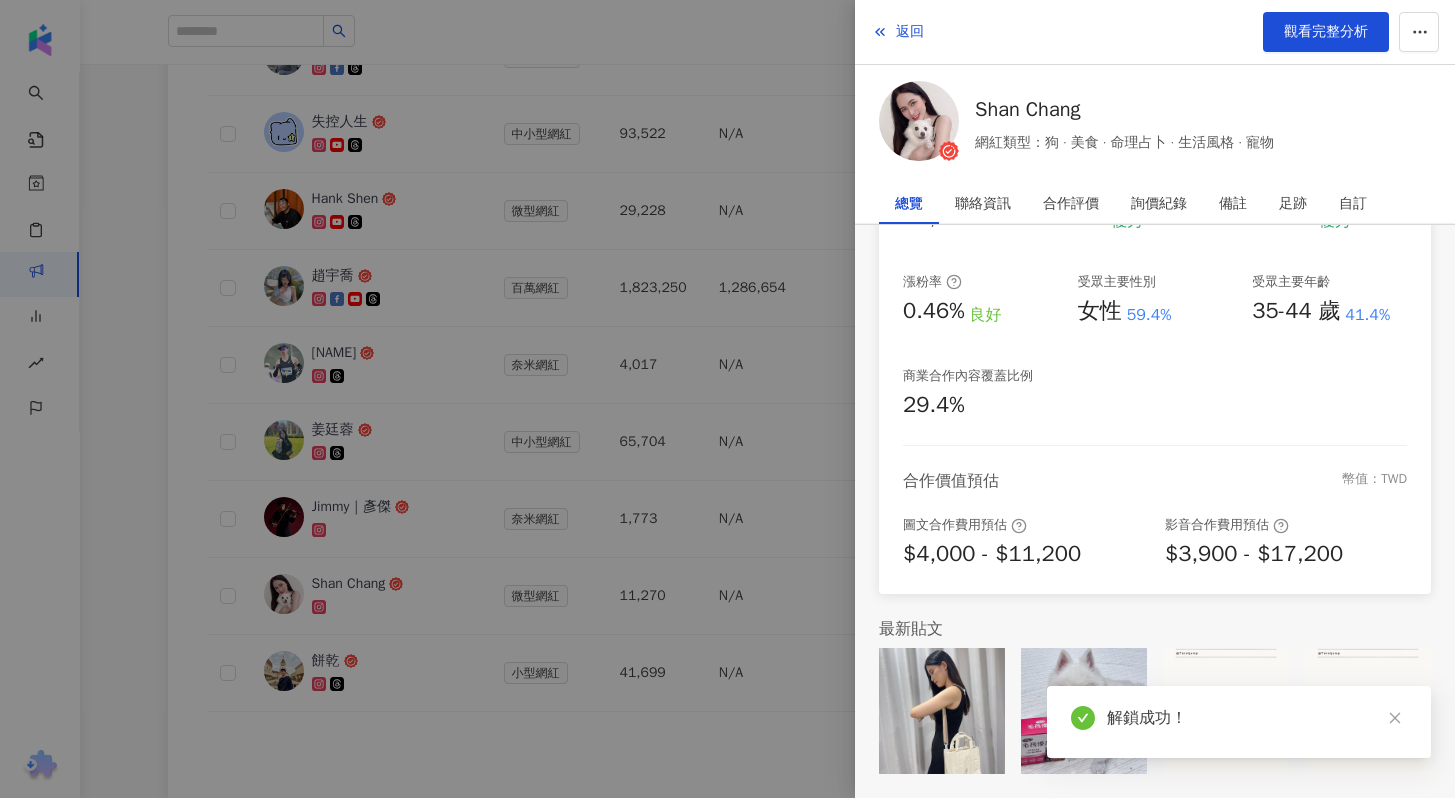scroll, scrollTop: 351, scrollLeft: 0, axis: vertical 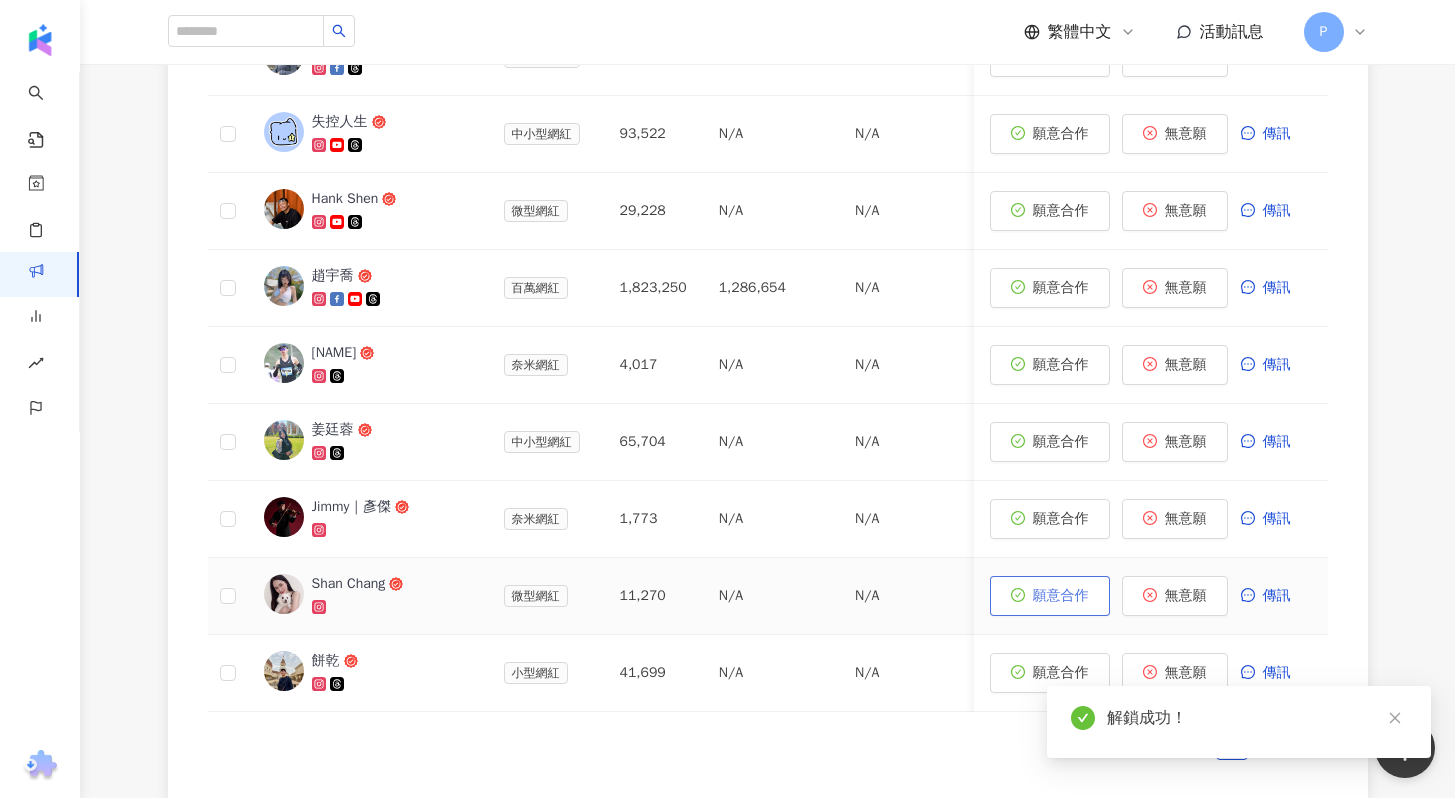 click on "願意合作" at bounding box center (1050, 596) 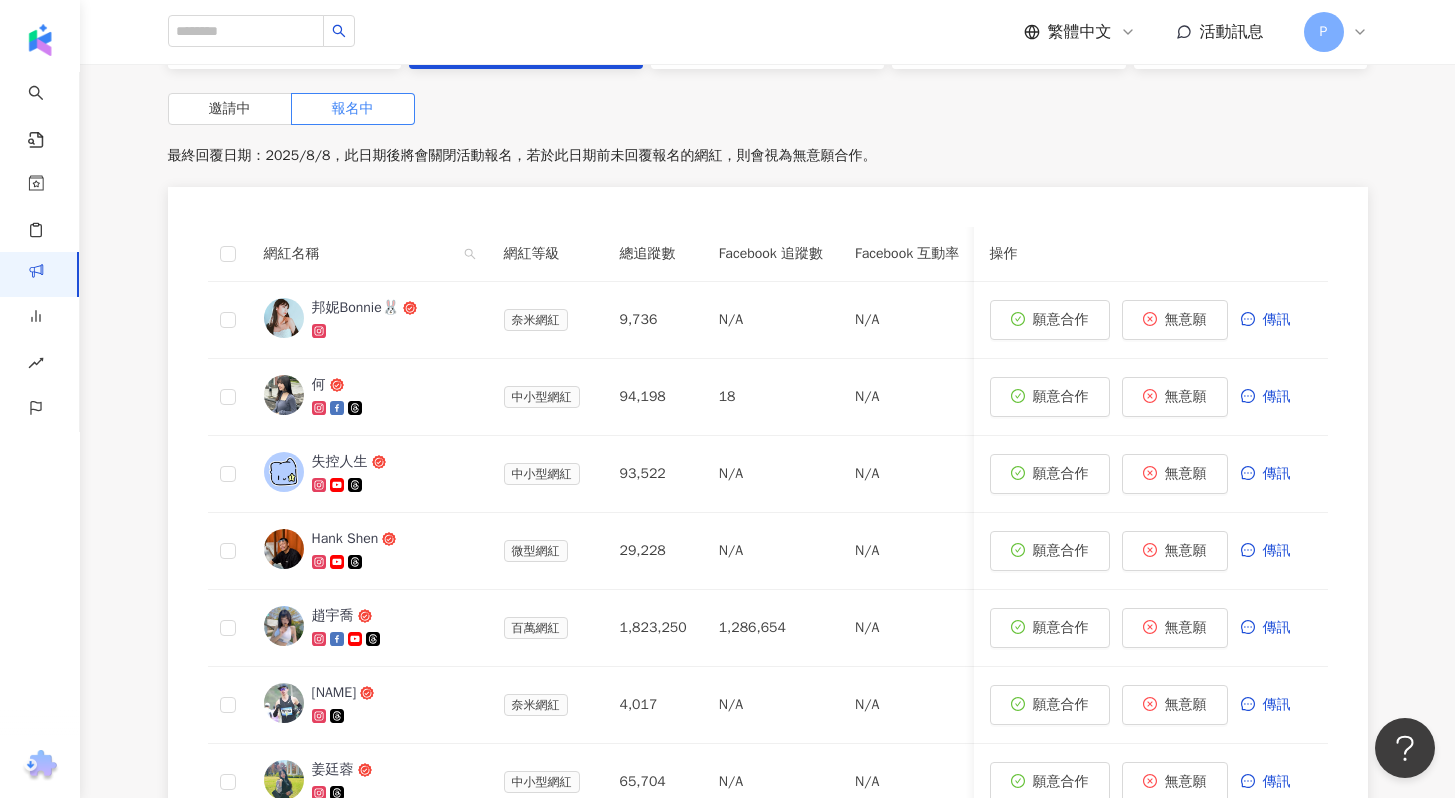 scroll, scrollTop: 579, scrollLeft: 0, axis: vertical 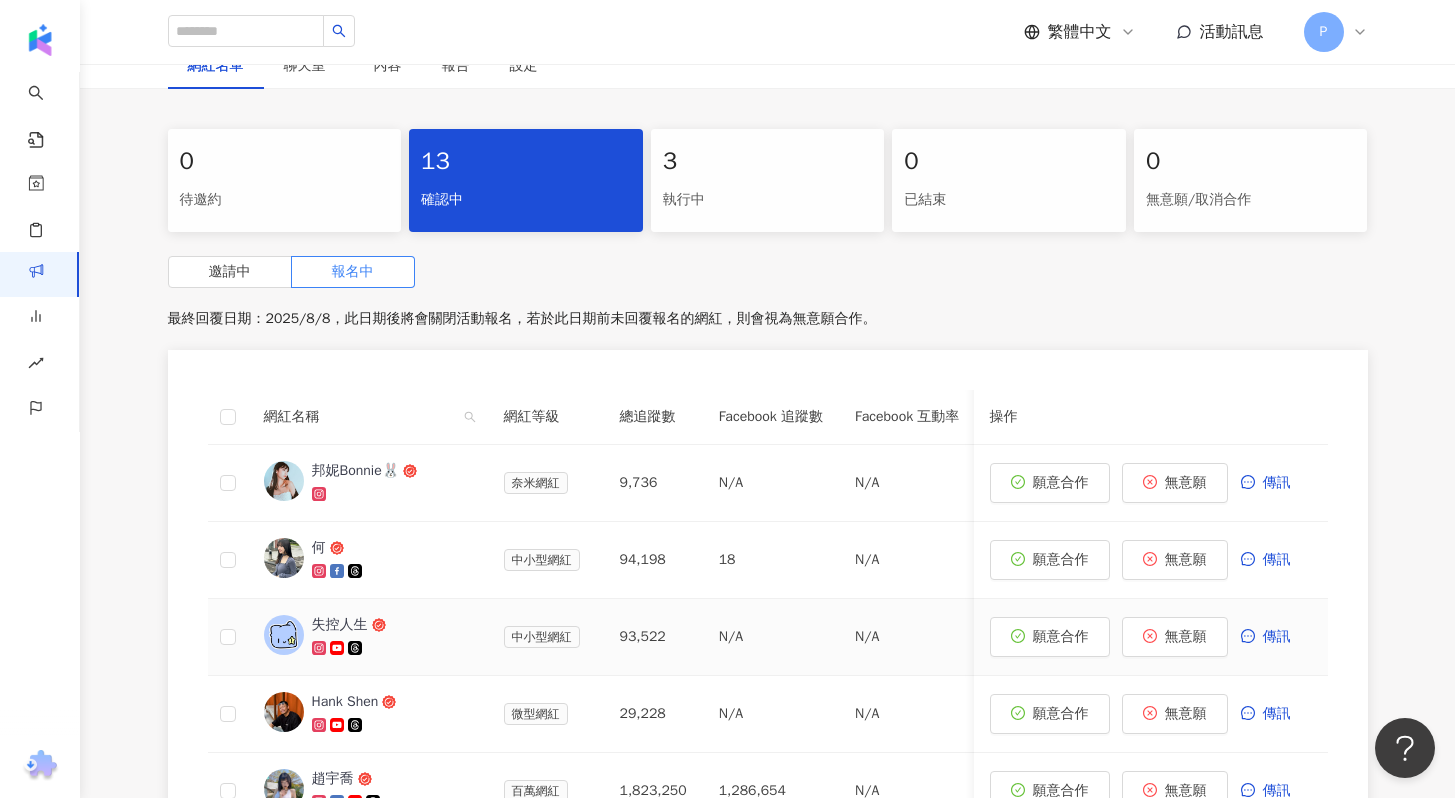 click on "失控人生" at bounding box center (340, 625) 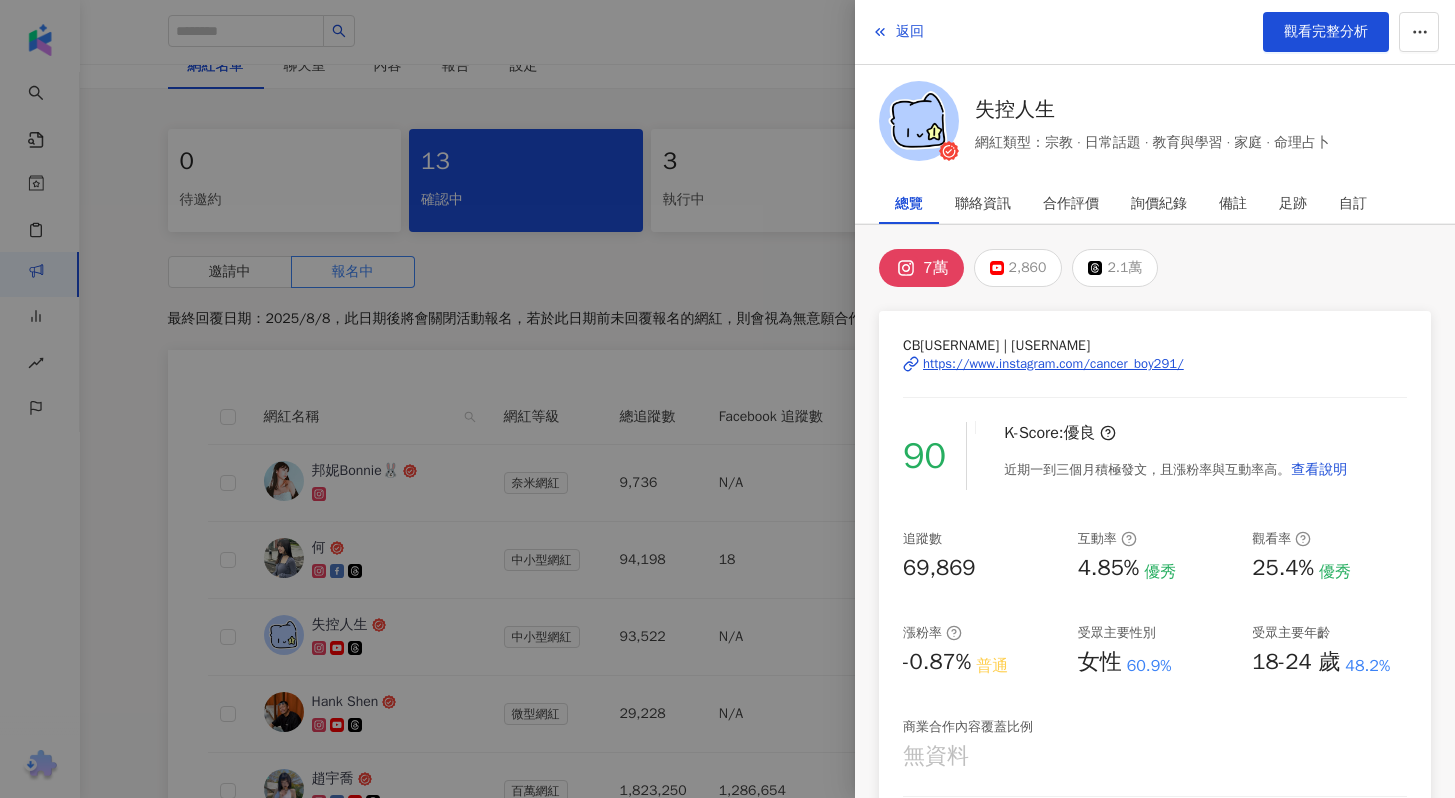 scroll, scrollTop: 351, scrollLeft: 0, axis: vertical 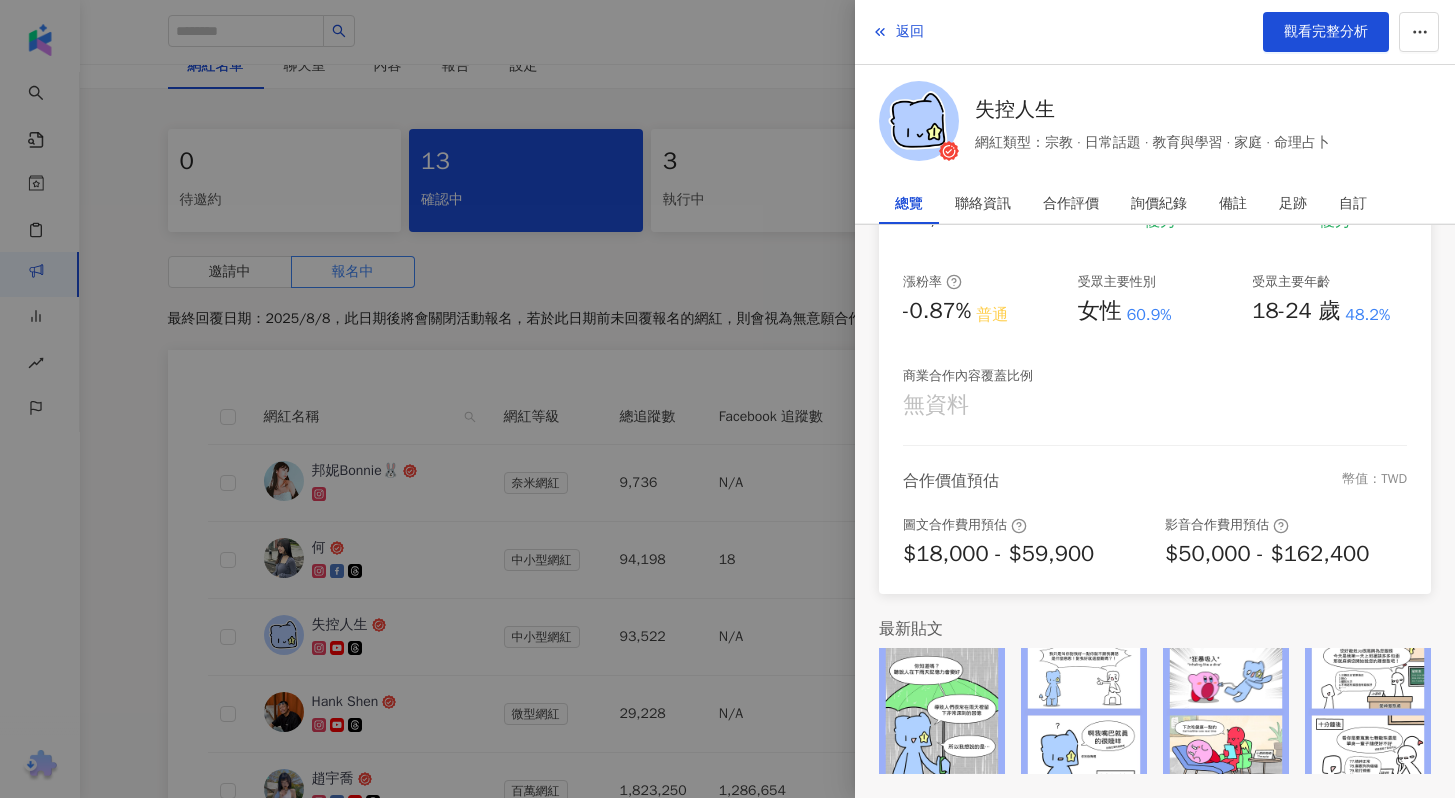click at bounding box center [727, 399] 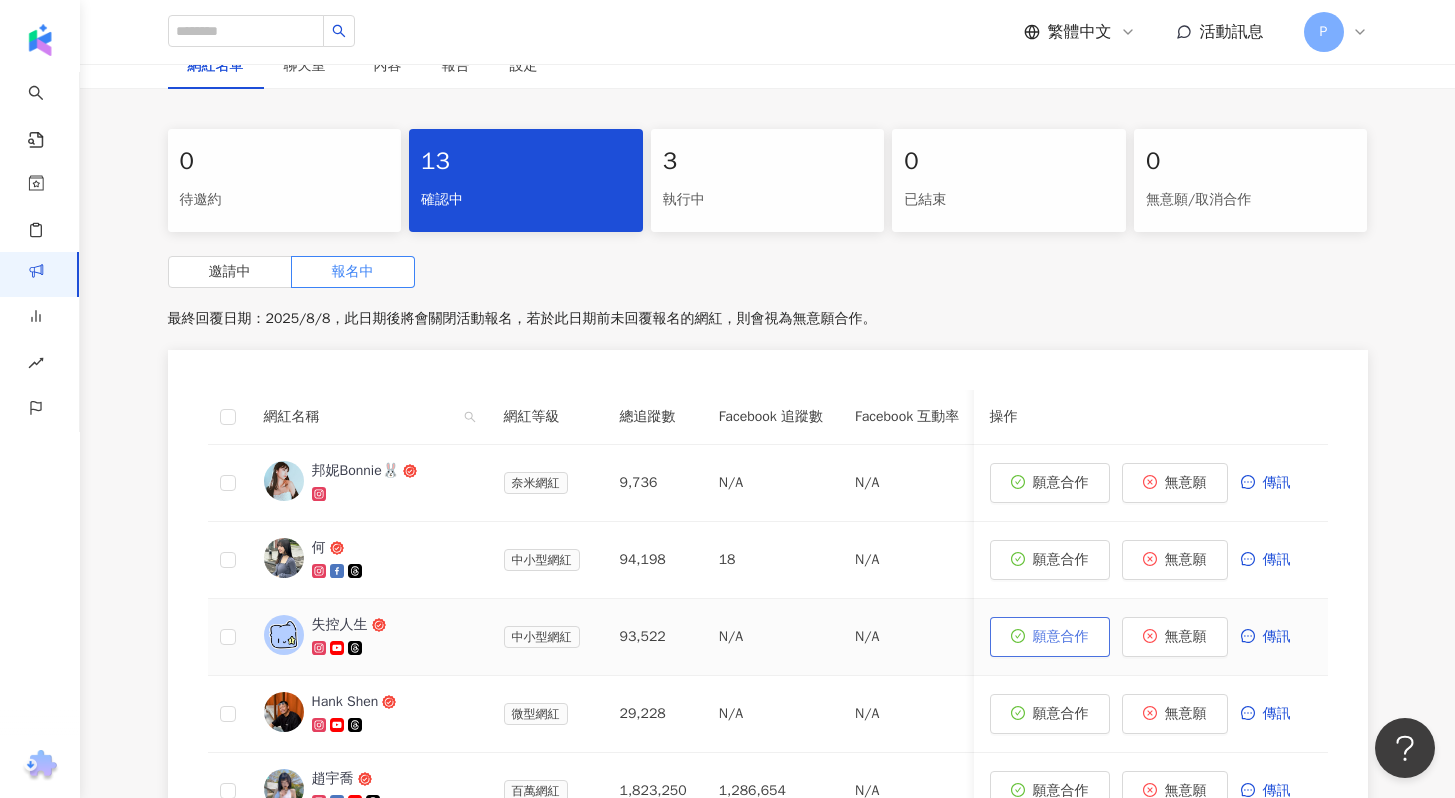 click on "願意合作" at bounding box center (1061, 637) 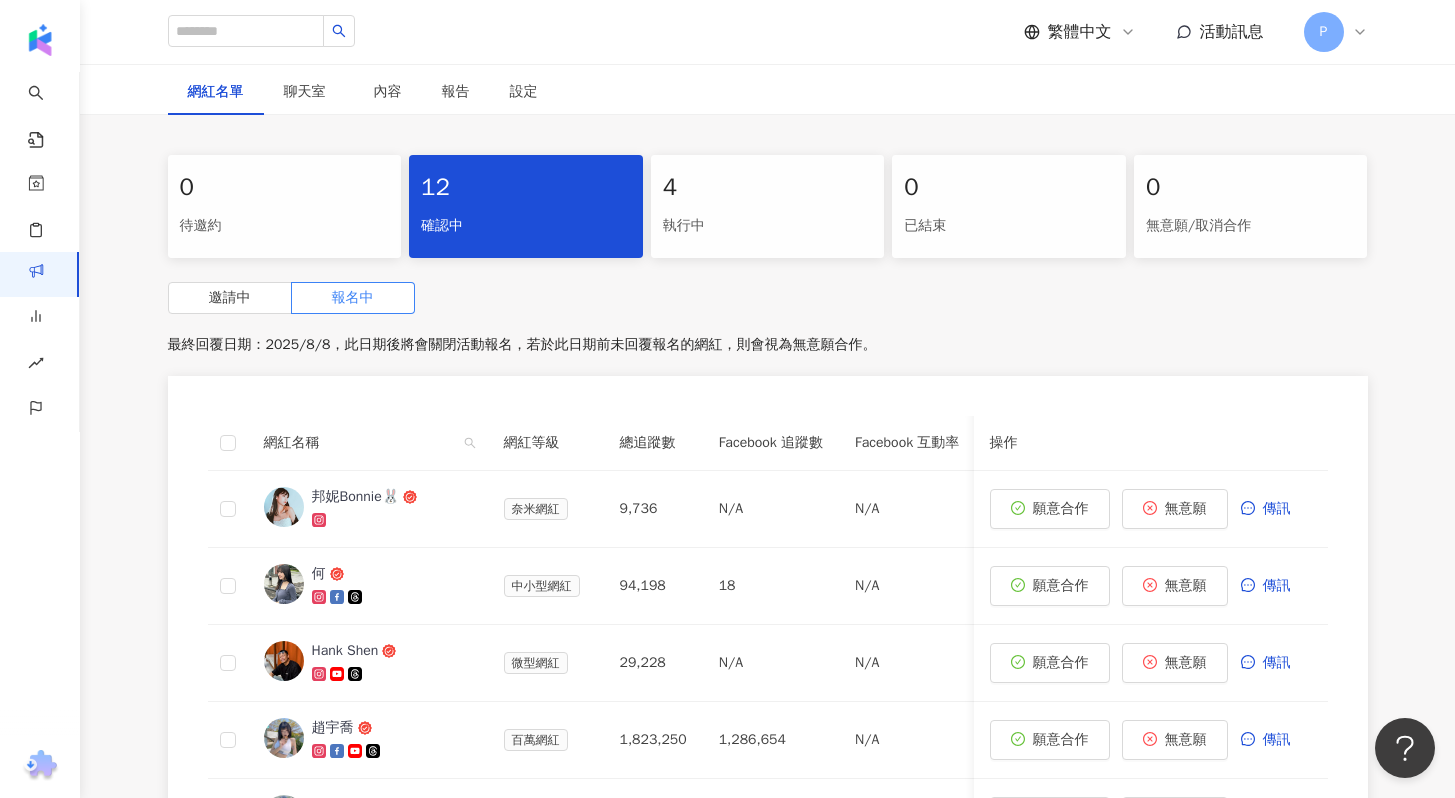 scroll, scrollTop: 411, scrollLeft: 0, axis: vertical 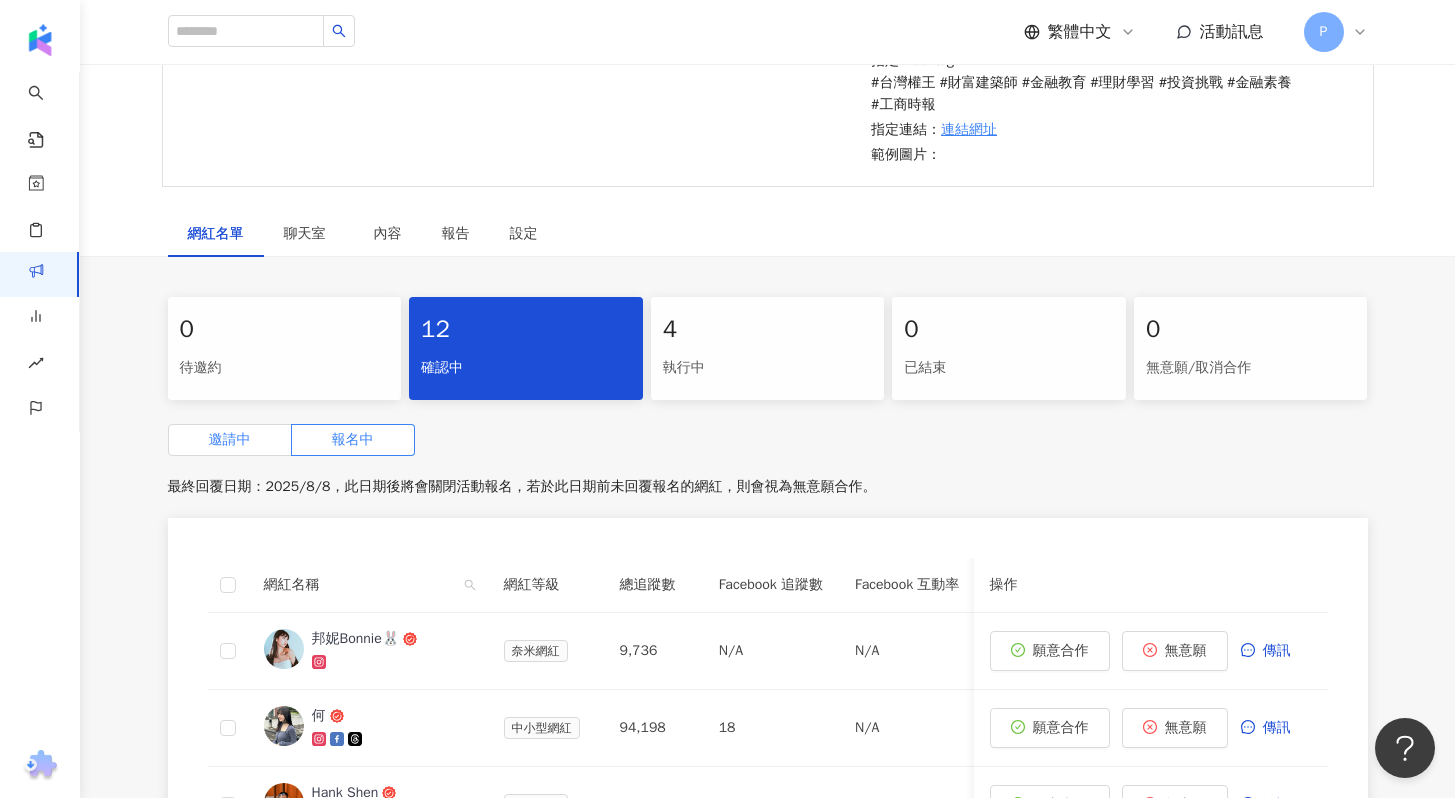 click on "邀請中" at bounding box center [230, 440] 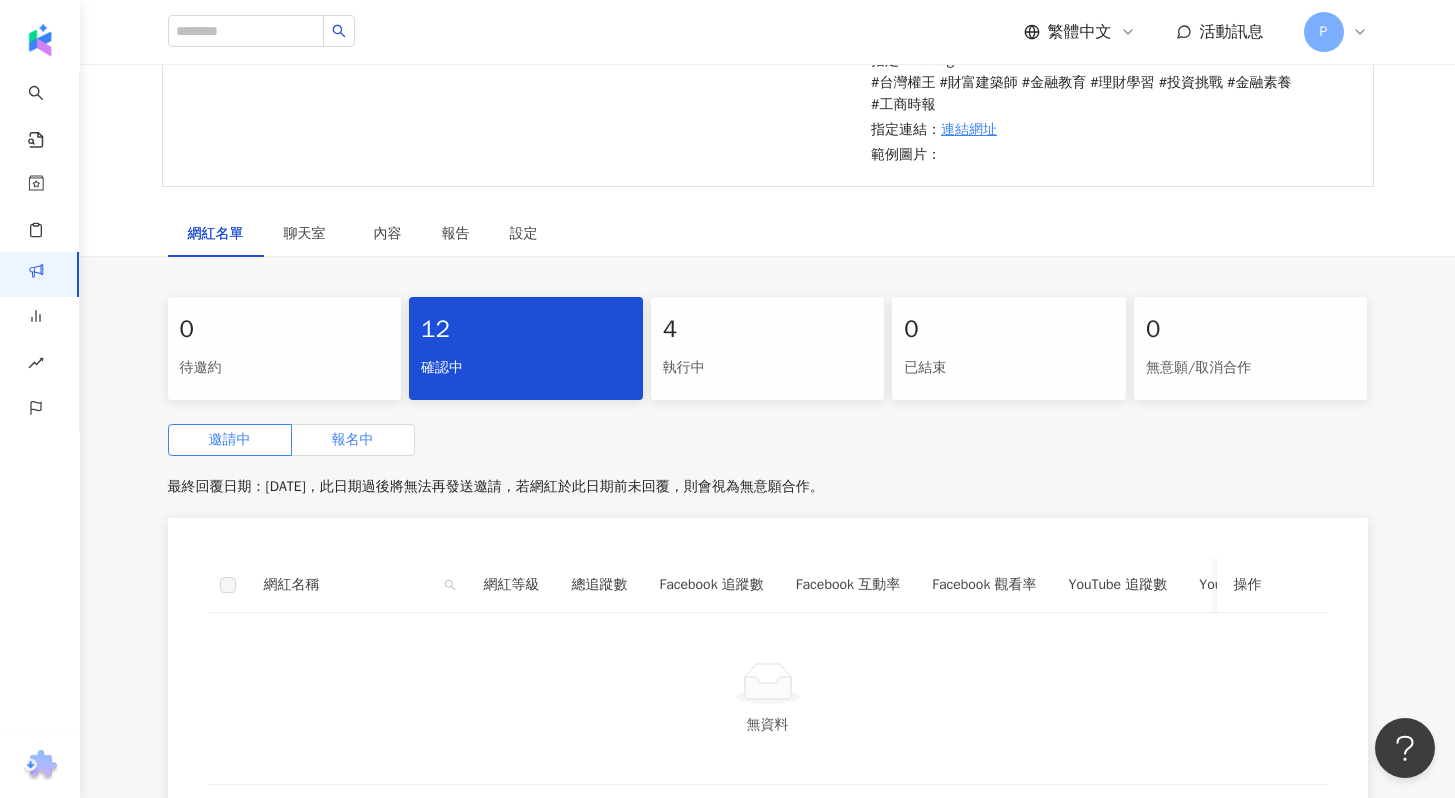 click on "報名中" at bounding box center [353, 439] 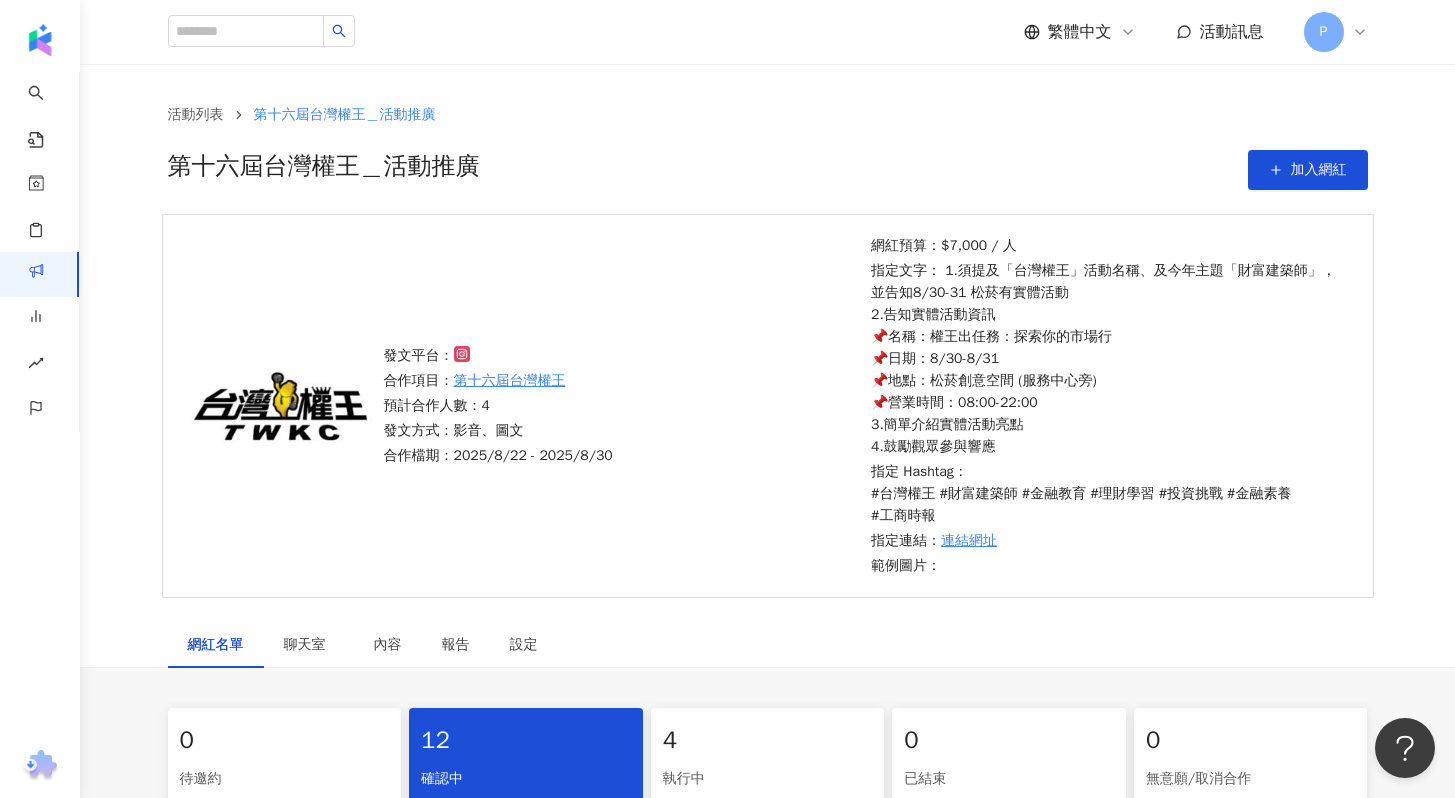 scroll, scrollTop: 315, scrollLeft: 0, axis: vertical 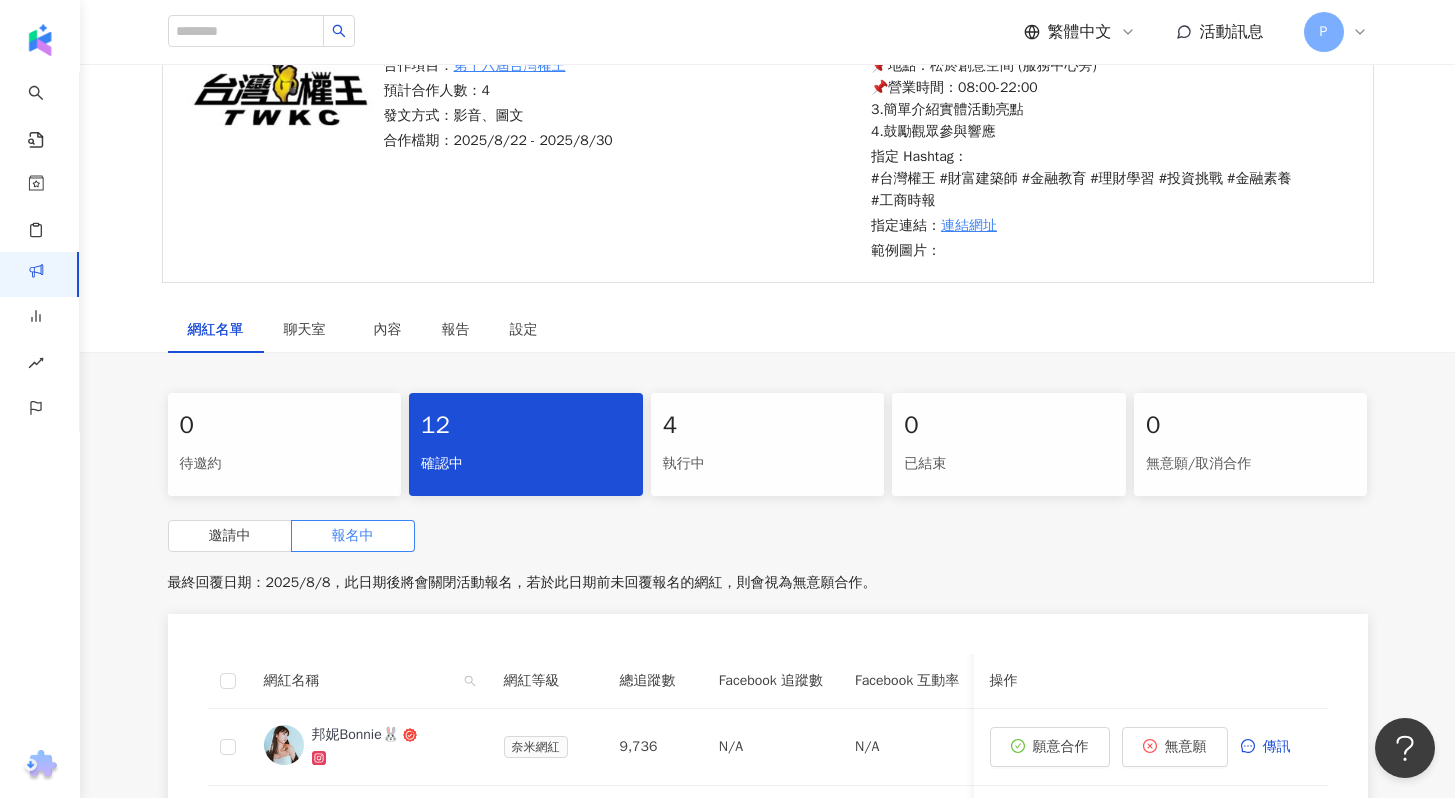 click on "4" at bounding box center [768, 426] 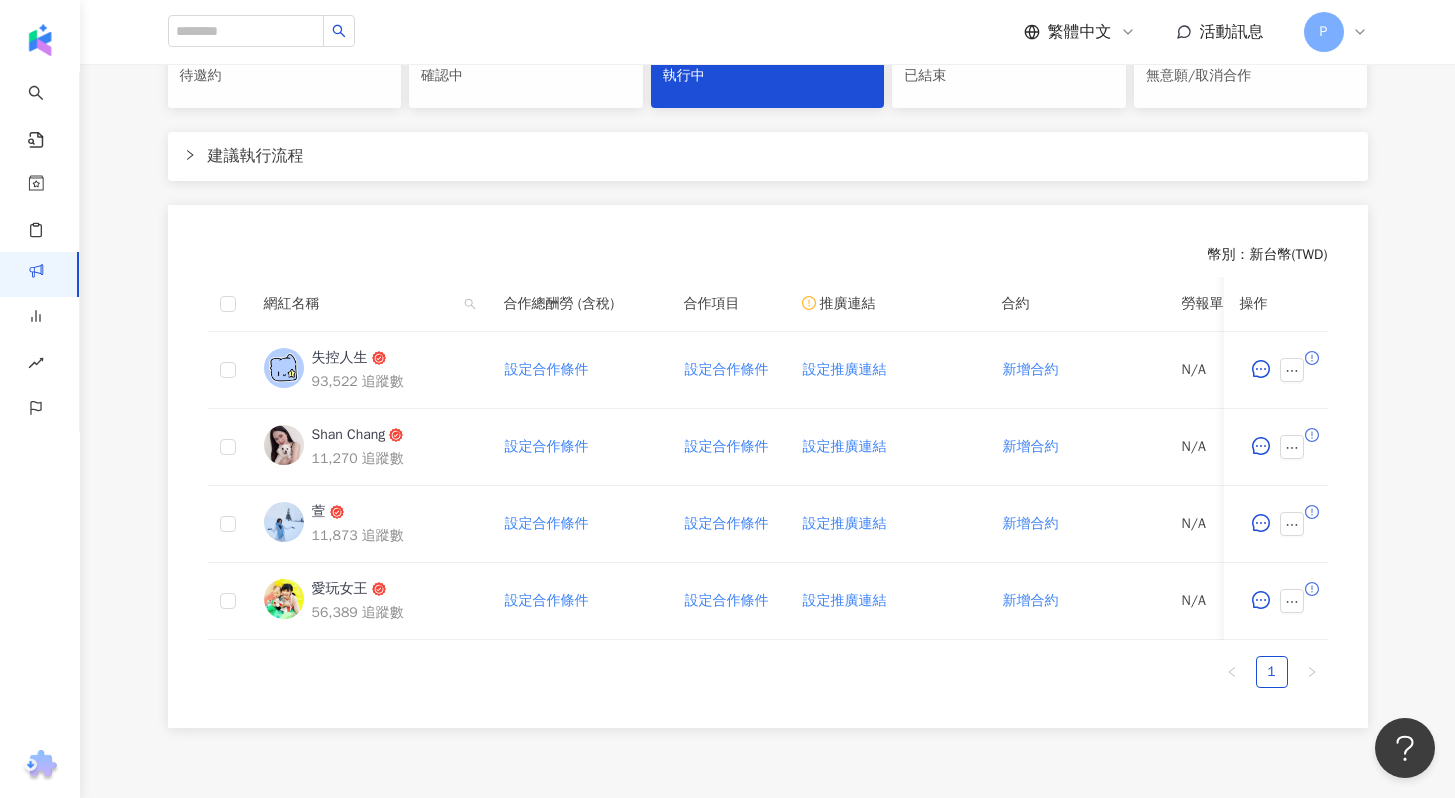 scroll, scrollTop: 816, scrollLeft: 0, axis: vertical 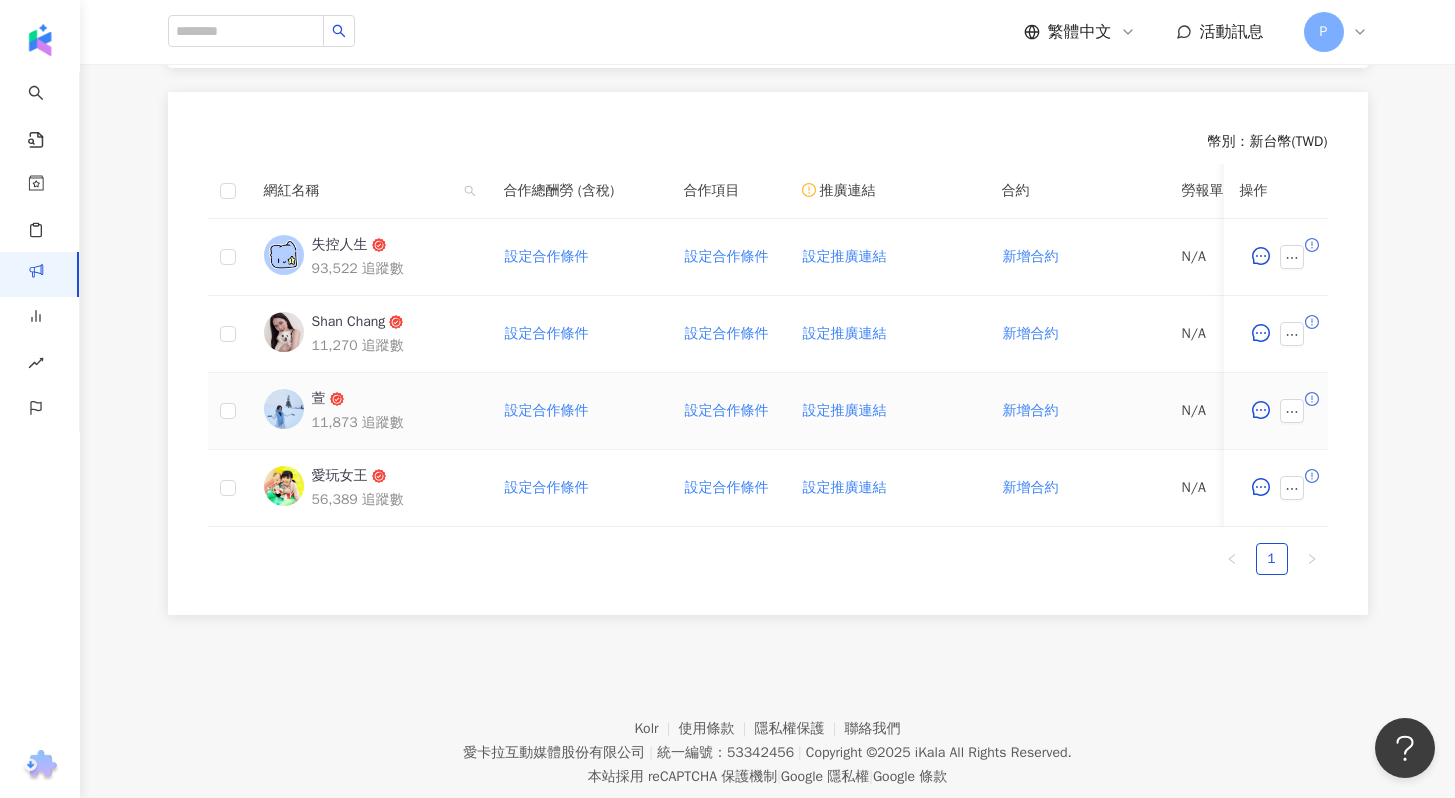 click on "萱" at bounding box center [319, 399] 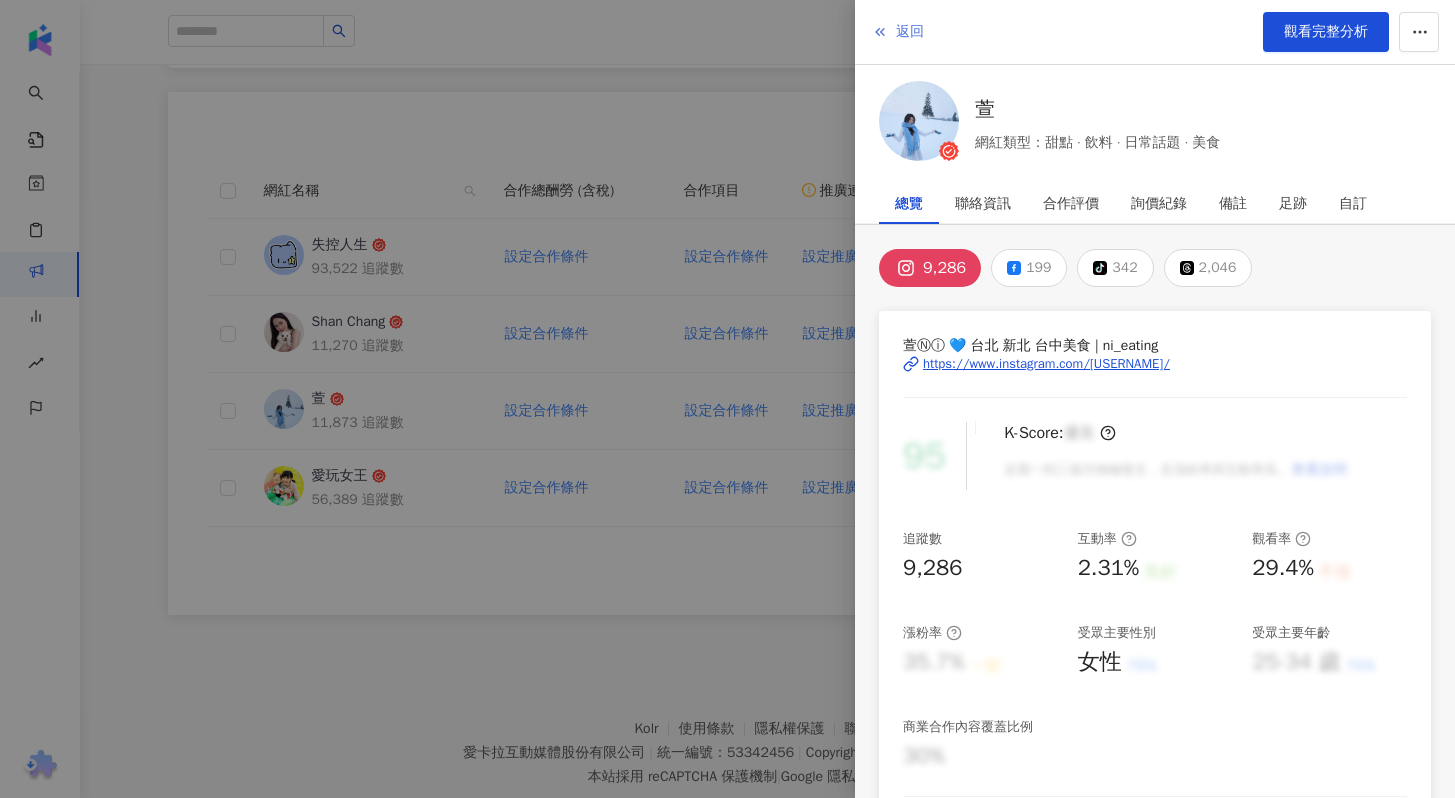 click on "返回" at bounding box center [910, 32] 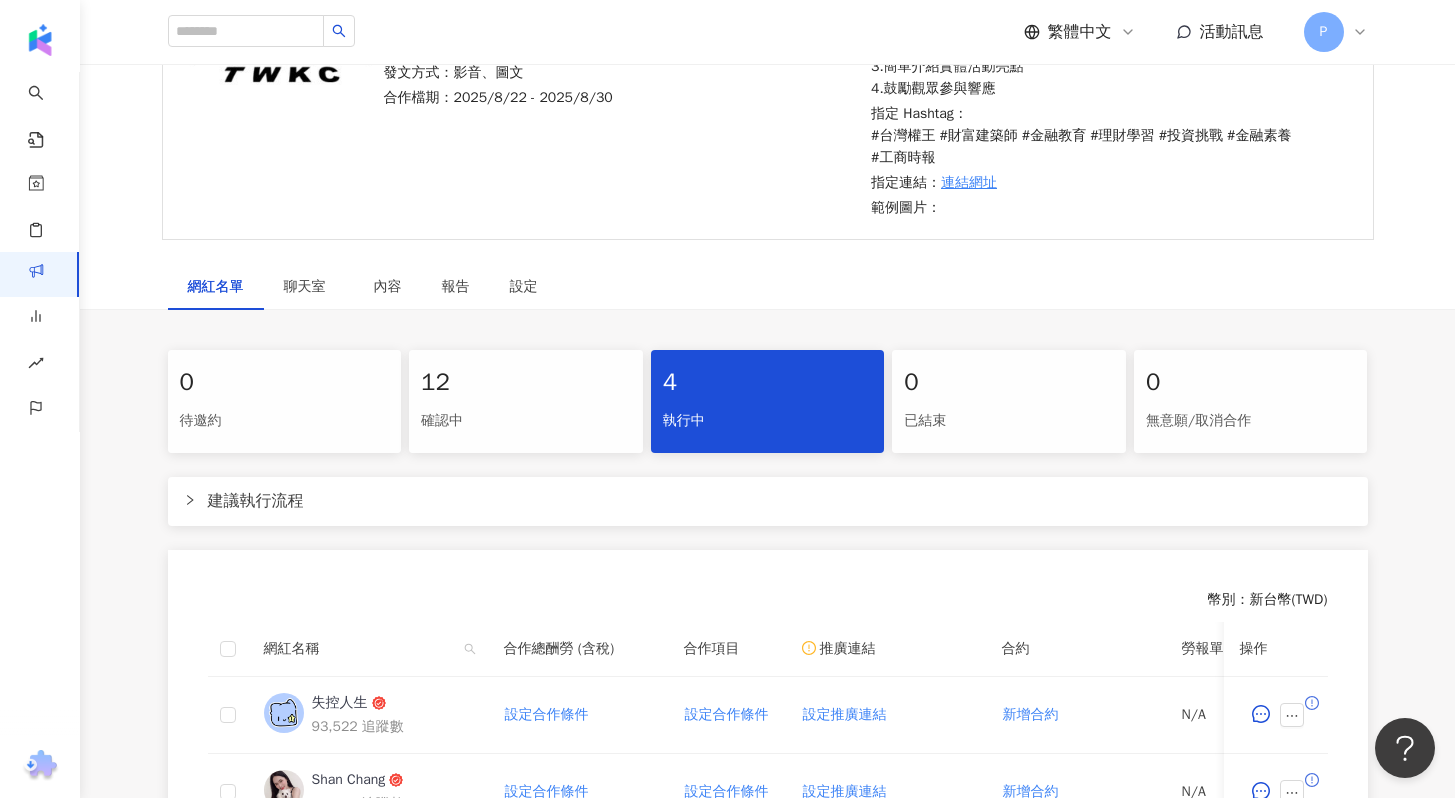 scroll, scrollTop: 308, scrollLeft: 0, axis: vertical 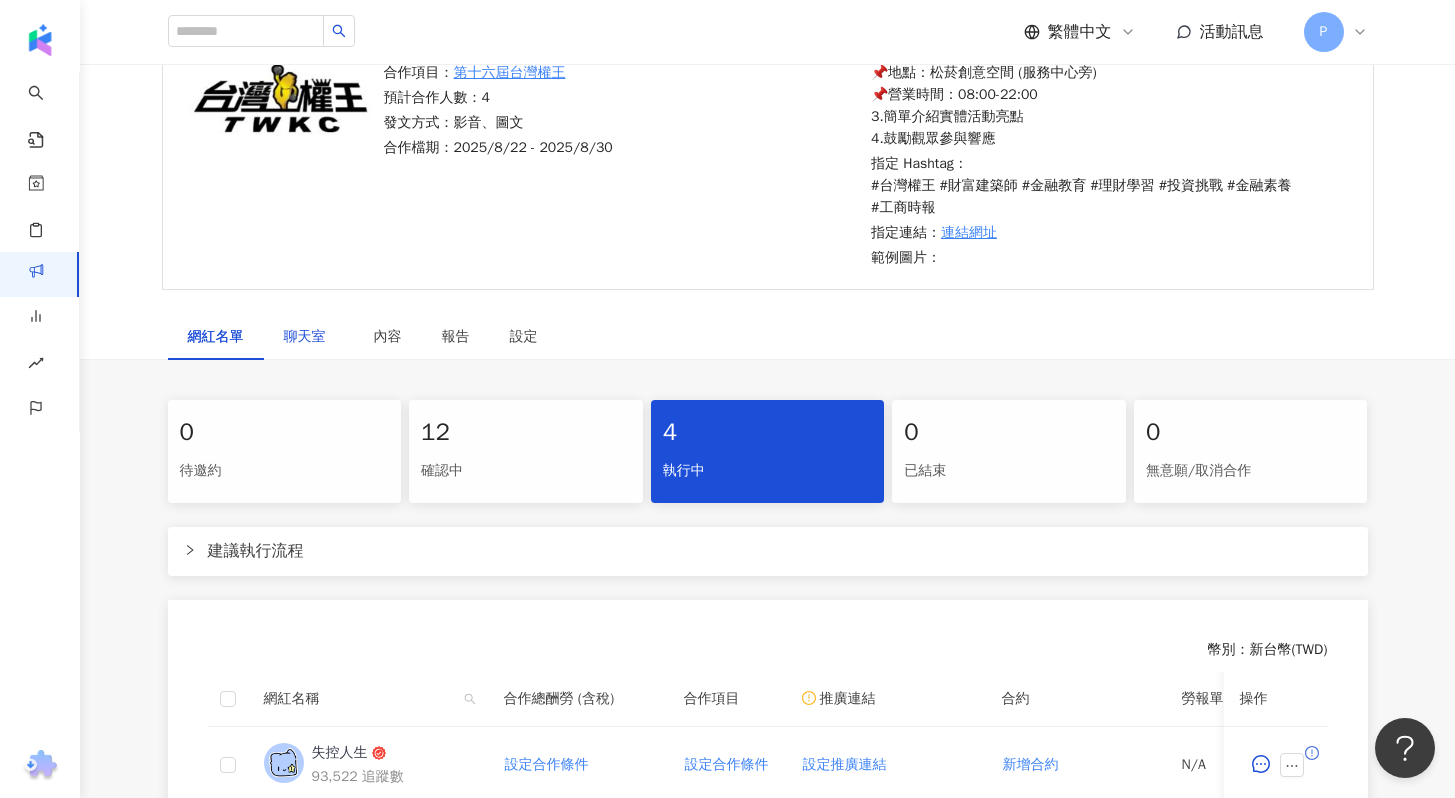 click on "聊天室" at bounding box center (309, 337) 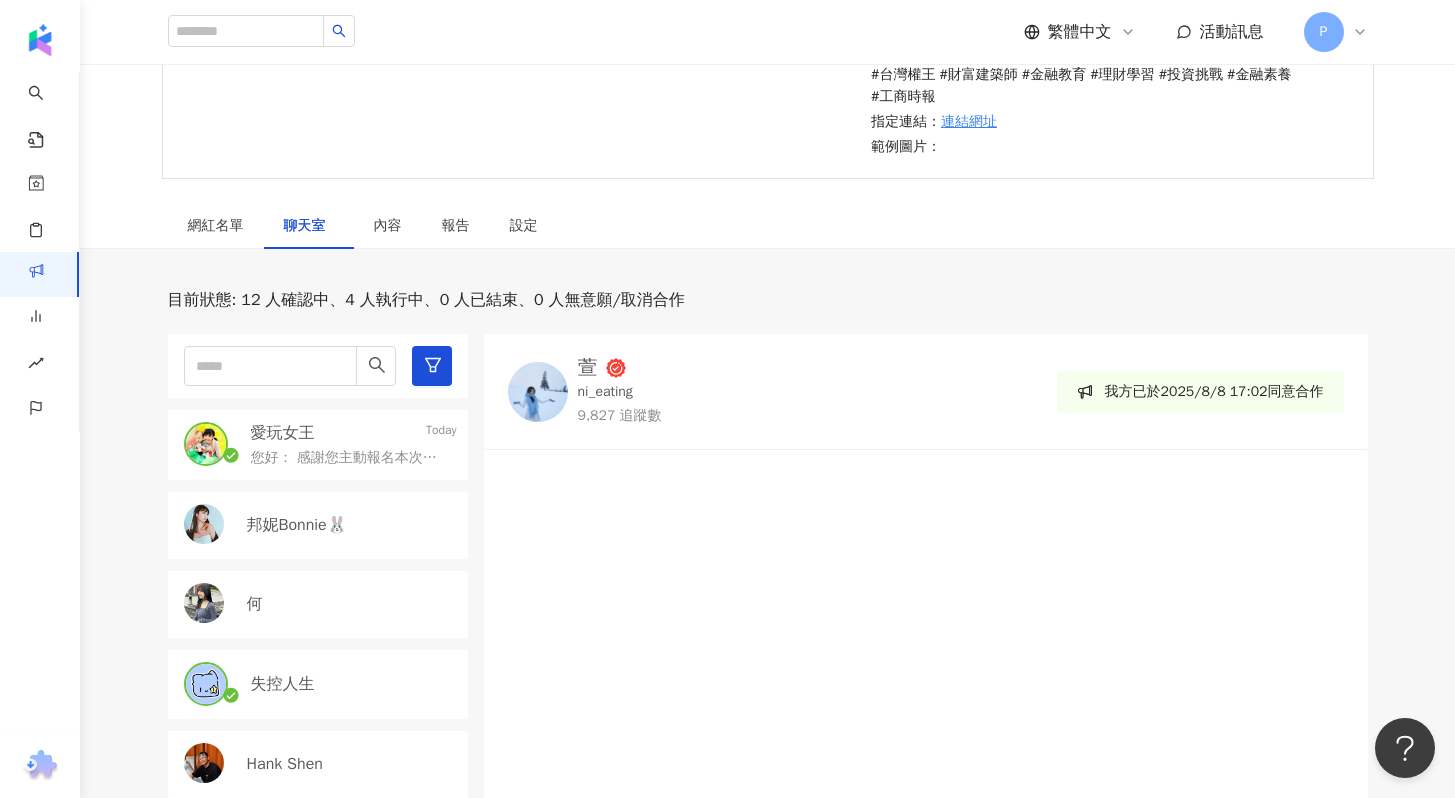 scroll, scrollTop: 472, scrollLeft: 0, axis: vertical 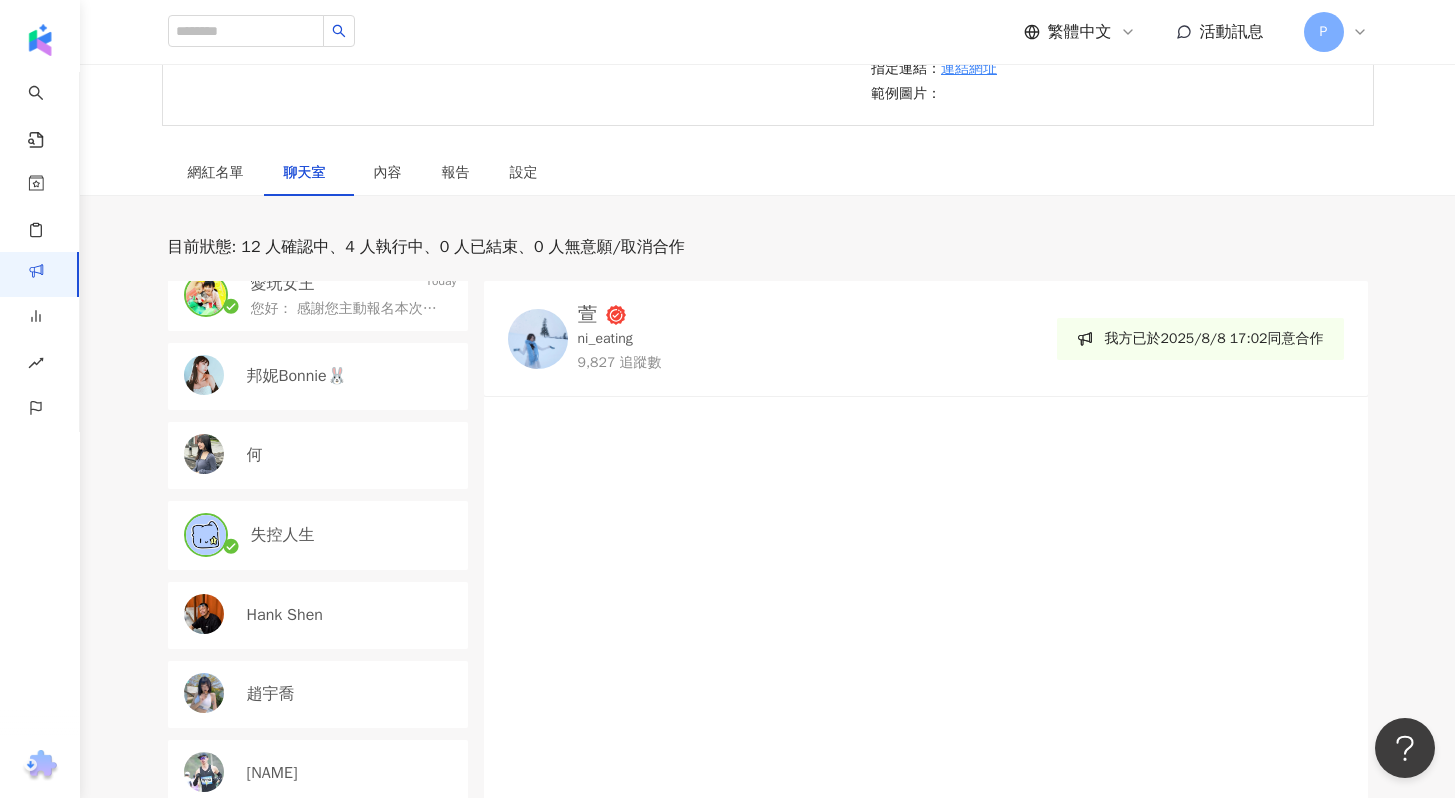 click on "失控人生" at bounding box center (354, 535) 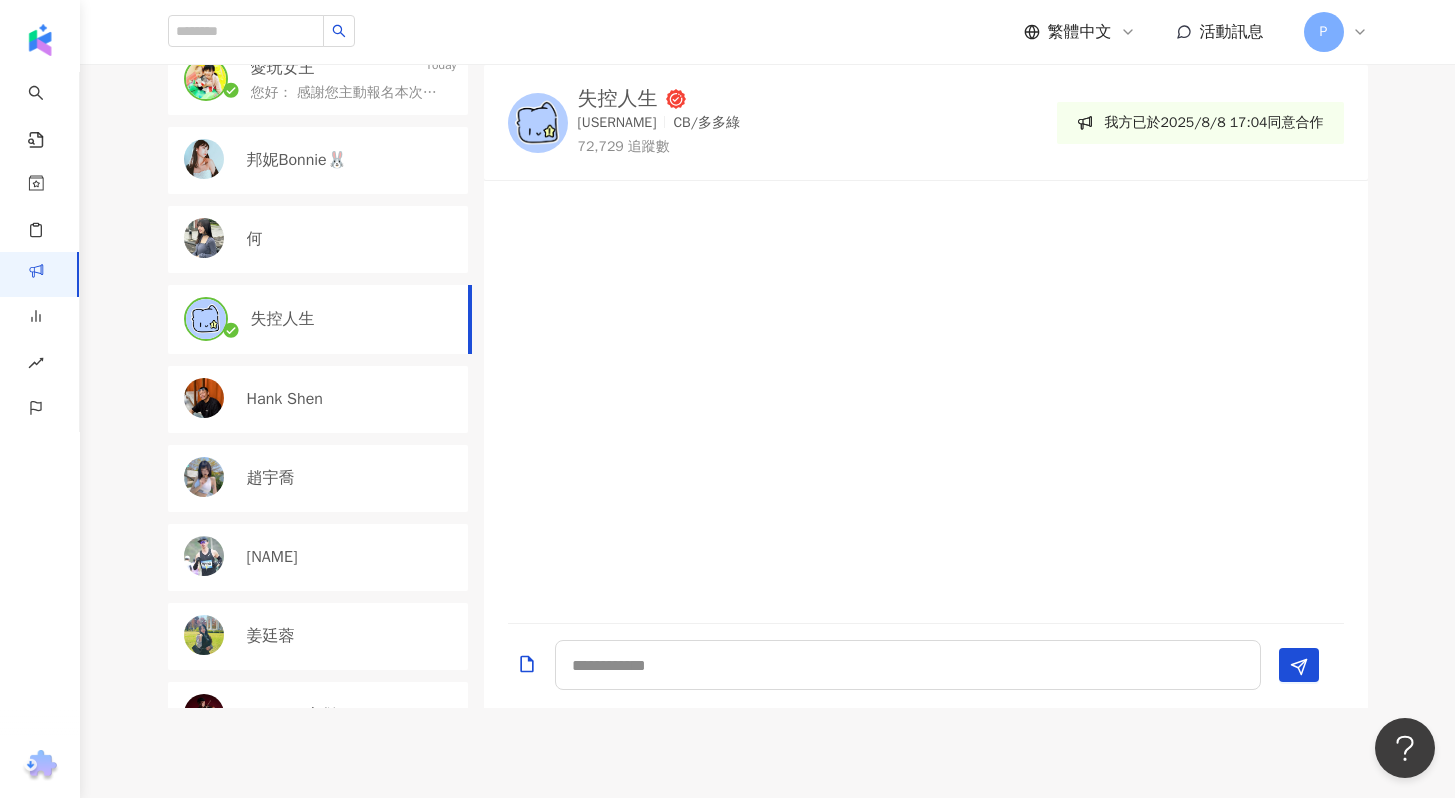 scroll, scrollTop: 753, scrollLeft: 0, axis: vertical 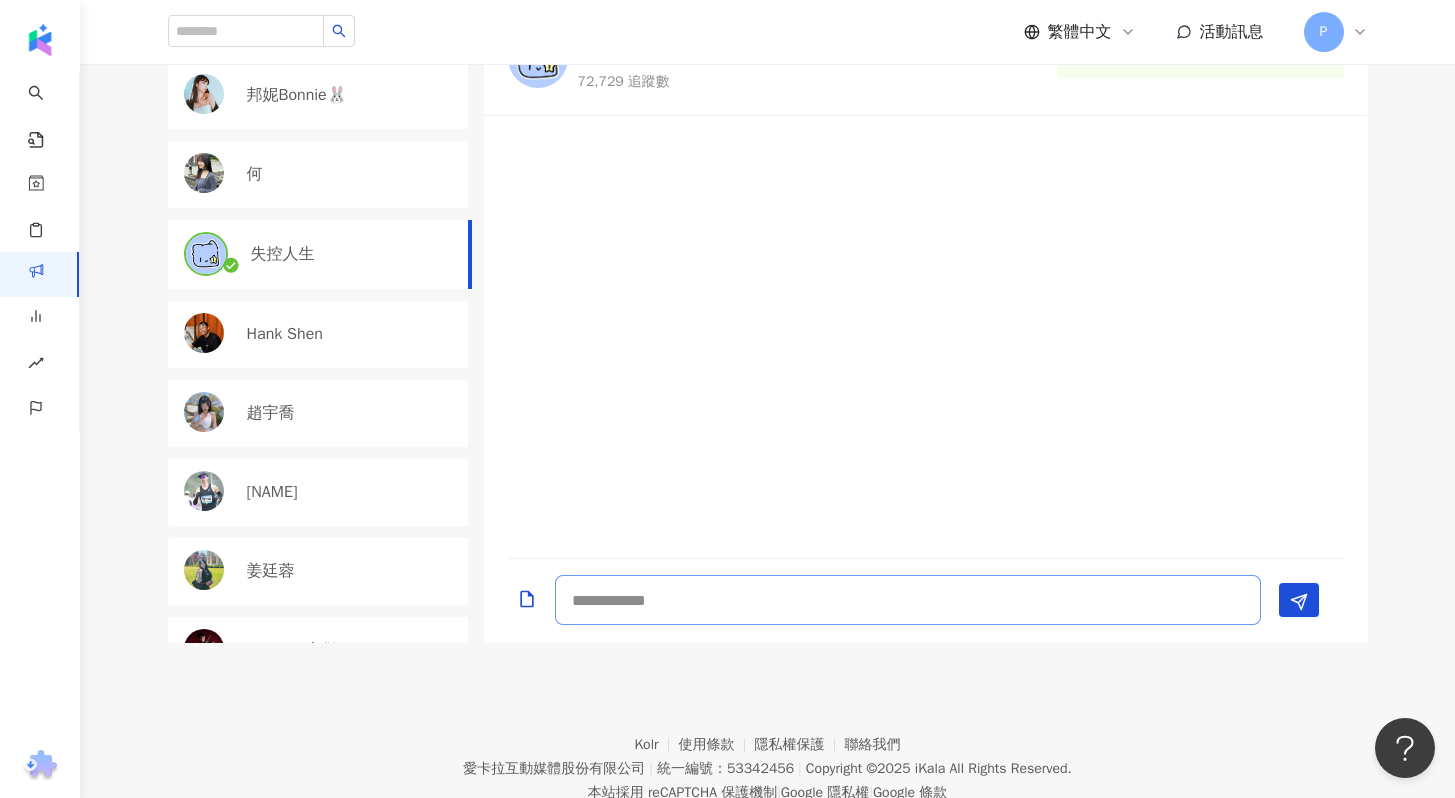 click at bounding box center (908, 600) 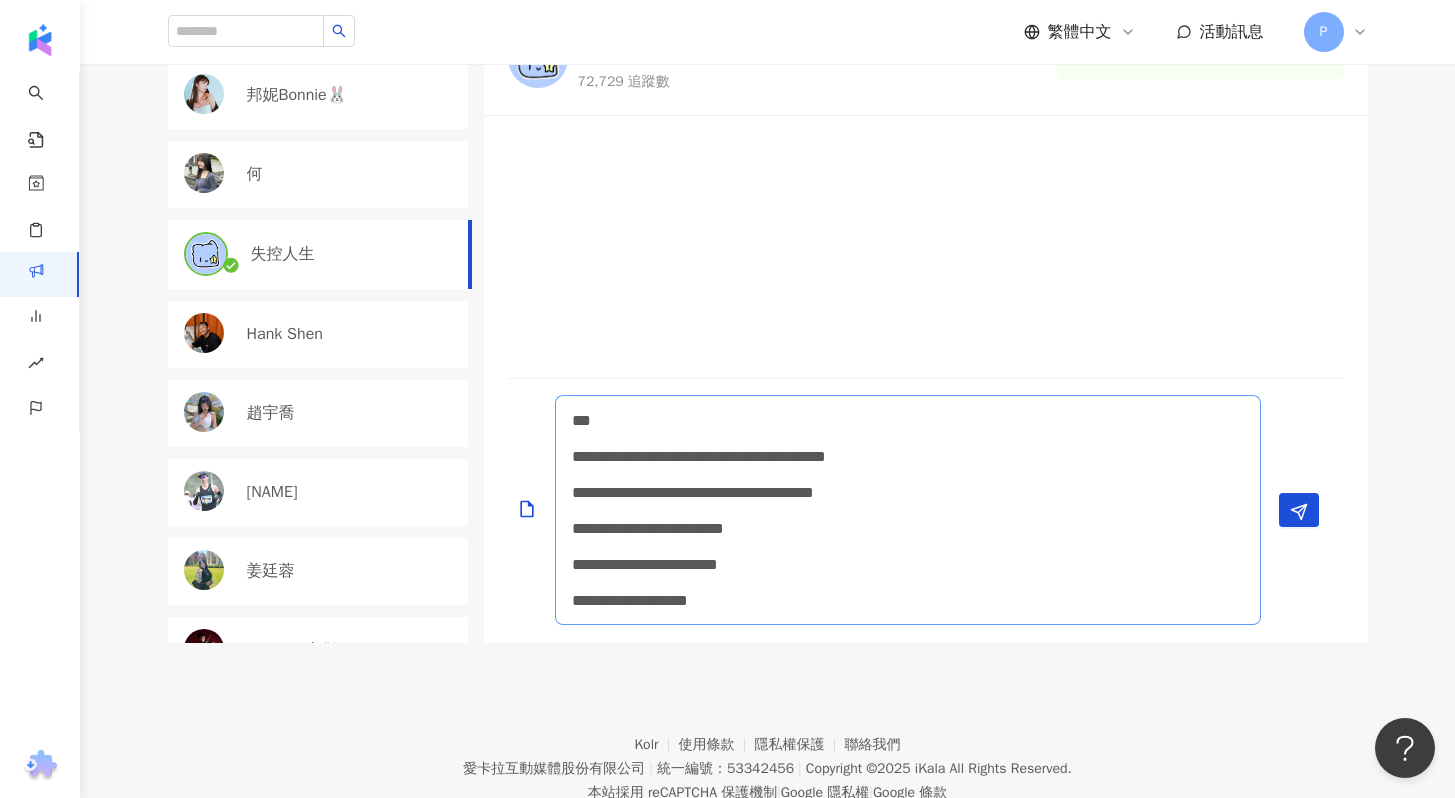 scroll, scrollTop: 2, scrollLeft: 0, axis: vertical 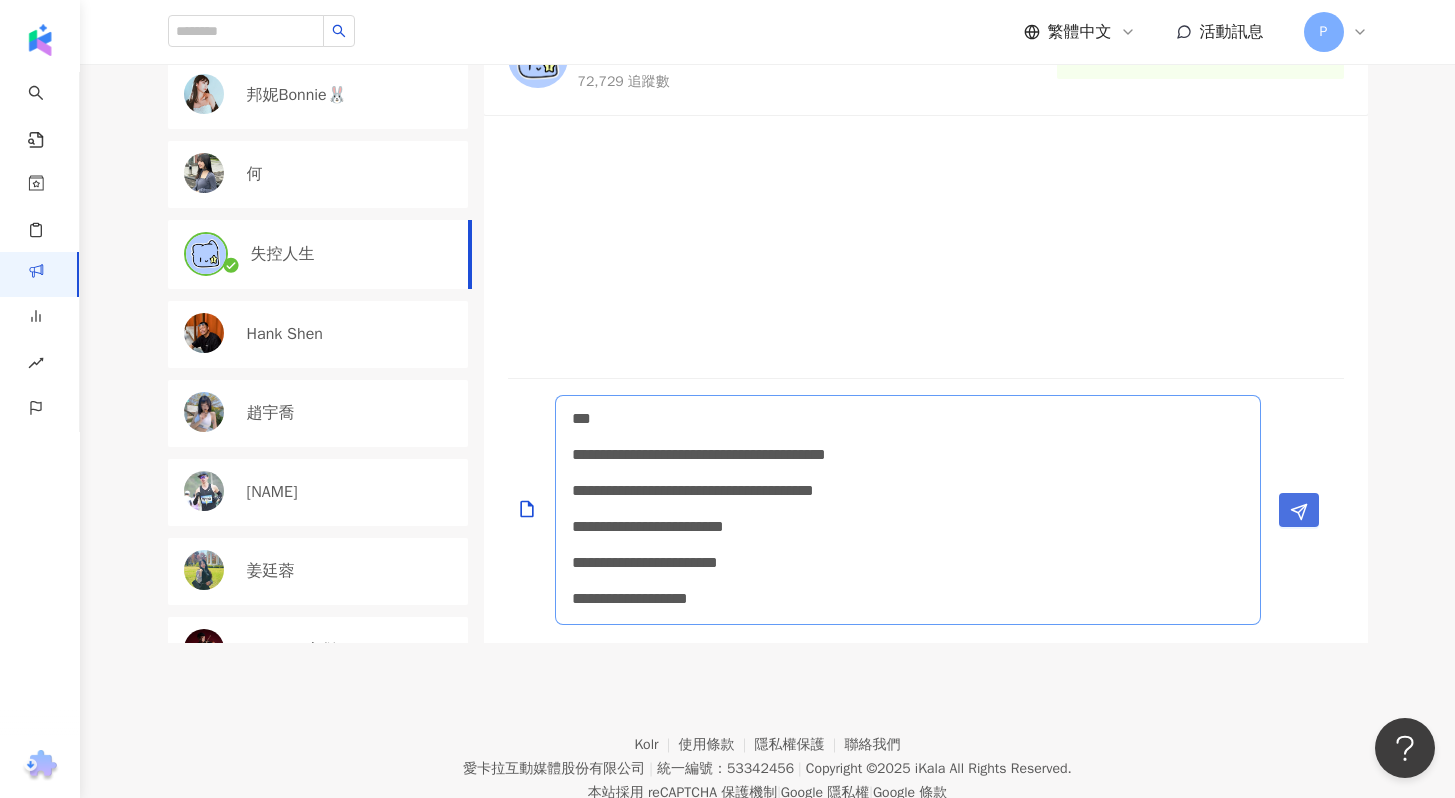 type on "**********" 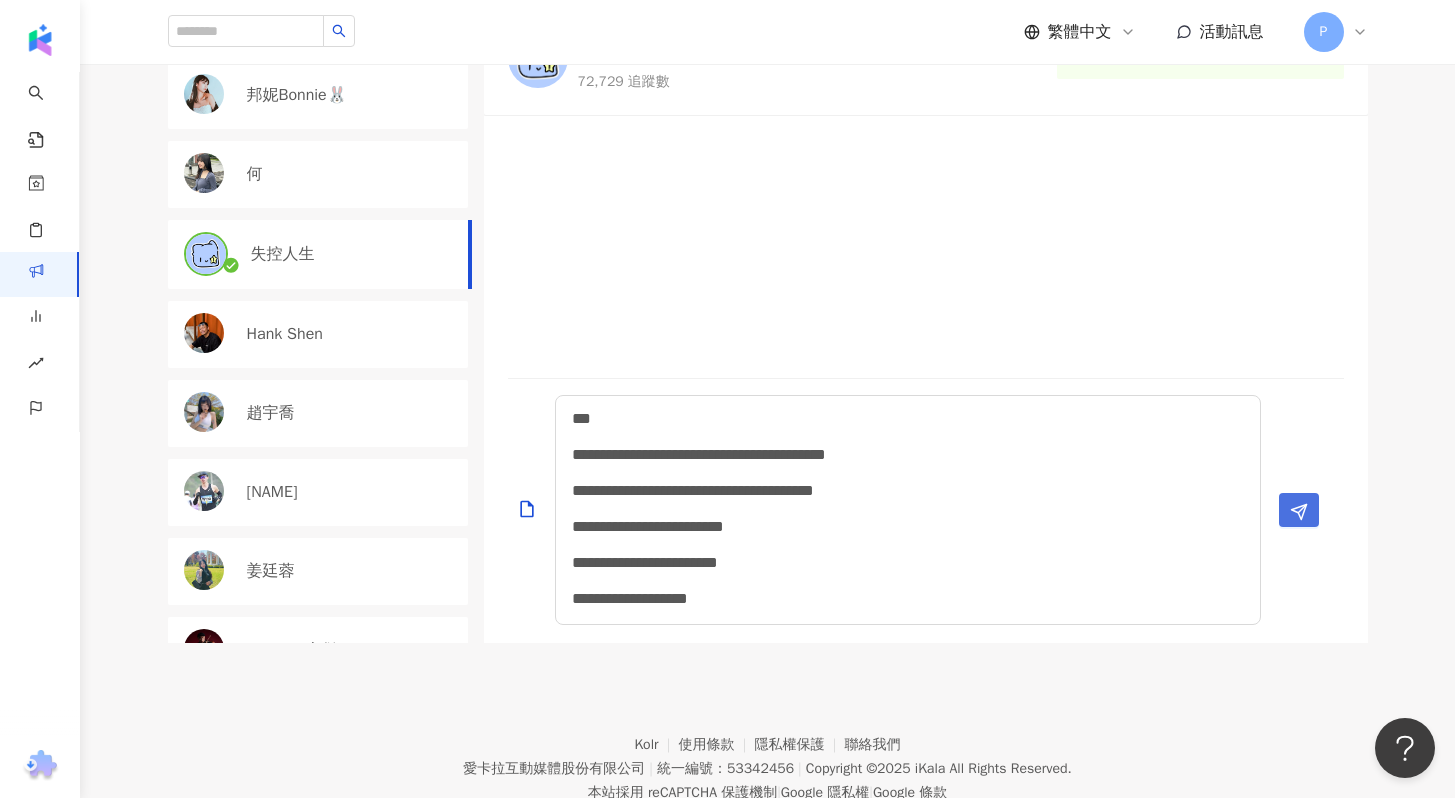 click 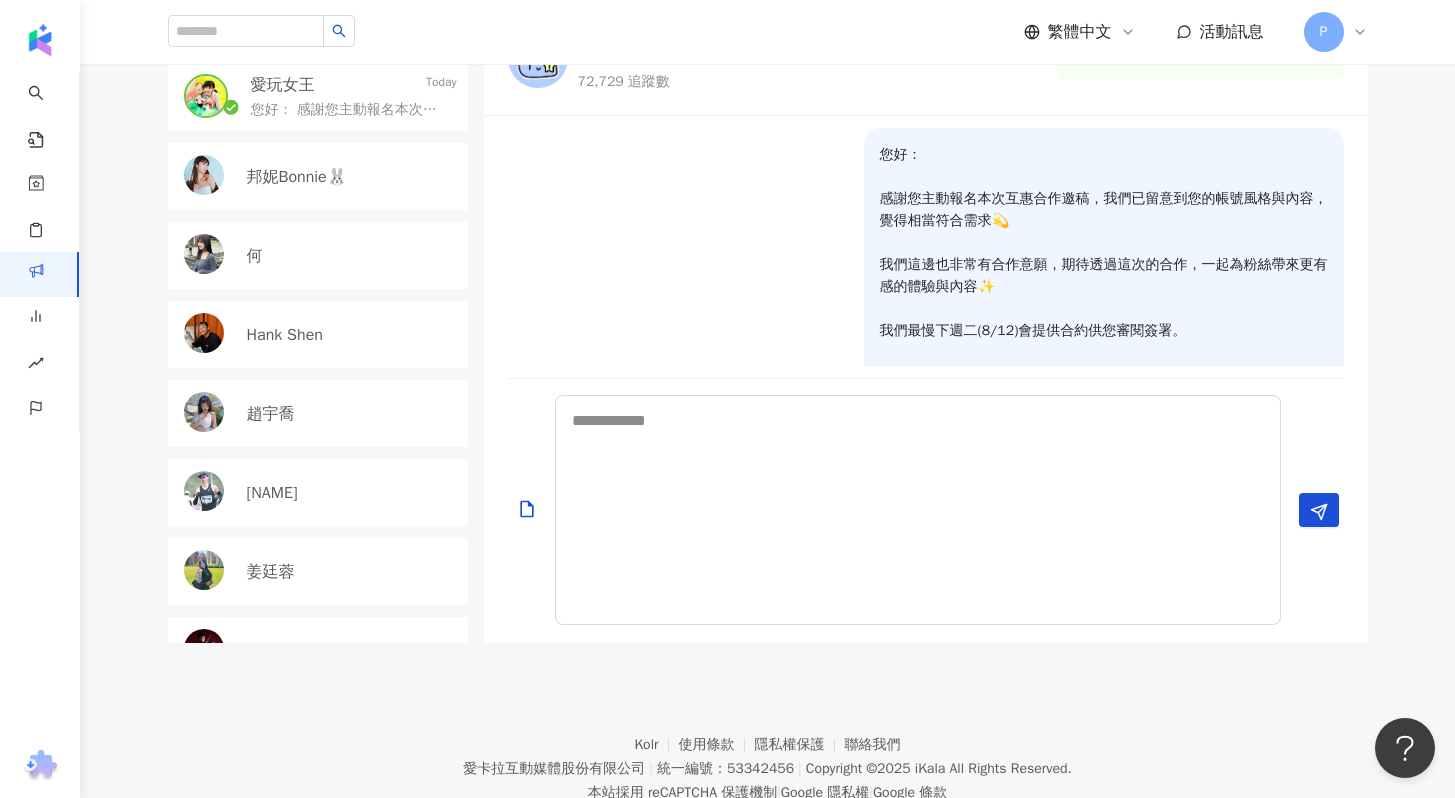 scroll, scrollTop: 614, scrollLeft: 0, axis: vertical 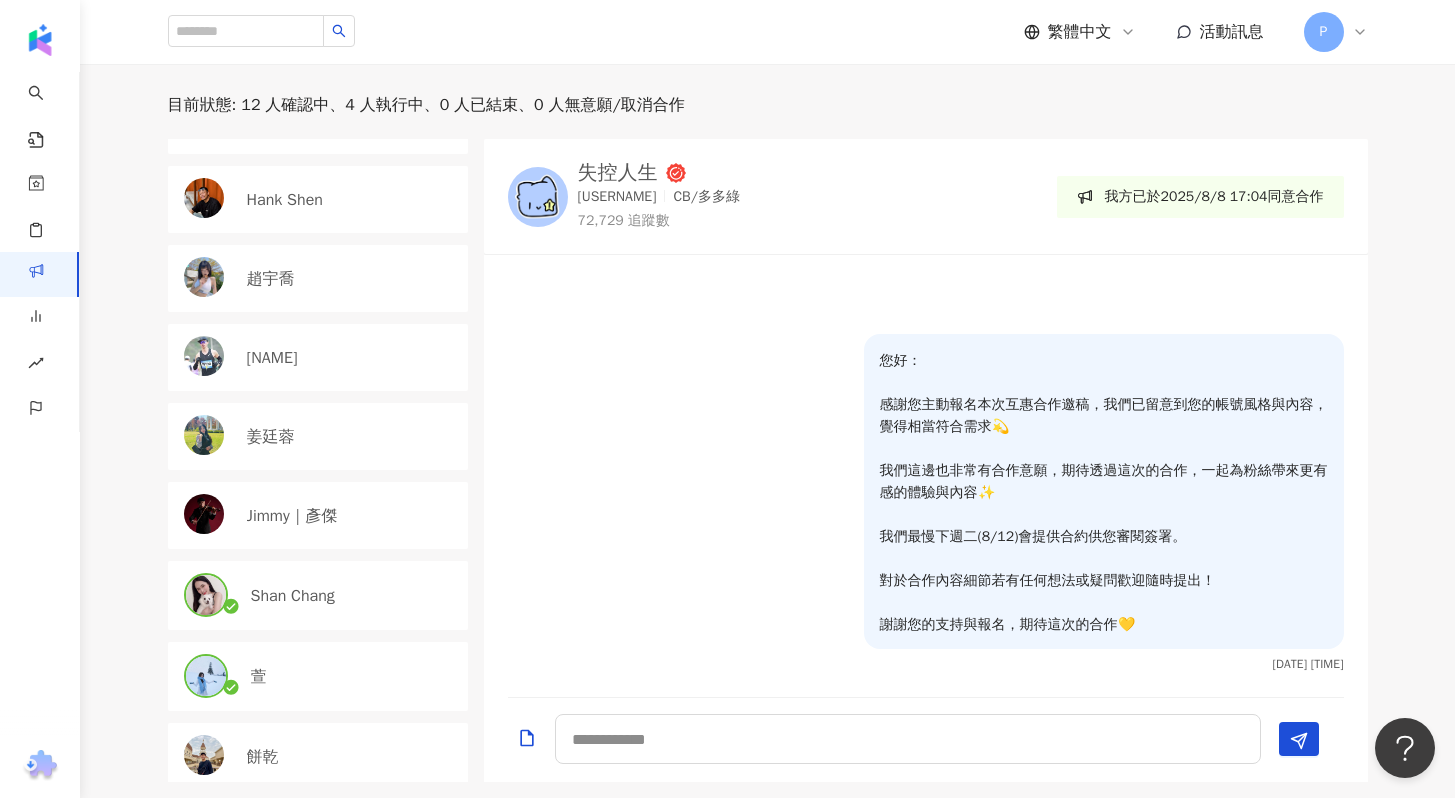 click on "Shan Chang" at bounding box center [293, 596] 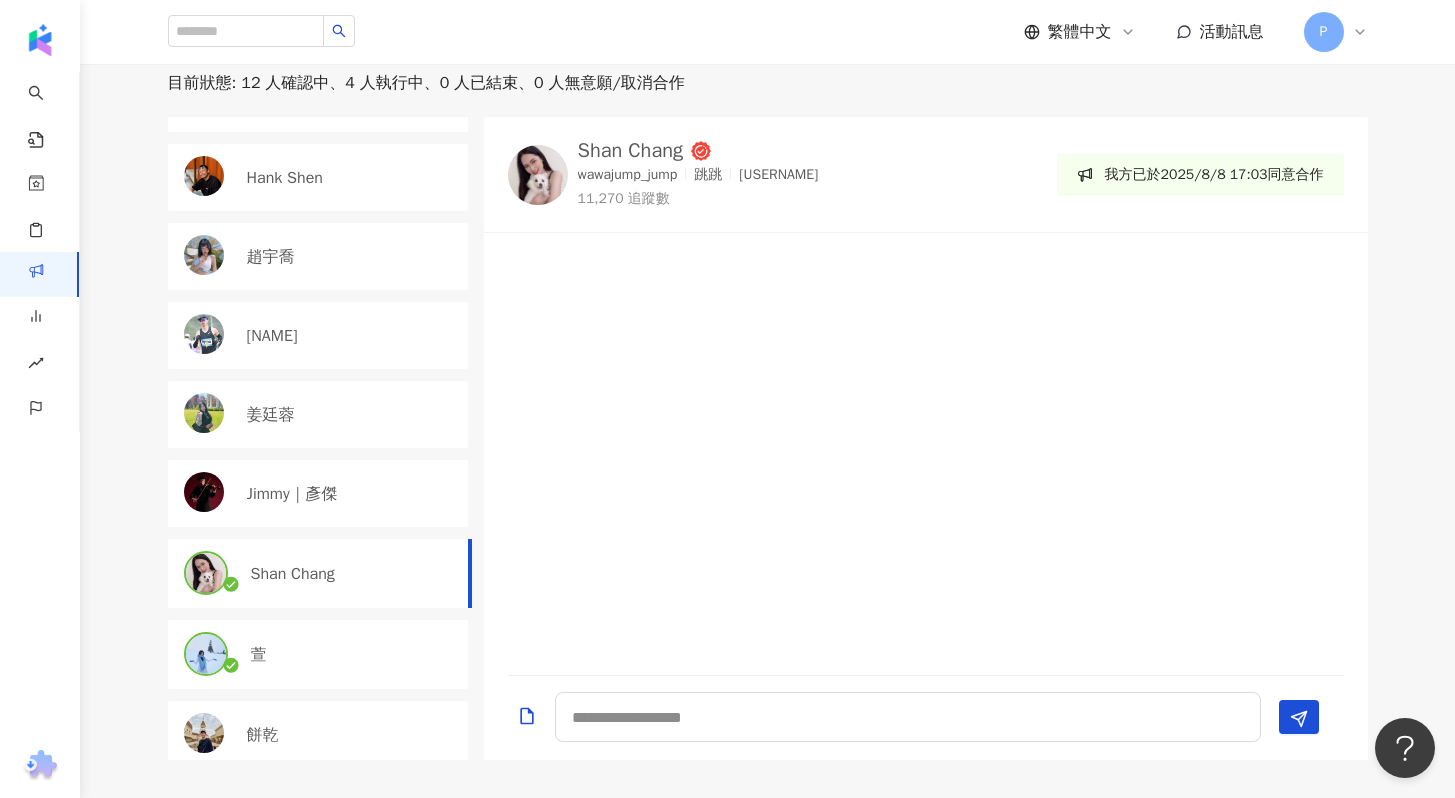 scroll, scrollTop: 669, scrollLeft: 0, axis: vertical 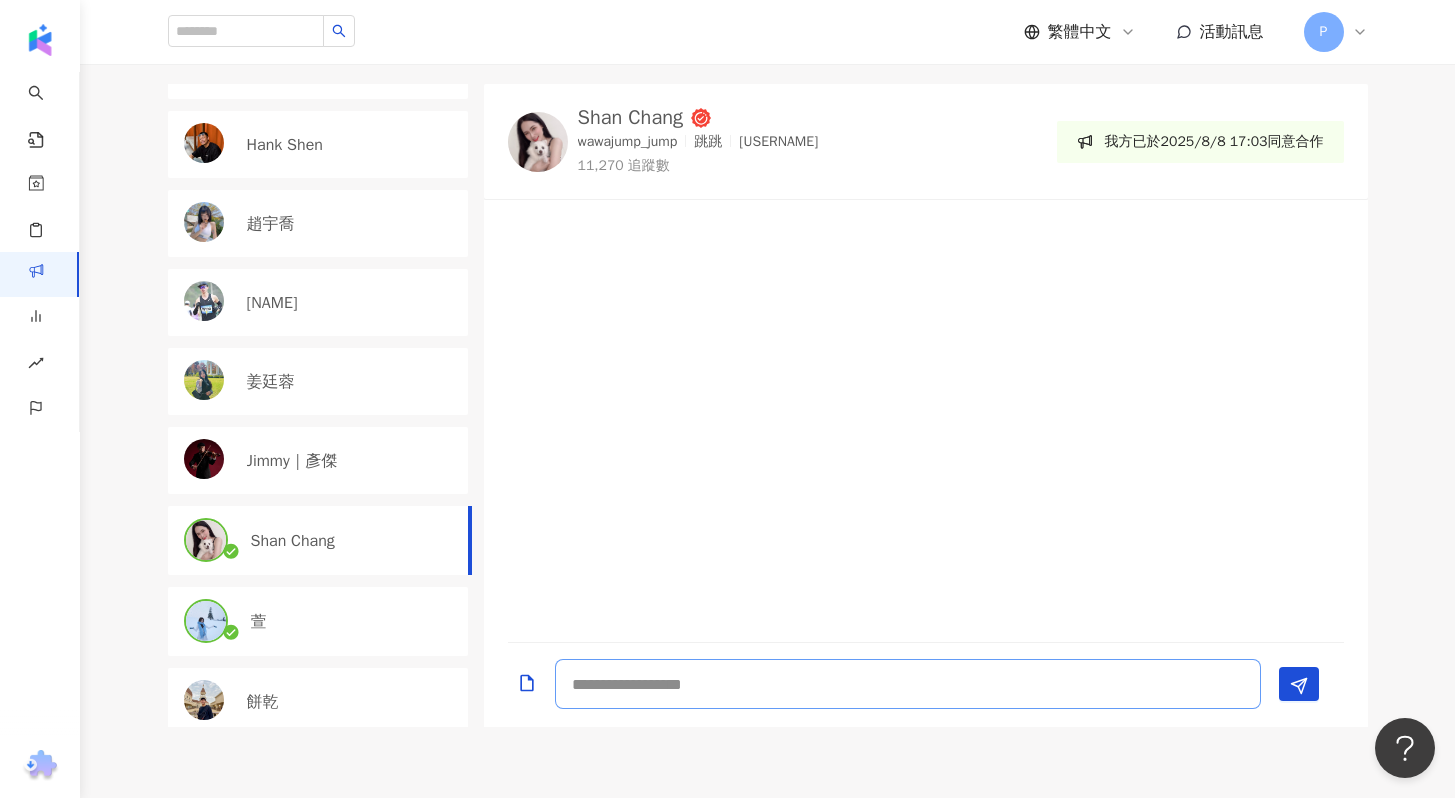 click at bounding box center [908, 684] 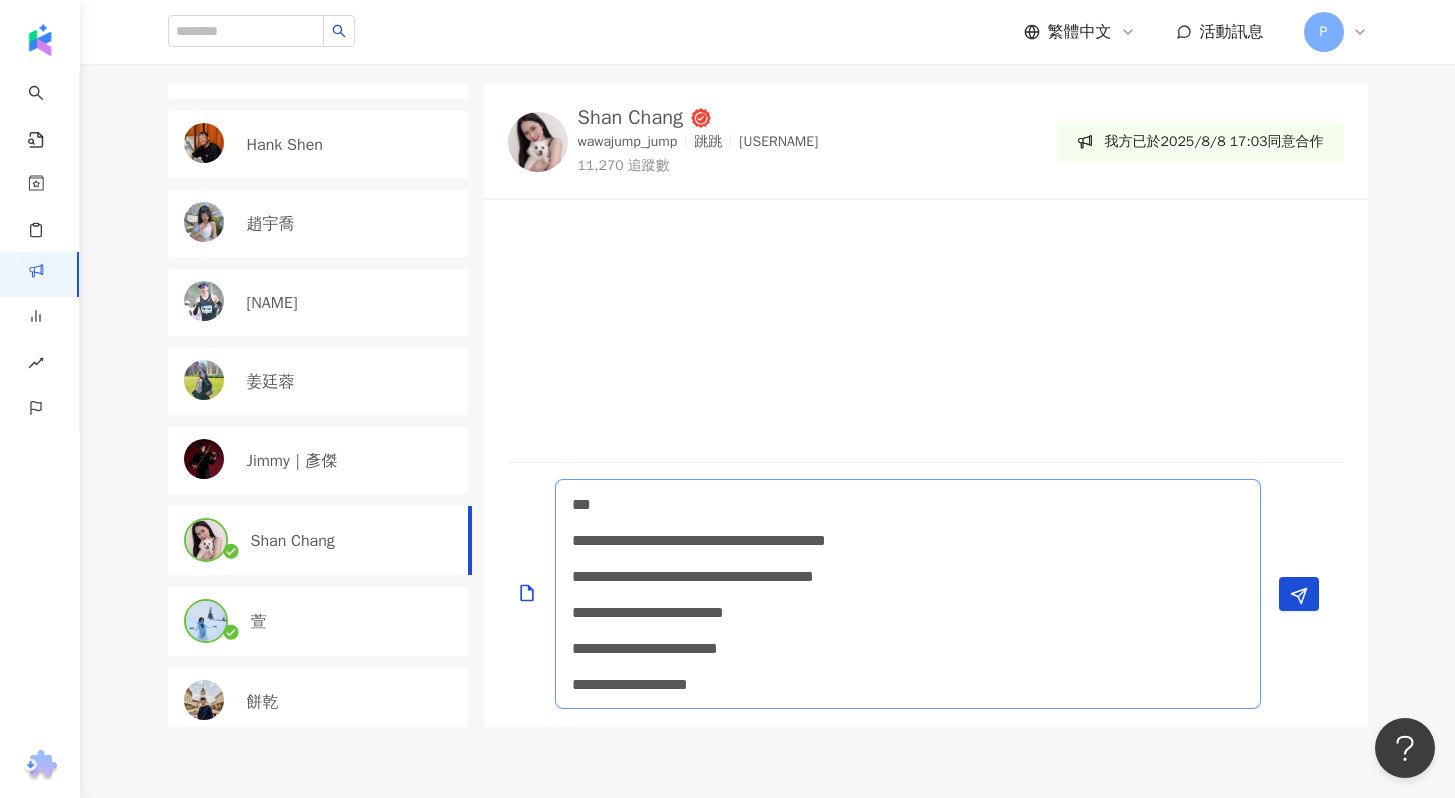 scroll, scrollTop: 2, scrollLeft: 0, axis: vertical 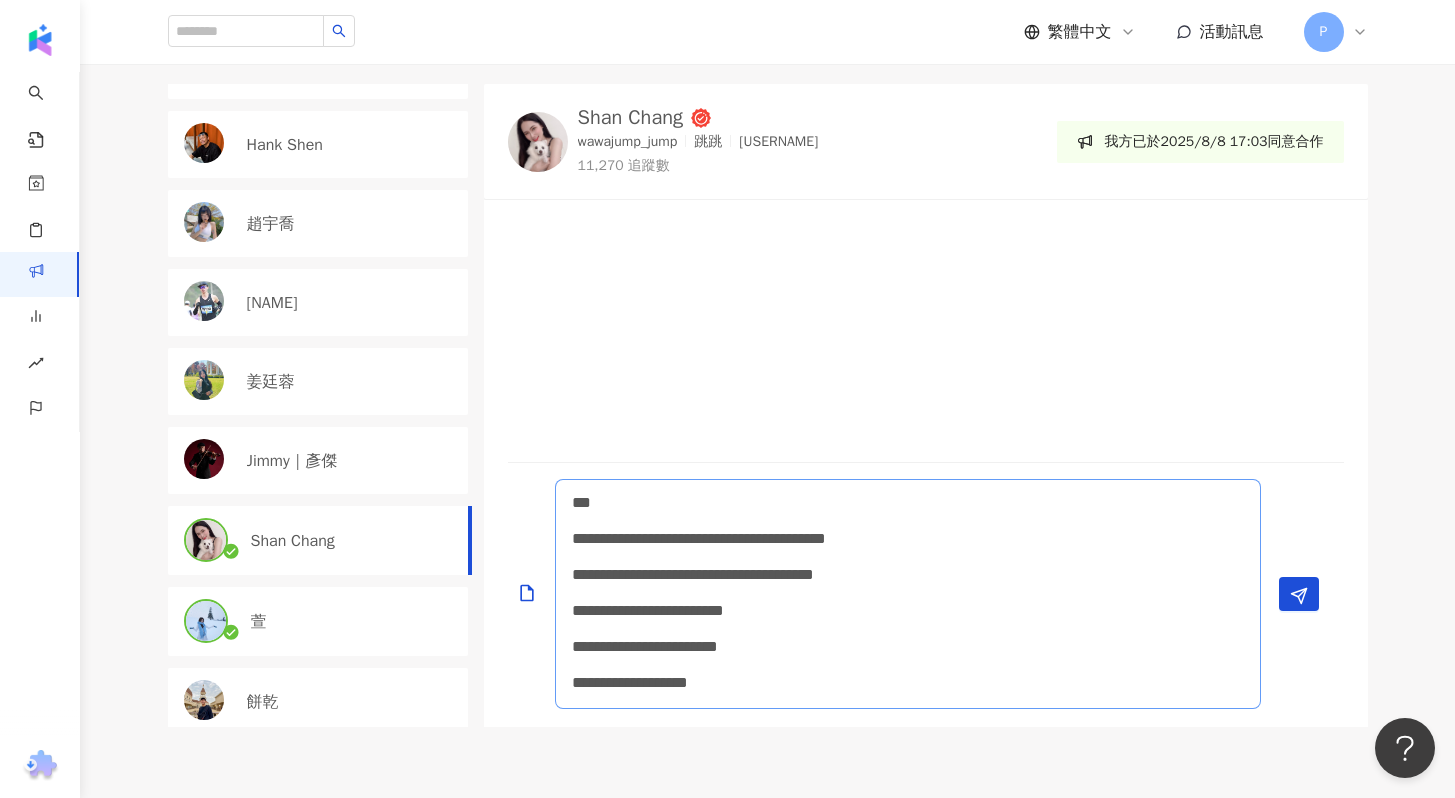 click on "**********" at bounding box center [908, 594] 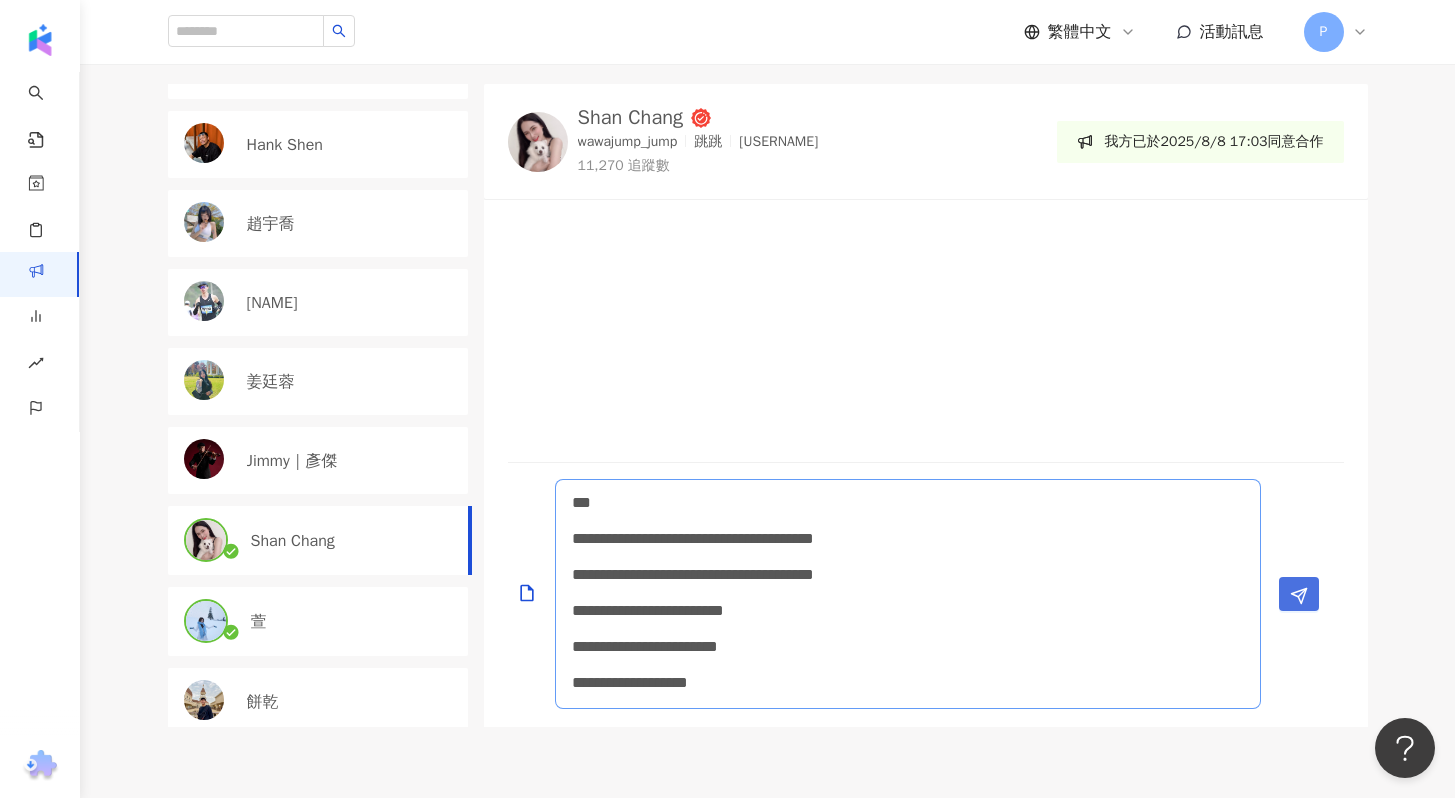 type on "**********" 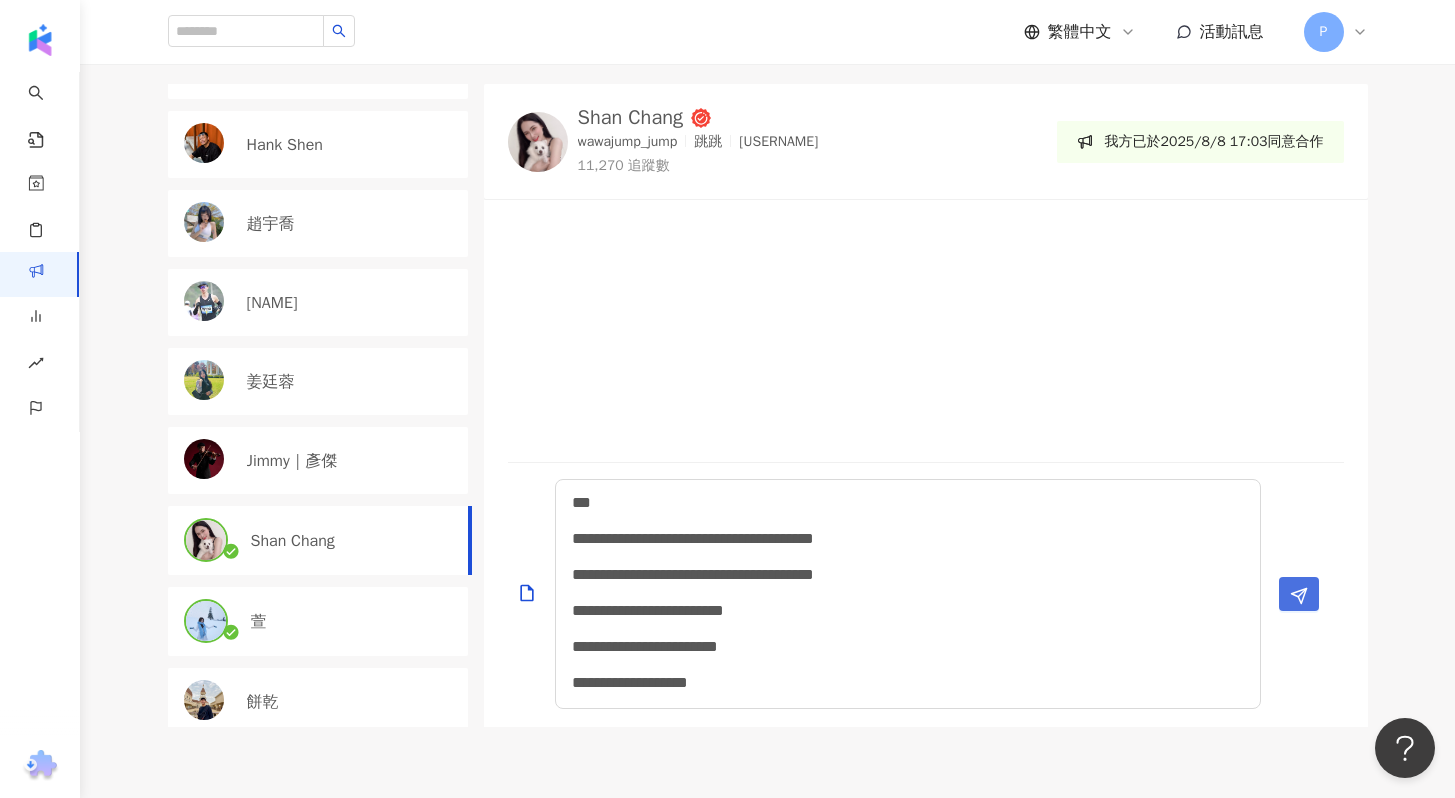 click at bounding box center (1299, 594) 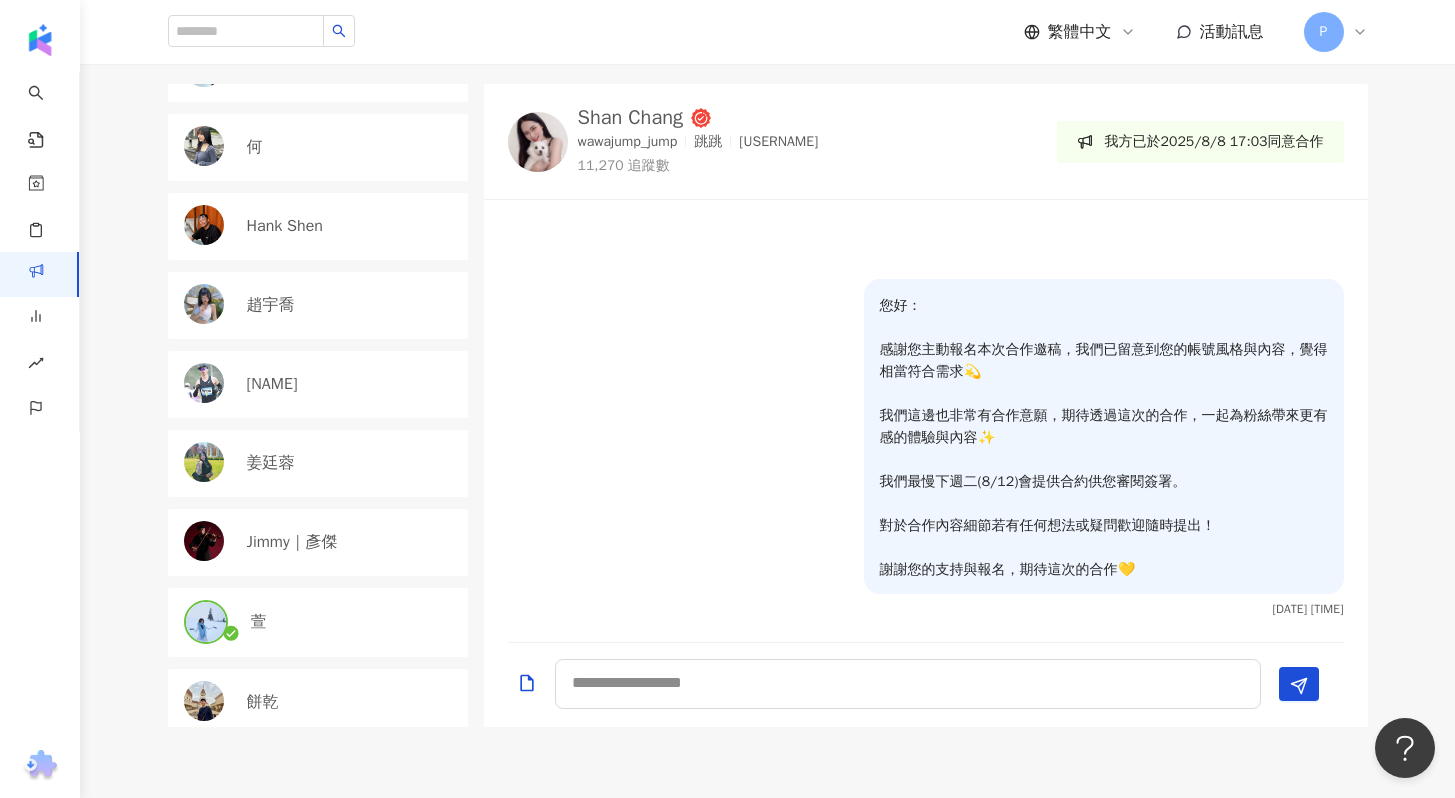 scroll, scrollTop: 0, scrollLeft: 0, axis: both 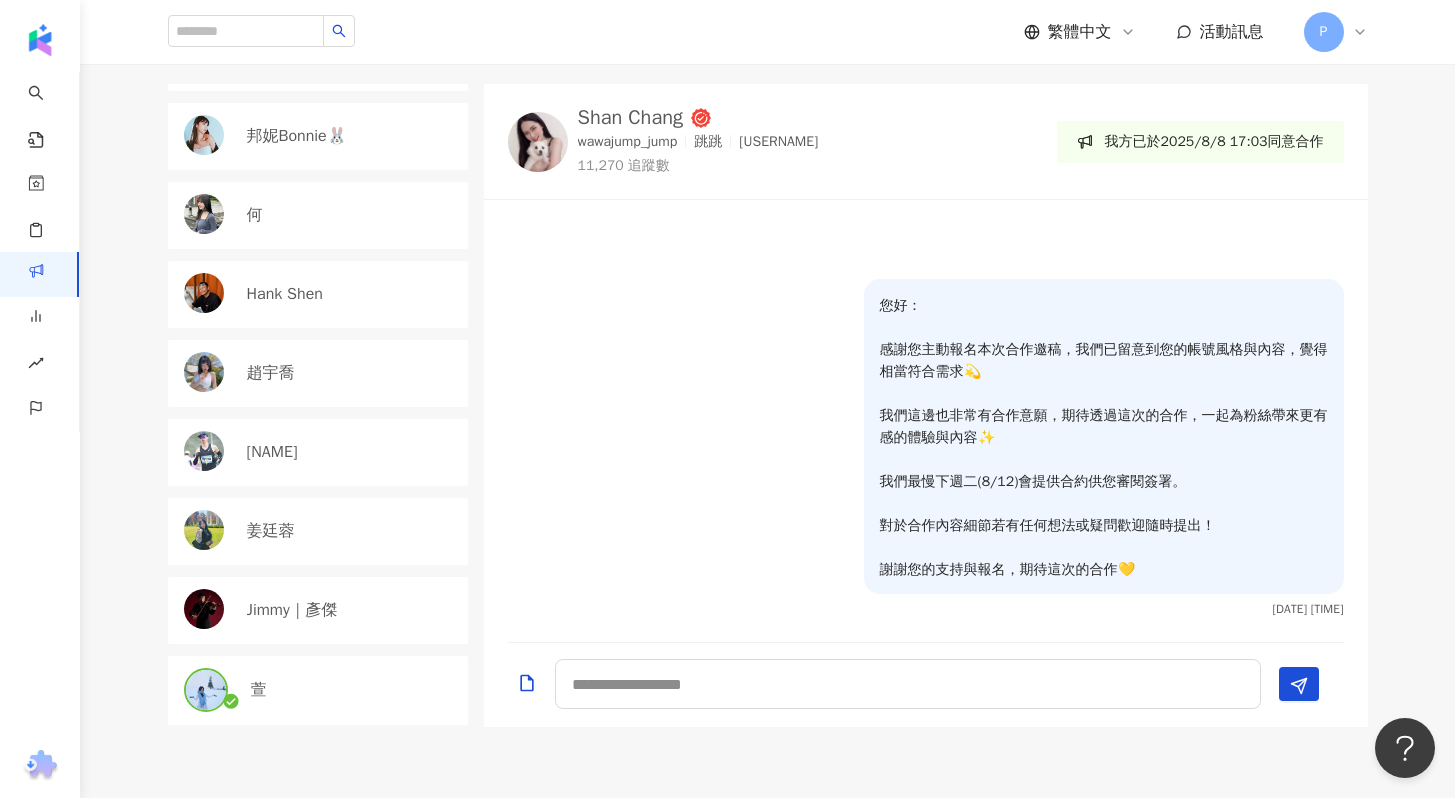 click on "萱" at bounding box center [354, 690] 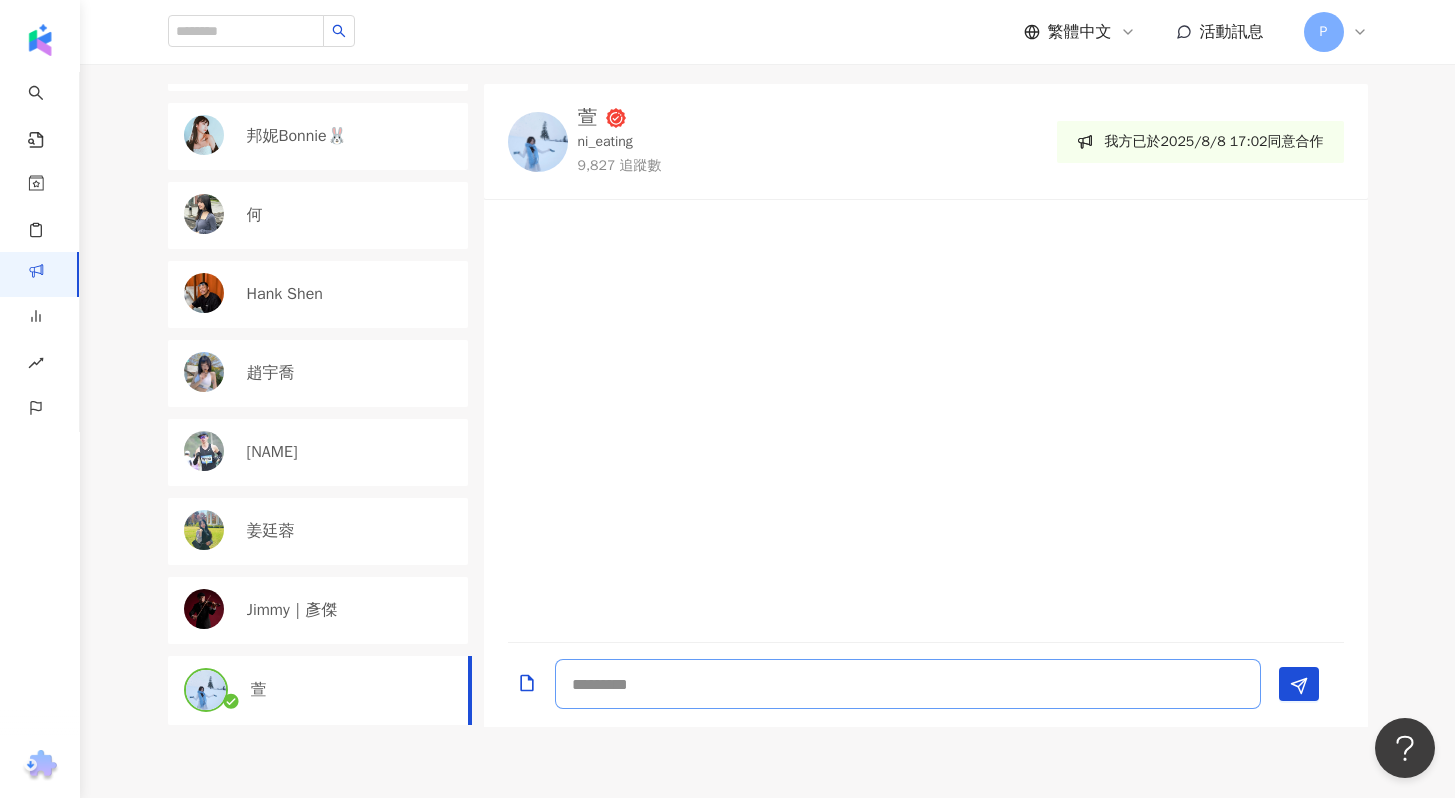 click at bounding box center [908, 684] 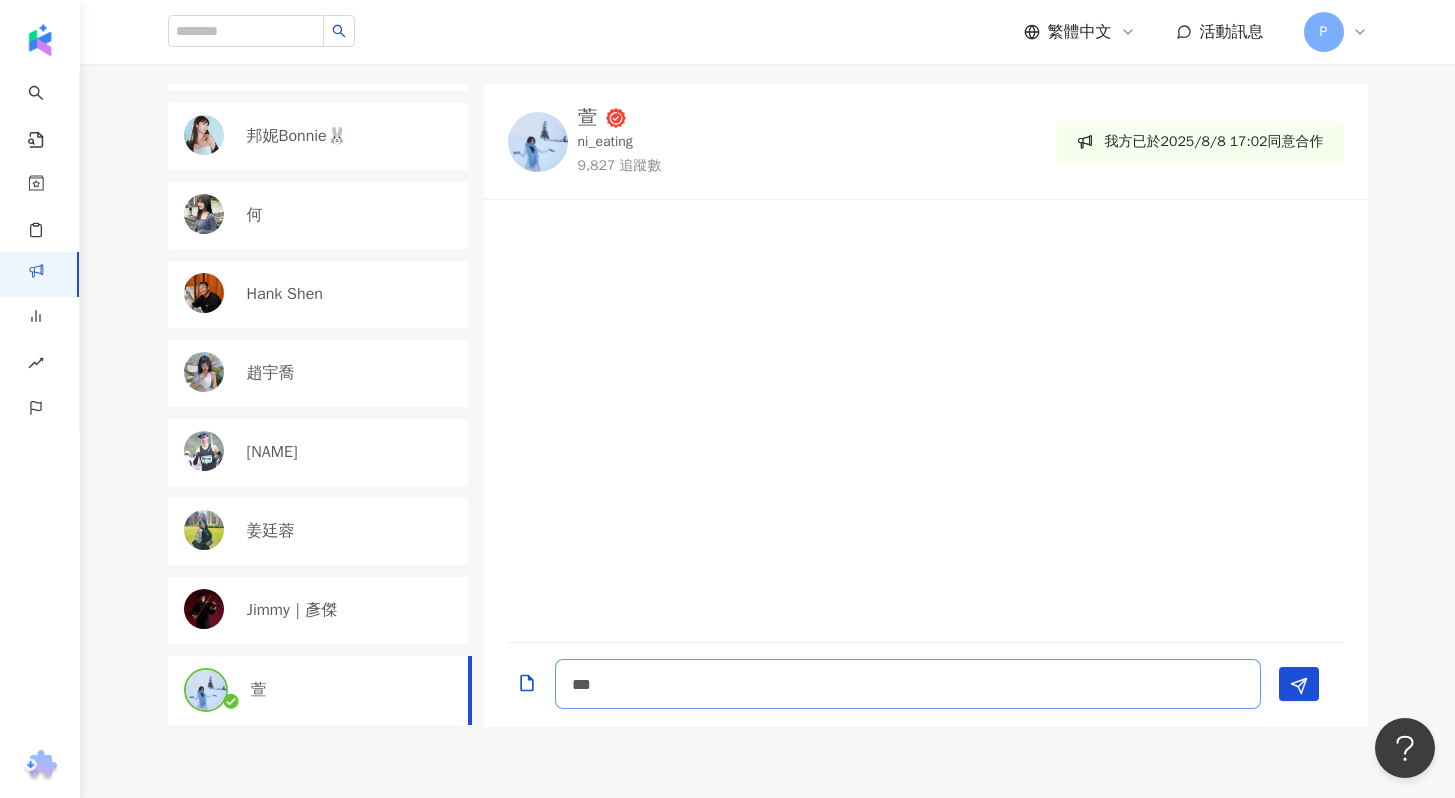 scroll, scrollTop: 2, scrollLeft: 0, axis: vertical 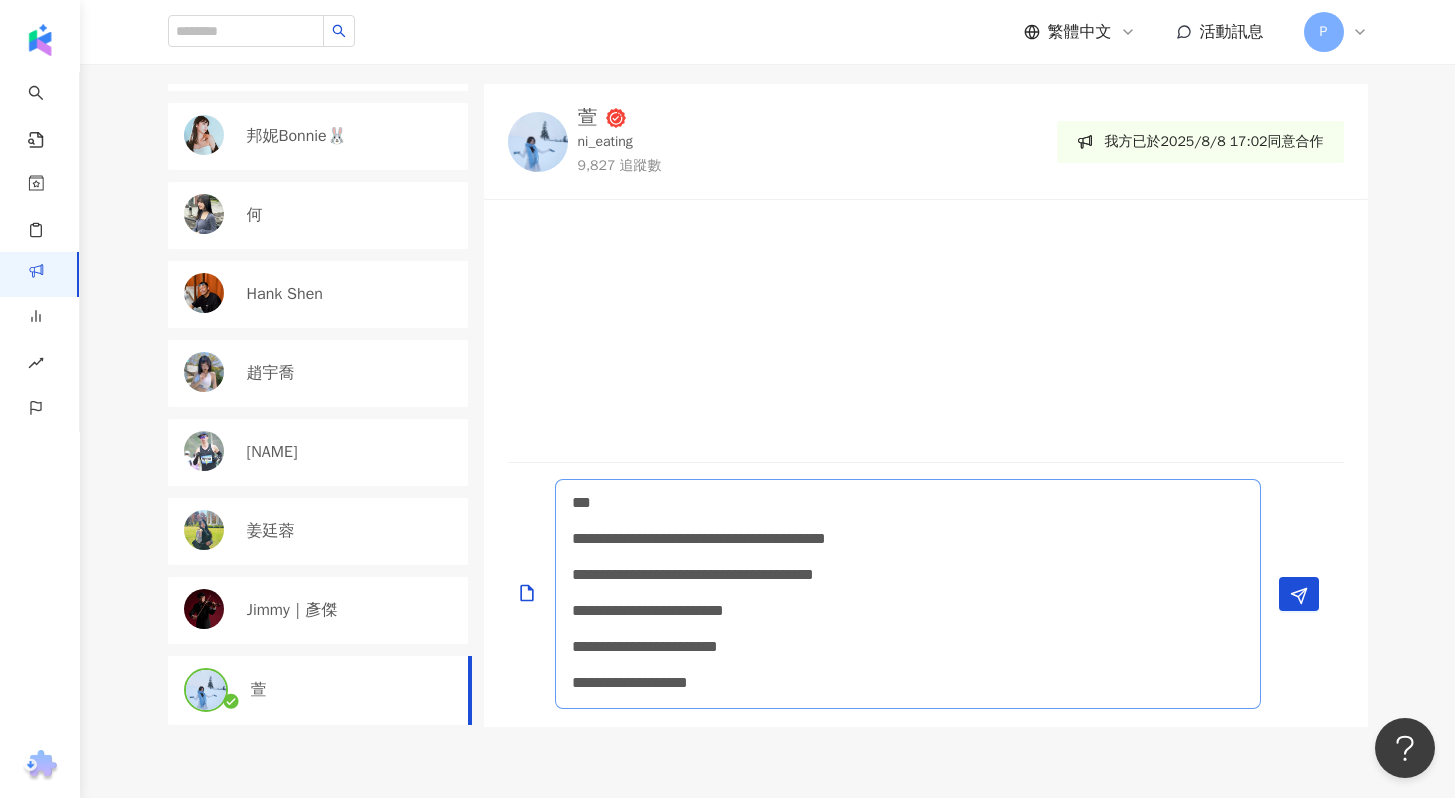 click on "**********" at bounding box center [908, 594] 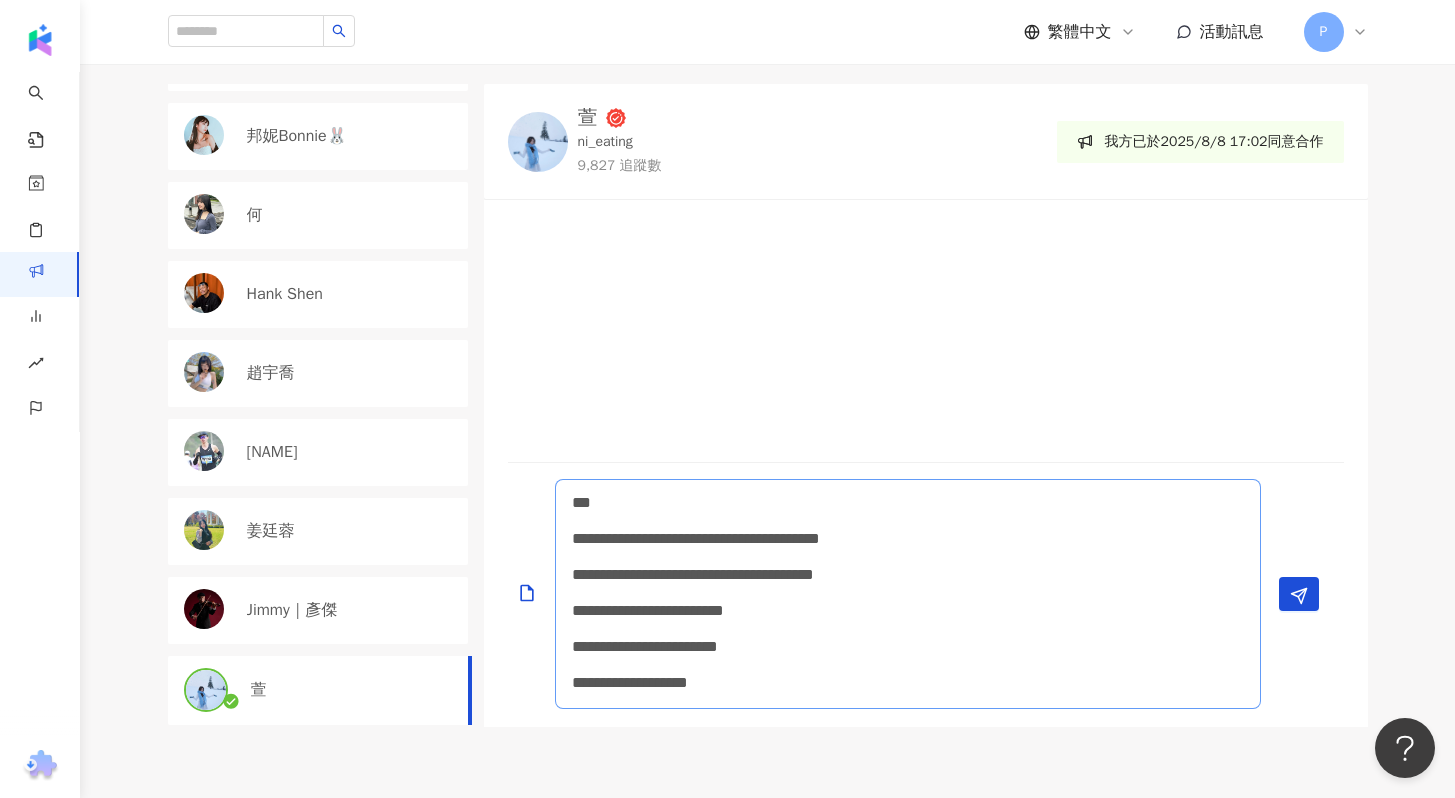 type on "**********" 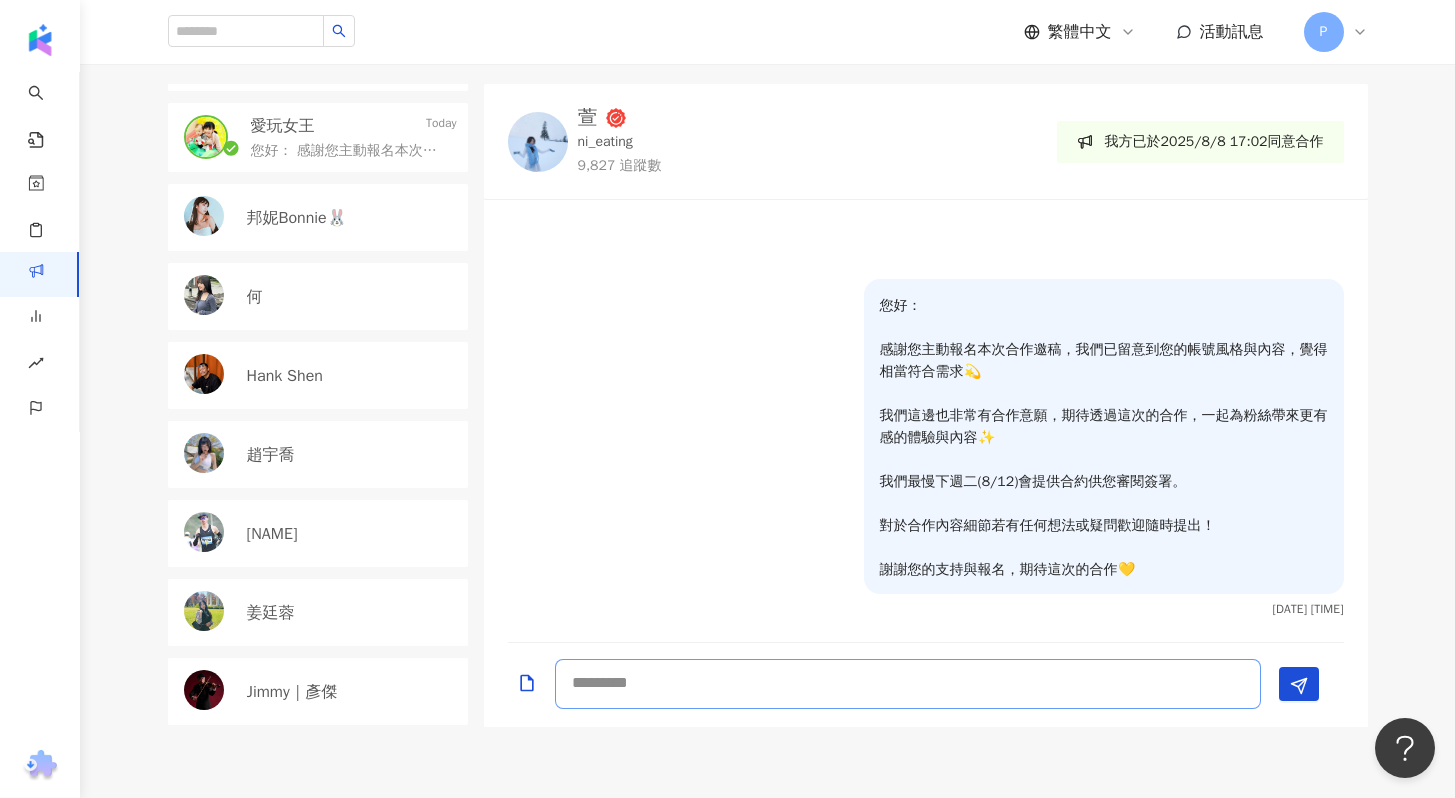 scroll, scrollTop: 0, scrollLeft: 0, axis: both 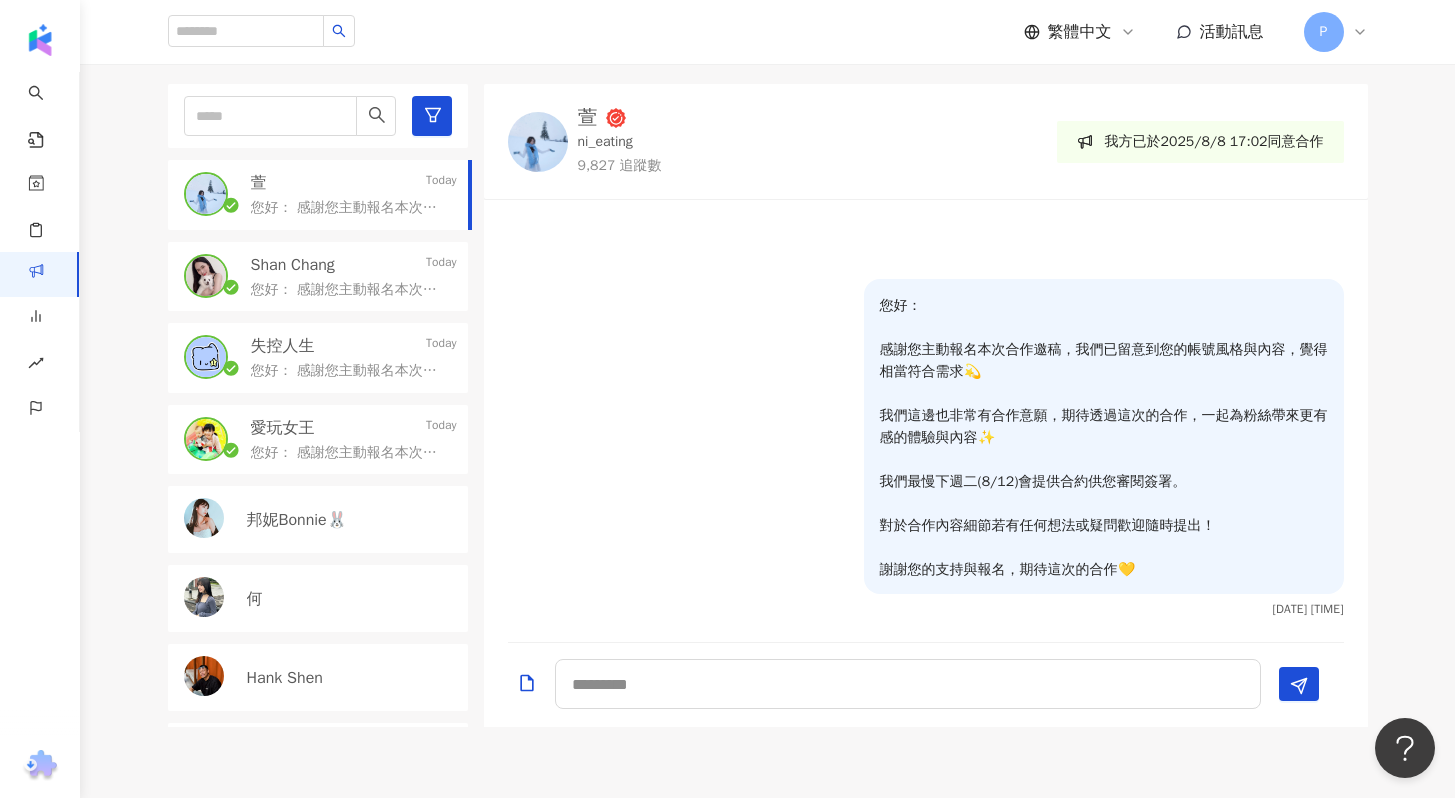 click on "您好：
感謝您主動報名本次互惠合作邀稿，我們已留意到您的帳號風格與內容，覺得相當符合需求💫
我們這邊也非常有合作意願，期待透過這次的合作，一起為粉絲帶來更有感的體驗與內容✨
我們最慢下週二(8/12)會提供合約供您審閱簽署。
對於合作內容細節若有任何想法或疑問歡迎隨時提出！
謝謝您的支持與報名，期待這次的合作💛" at bounding box center (350, 371) 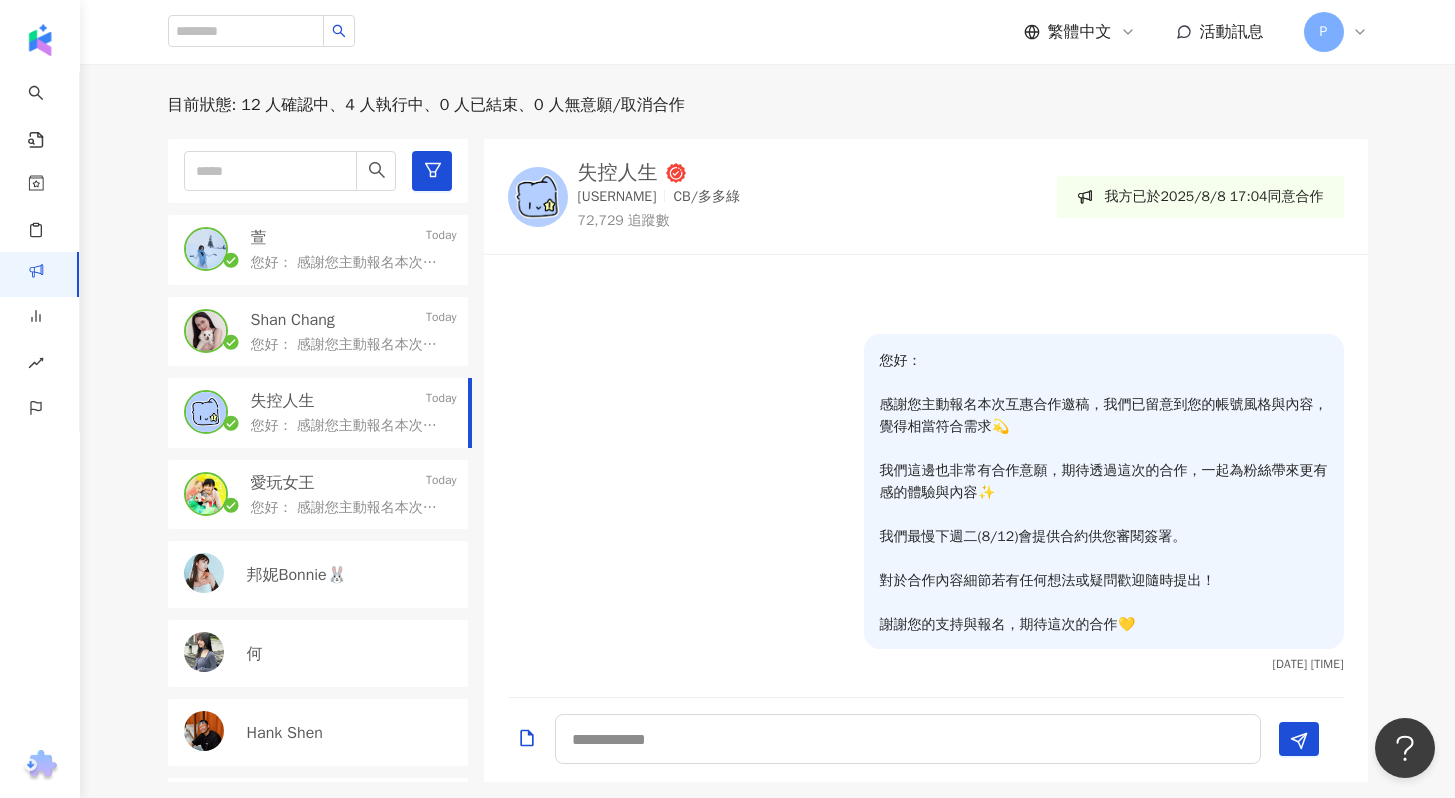 scroll, scrollTop: 591, scrollLeft: 0, axis: vertical 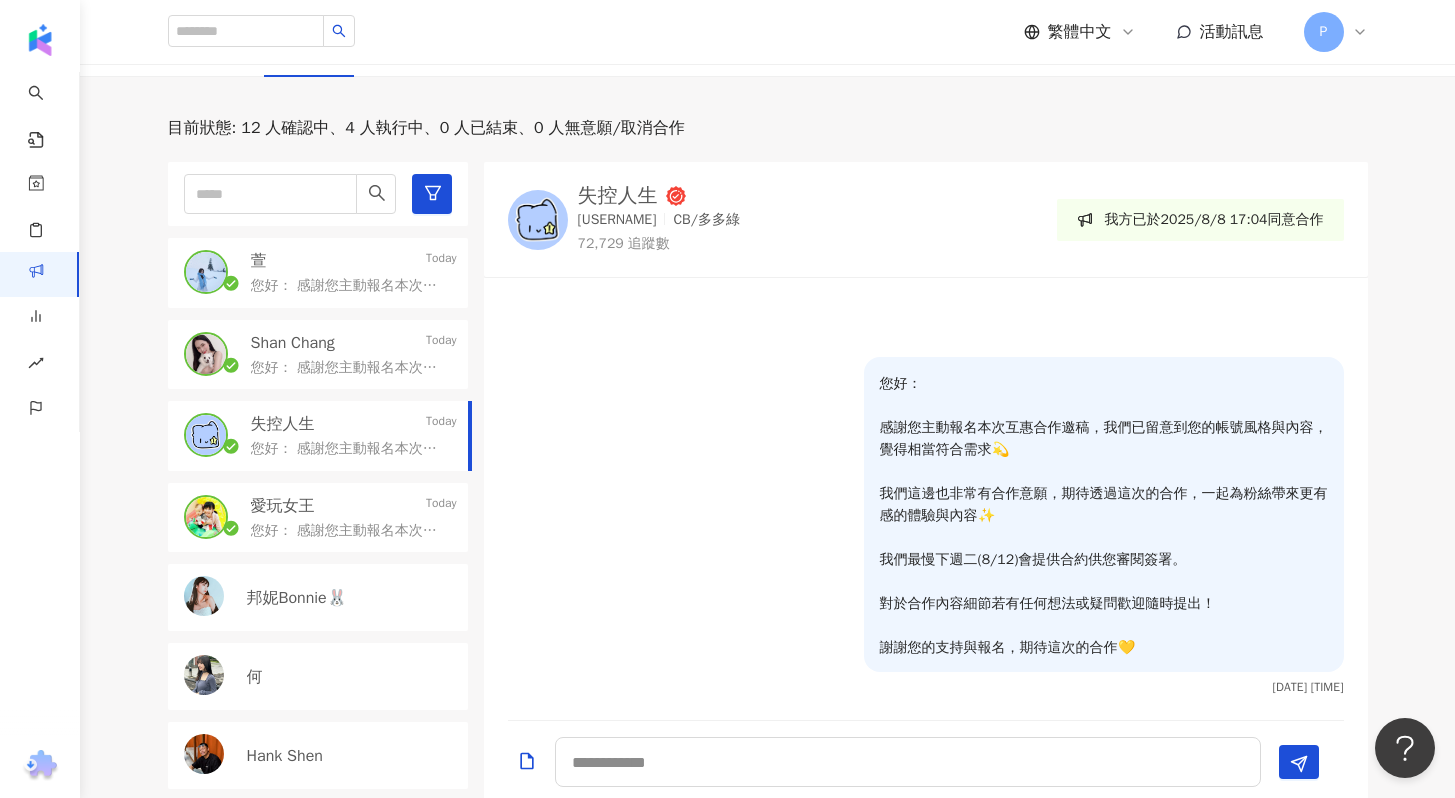 click on "您好：
感謝您主動報名本次互惠合作邀稿，我們已留意到您的帳號風格與內容，覺得相當符合需求💫
我們這邊也非常有合作意願，期待透過這次的合作，一起為粉絲帶來更有感的體驗與內容✨
我們最慢下週二(8/12)會提供合約供您審閱簽署。
對於合作內容細節若有任何想法或疑問歡迎隨時提出！
謝謝您的支持與報名，期待這次的合作💛" at bounding box center (354, 529) 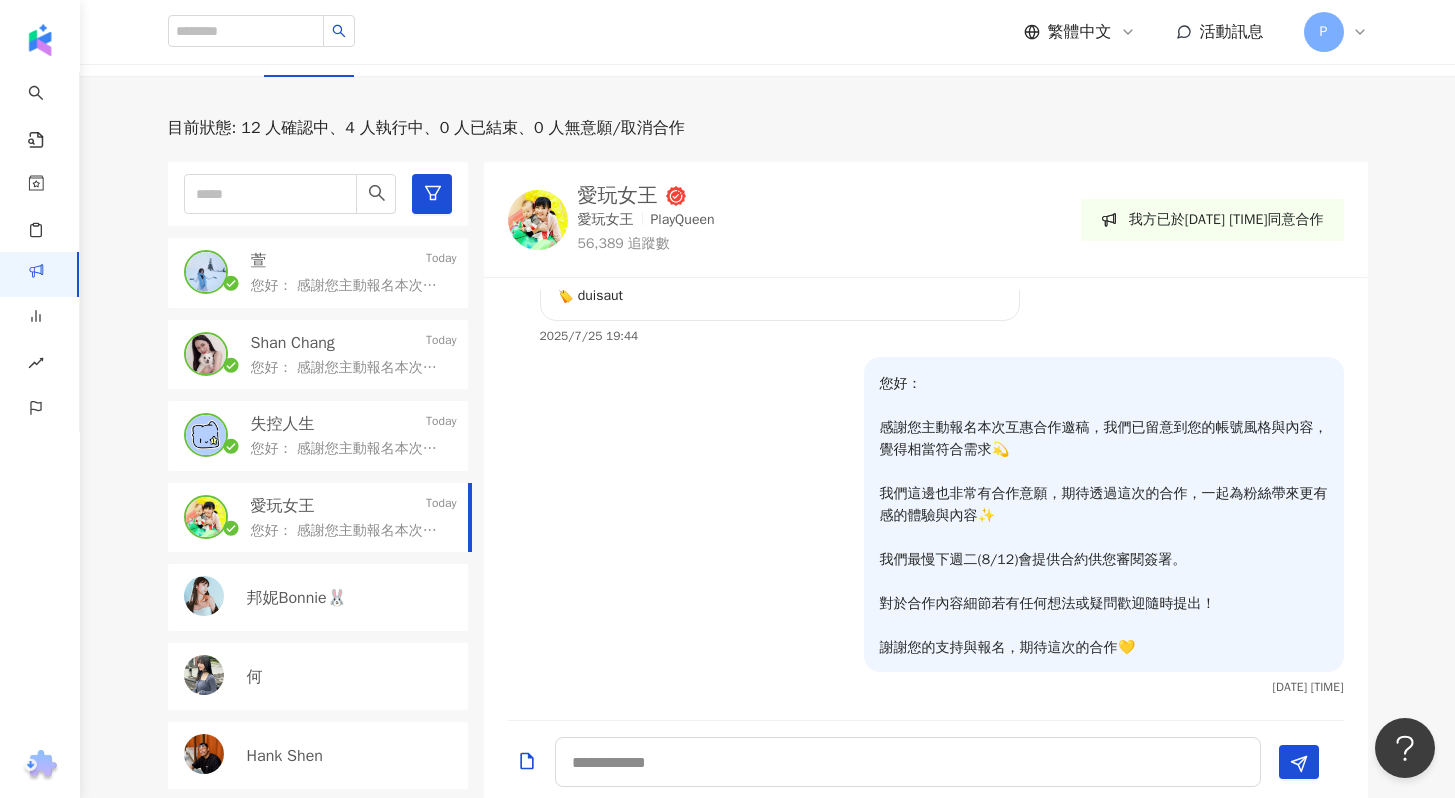 scroll, scrollTop: 917, scrollLeft: 0, axis: vertical 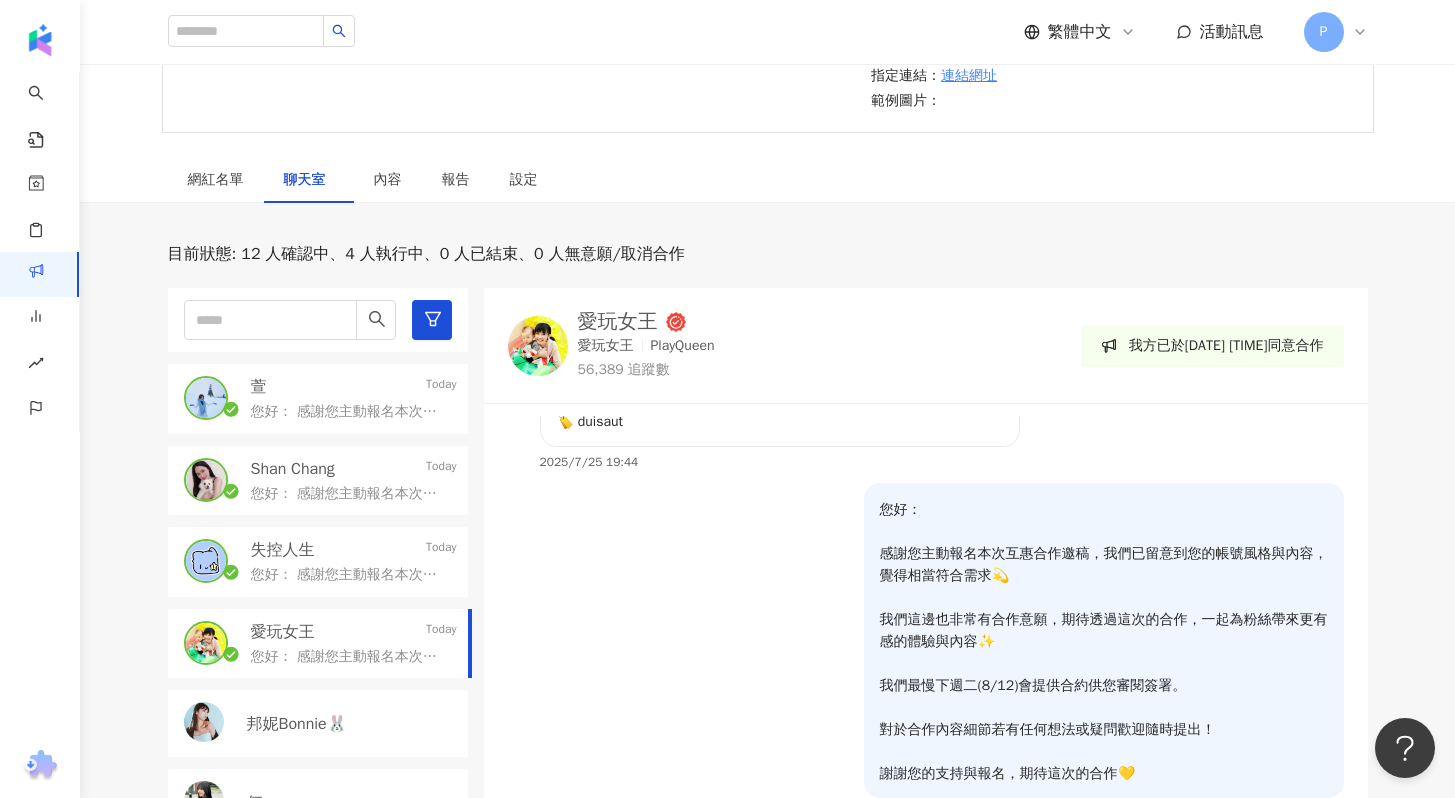 click on "您好：
感謝您主動報名本次互惠合作邀稿，我們已留意到您的帳號風格與內容，覺得相當符合需求💫
我們這邊也非常有合作意願，期待透過這次的合作，一起為粉絲帶來更有感的體驗與內容✨
我們最慢下週二(8/12)會提供合約供您審閱簽署。
對於合作內容細節若有任何想法或疑問歡迎隨時提出！
謝謝您的支持與報名，期待這次的合作💛" at bounding box center [350, 657] 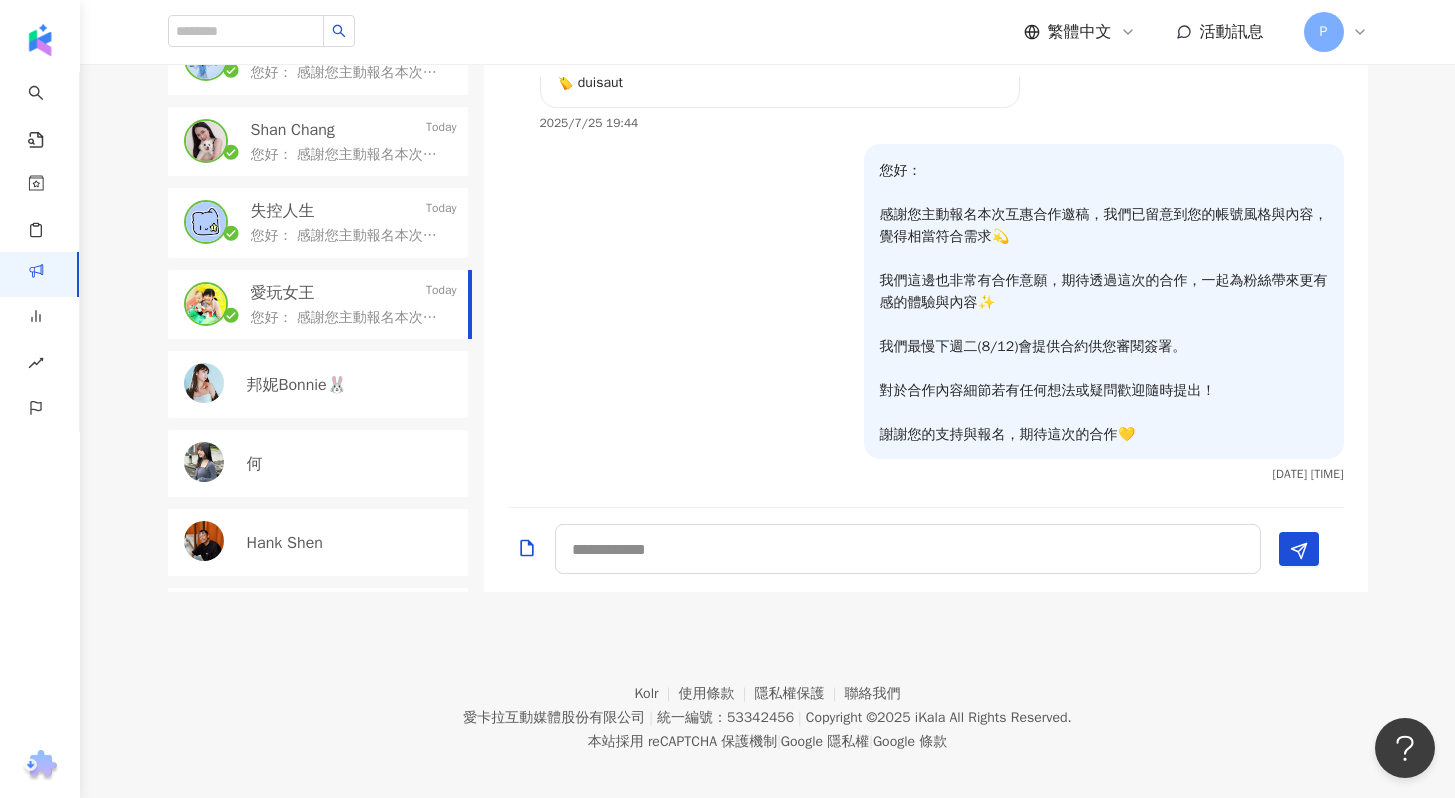 scroll, scrollTop: 820, scrollLeft: 0, axis: vertical 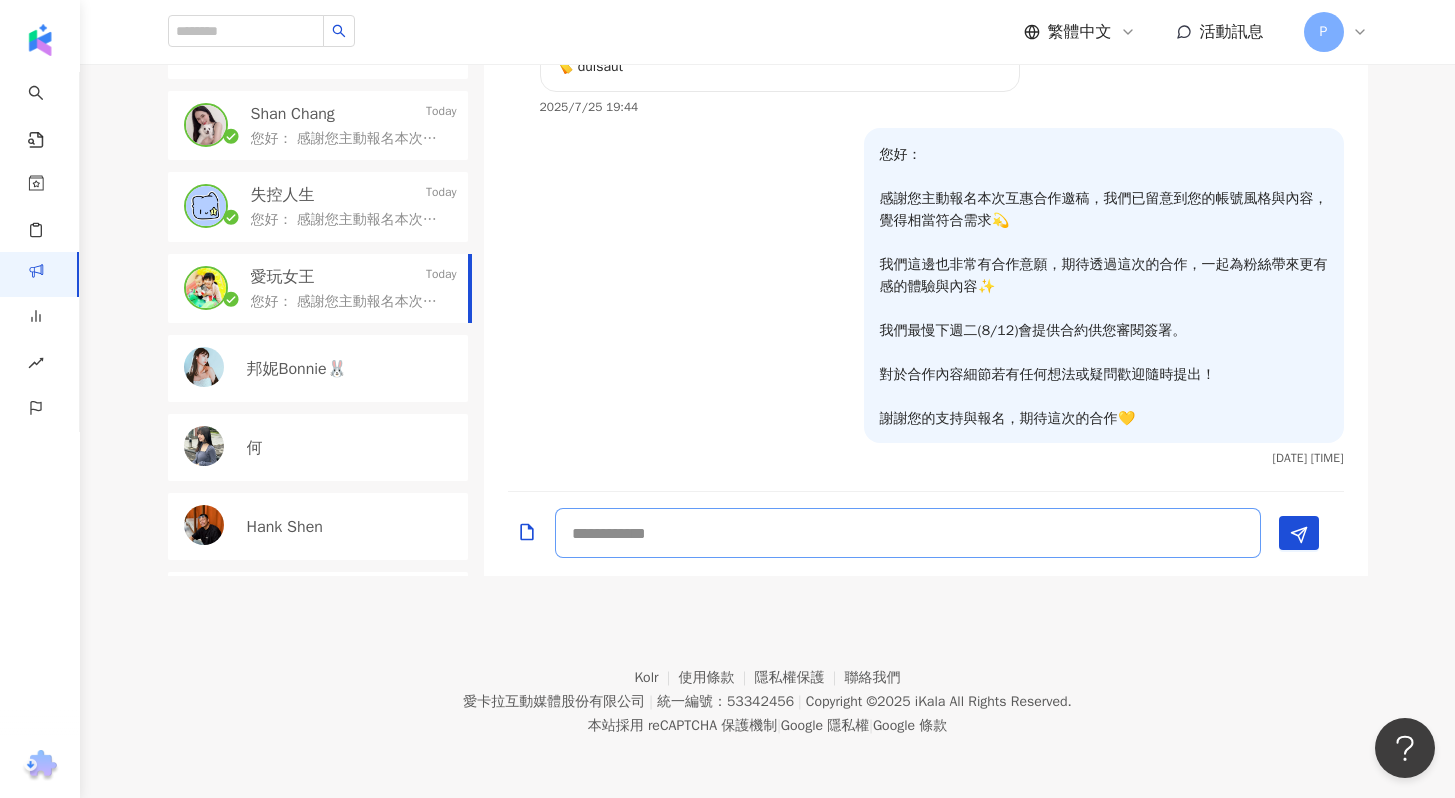 click at bounding box center [908, 533] 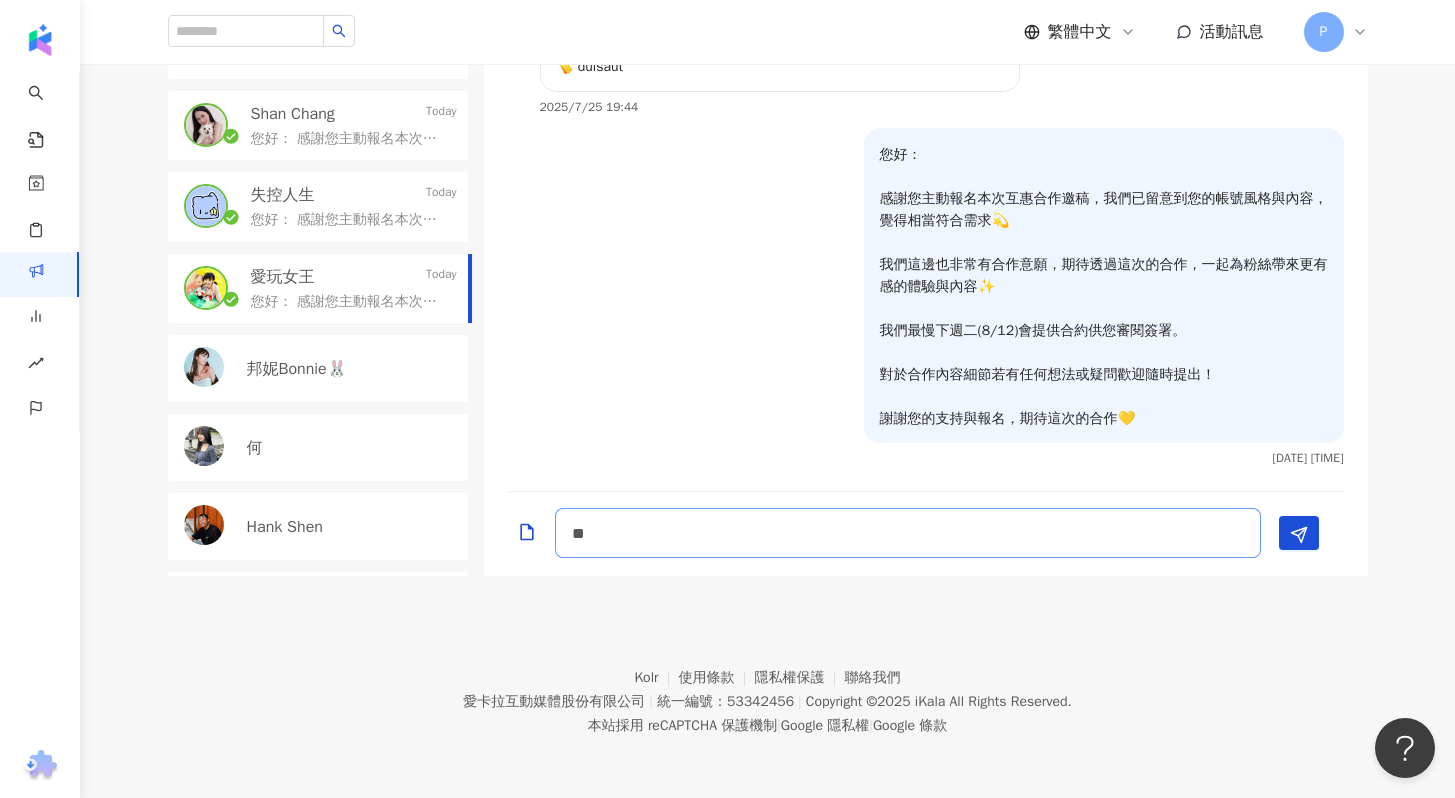 type on "*" 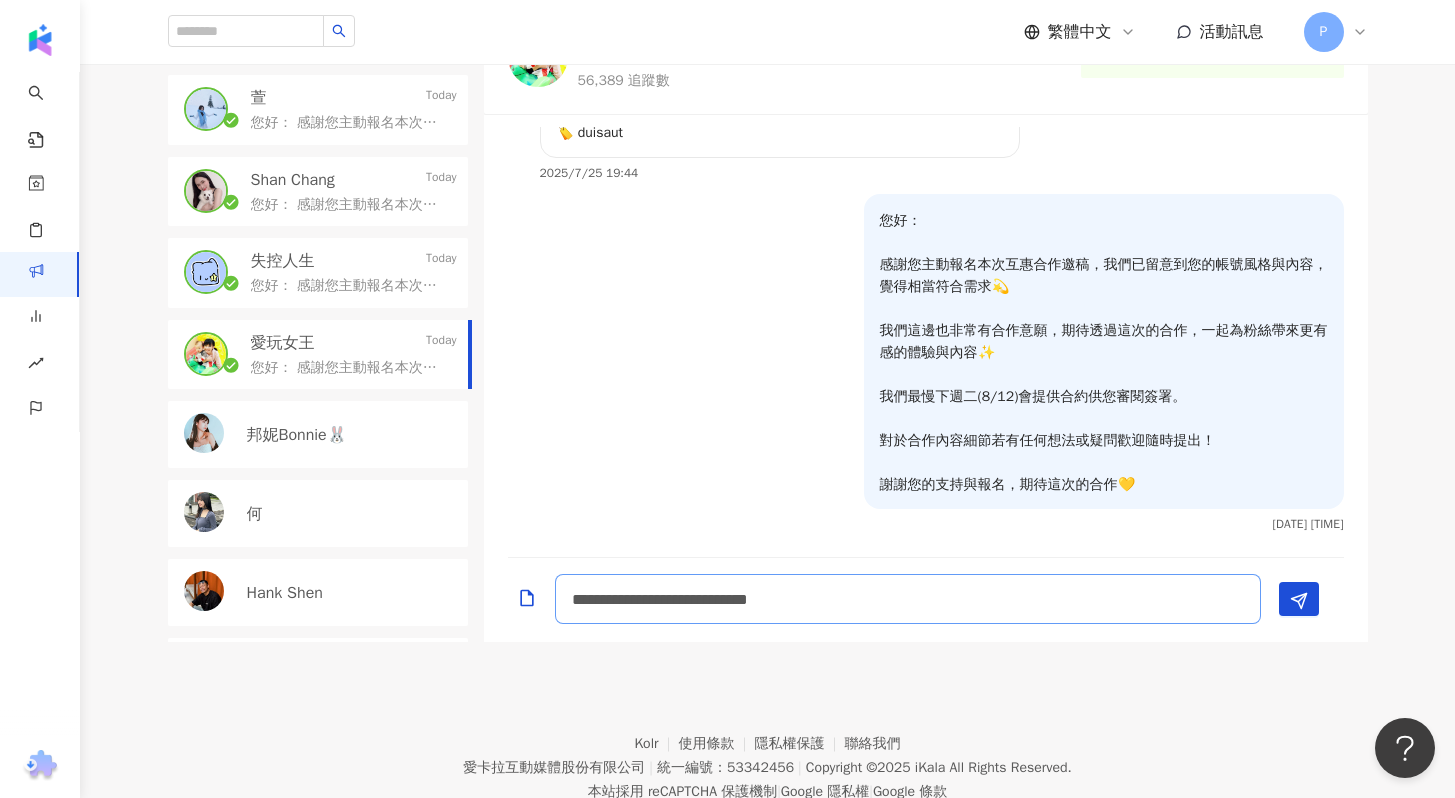 scroll, scrollTop: 584, scrollLeft: 0, axis: vertical 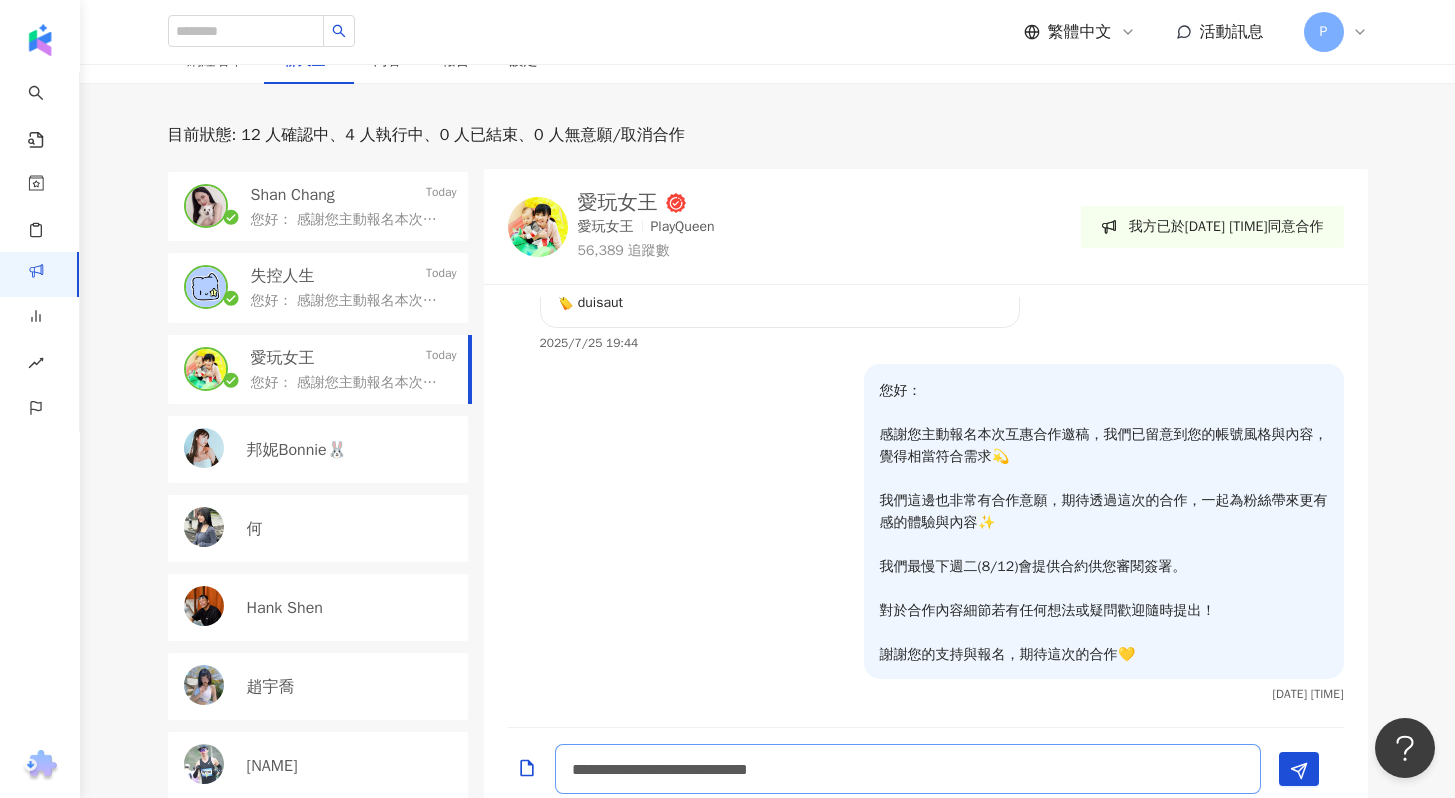 click on "**********" at bounding box center [908, 769] 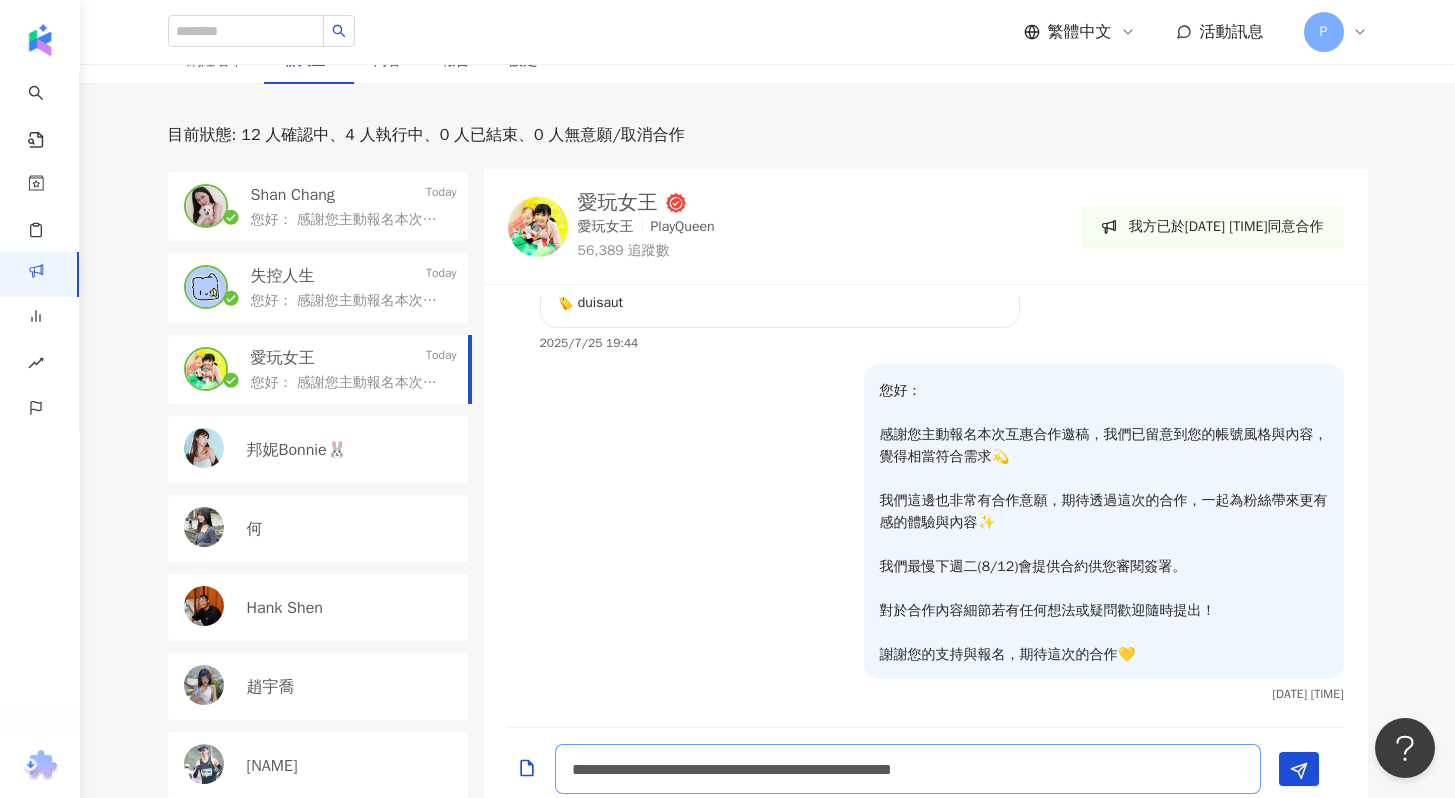 scroll, scrollTop: 1140, scrollLeft: 0, axis: vertical 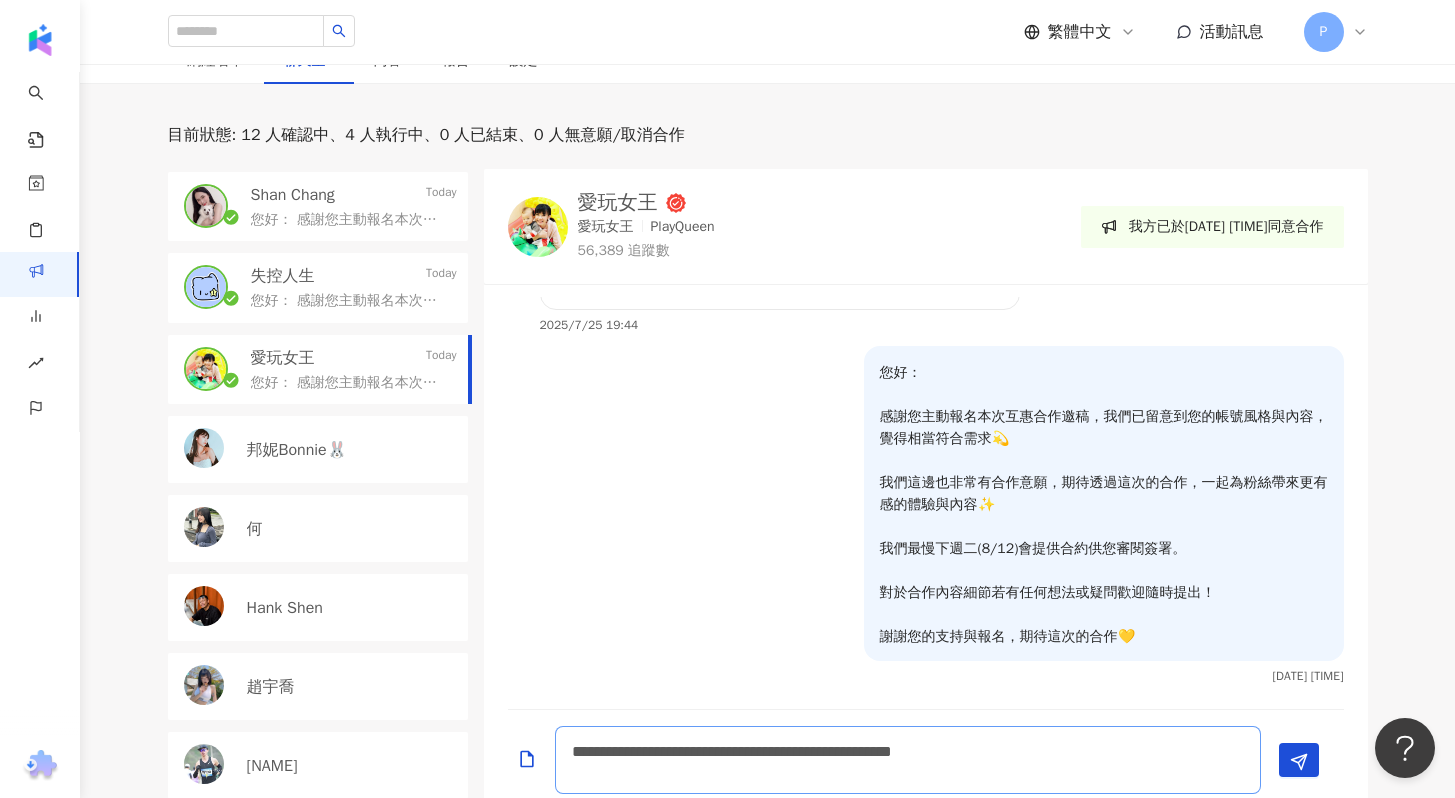drag, startPoint x: 923, startPoint y: 753, endPoint x: 603, endPoint y: 759, distance: 320.05624 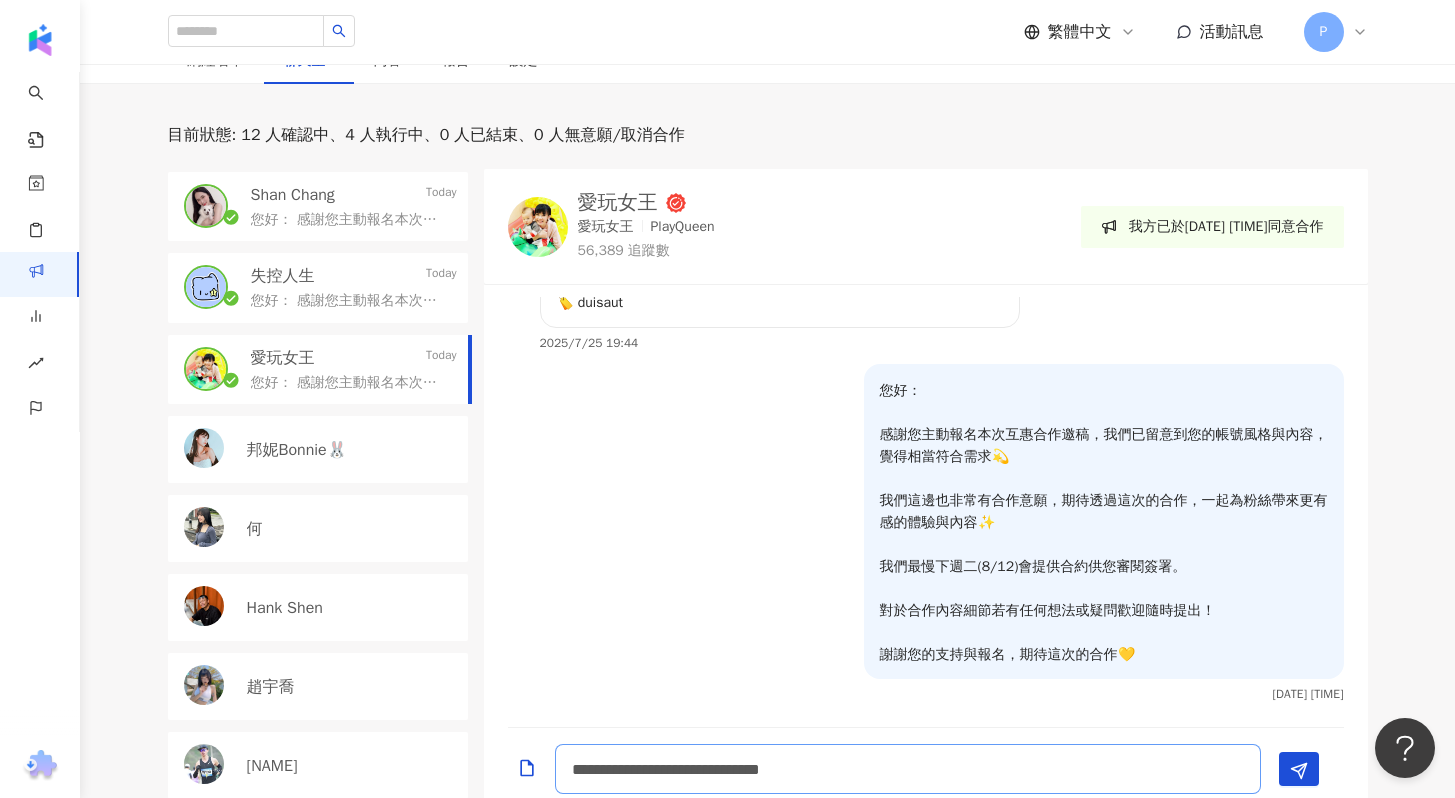 scroll, scrollTop: 1122, scrollLeft: 0, axis: vertical 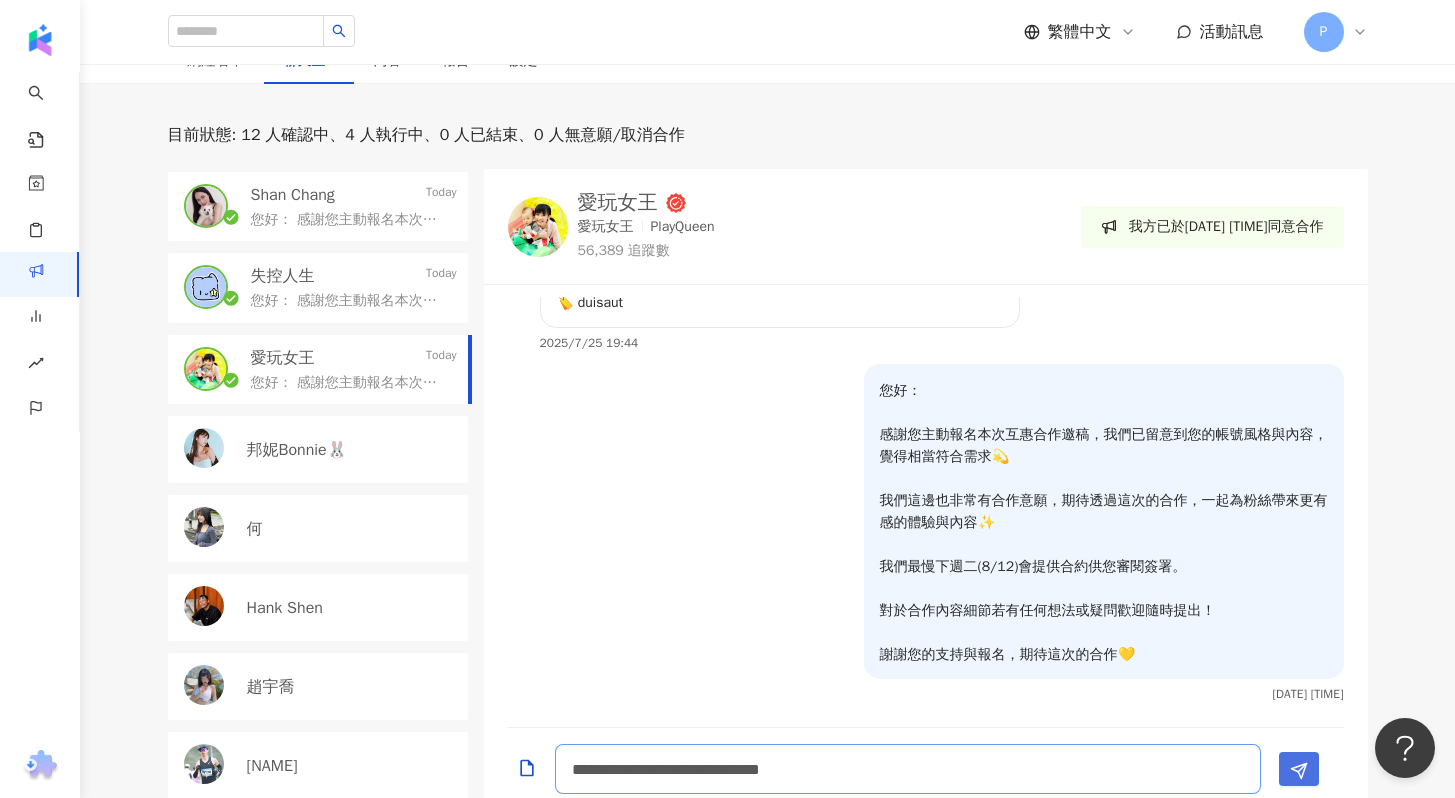 type on "**********" 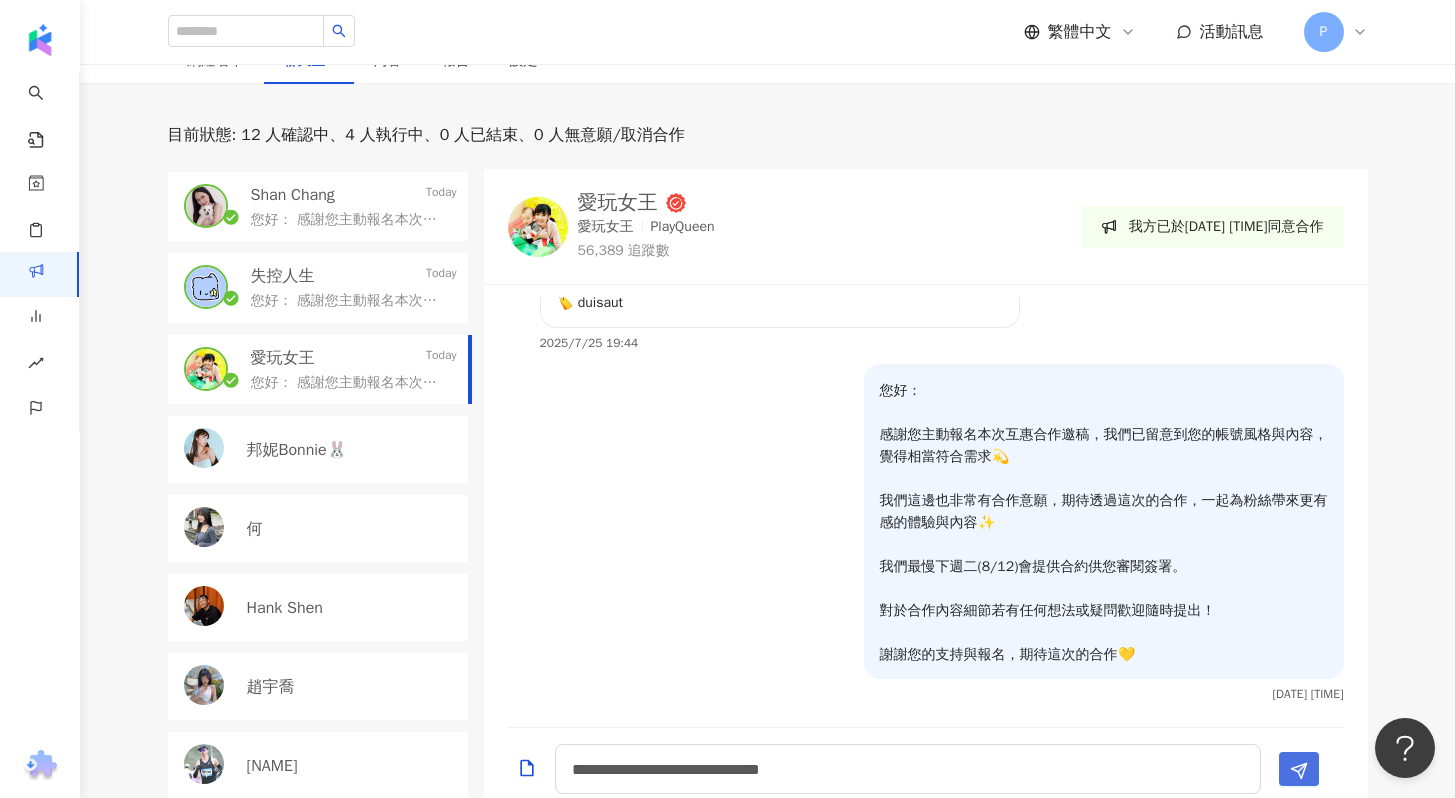 click at bounding box center [1299, 769] 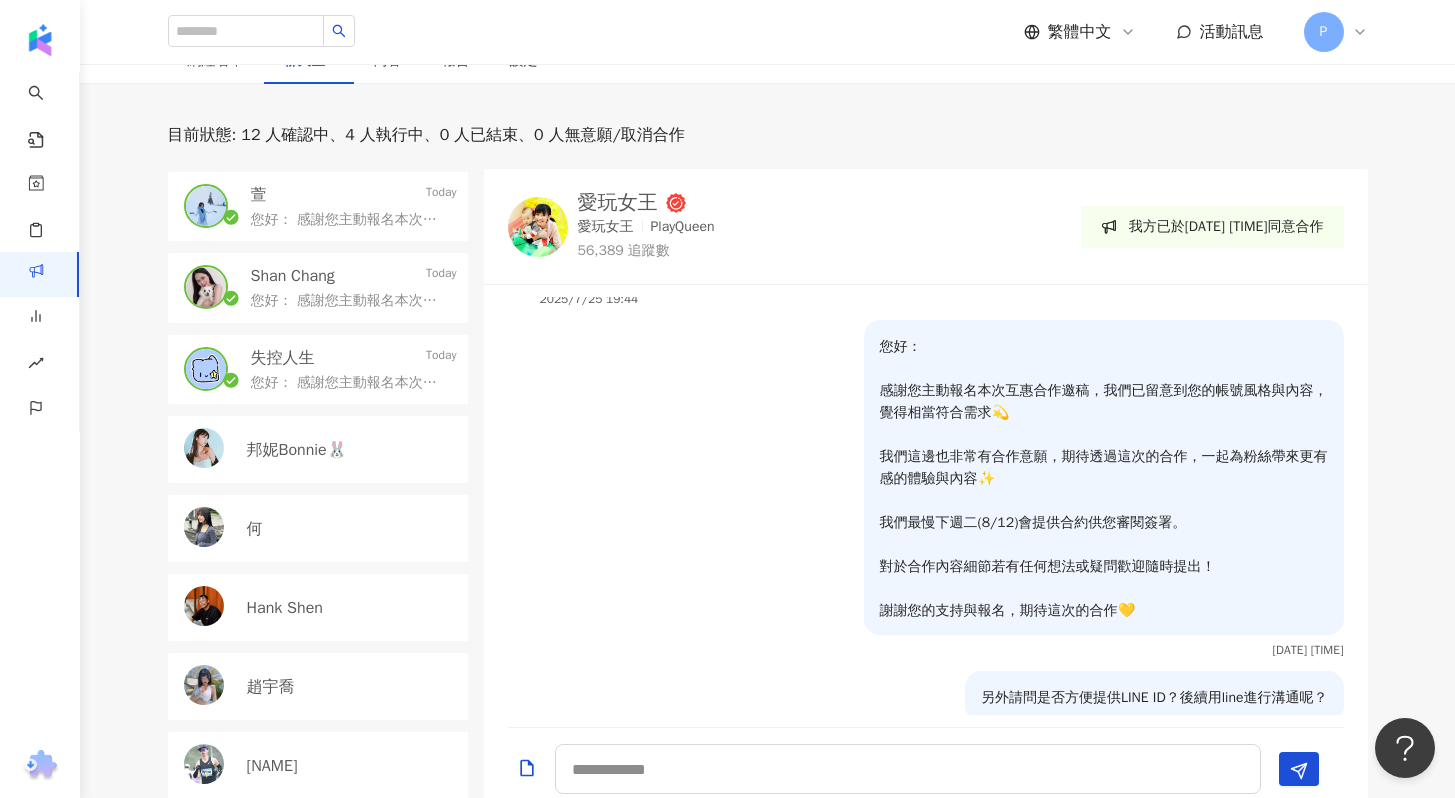 scroll, scrollTop: 0, scrollLeft: 0, axis: both 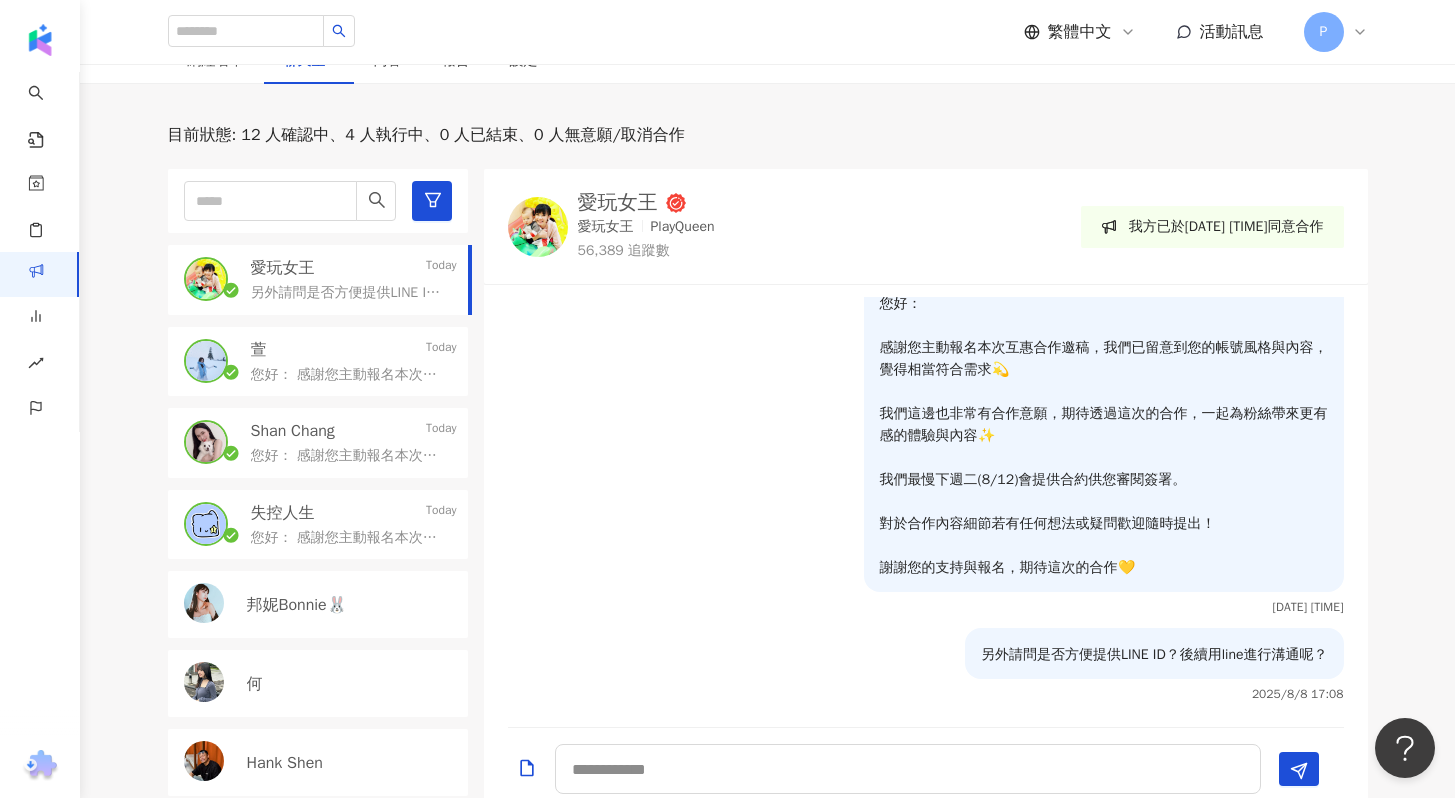 click on "您好：
感謝您主動報名本次合作邀稿，我們已留意到您的帳號風格與內容，覺得相當符合需求💫
我們這邊也非常有合作意願，期待透過這次的合作，一起為粉絲帶來更有感的體驗與內容✨
我們最慢下週二(8/12)會提供合約供您審閱簽署。
對於合作內容細節若有任何想法或疑問歡迎隨時提出！
謝謝您的支持與報名，期待這次的合作💛" at bounding box center [350, 375] 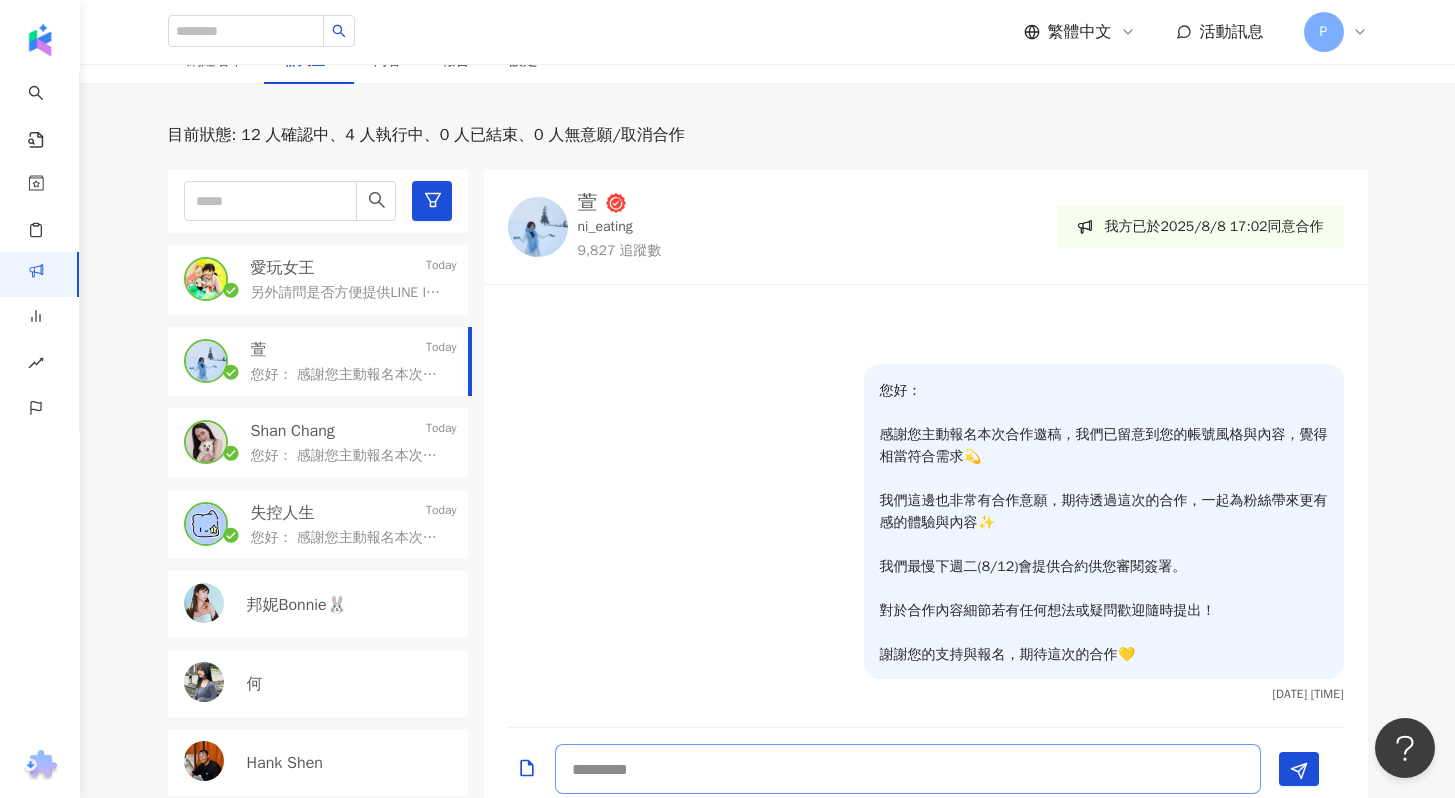 click at bounding box center [908, 769] 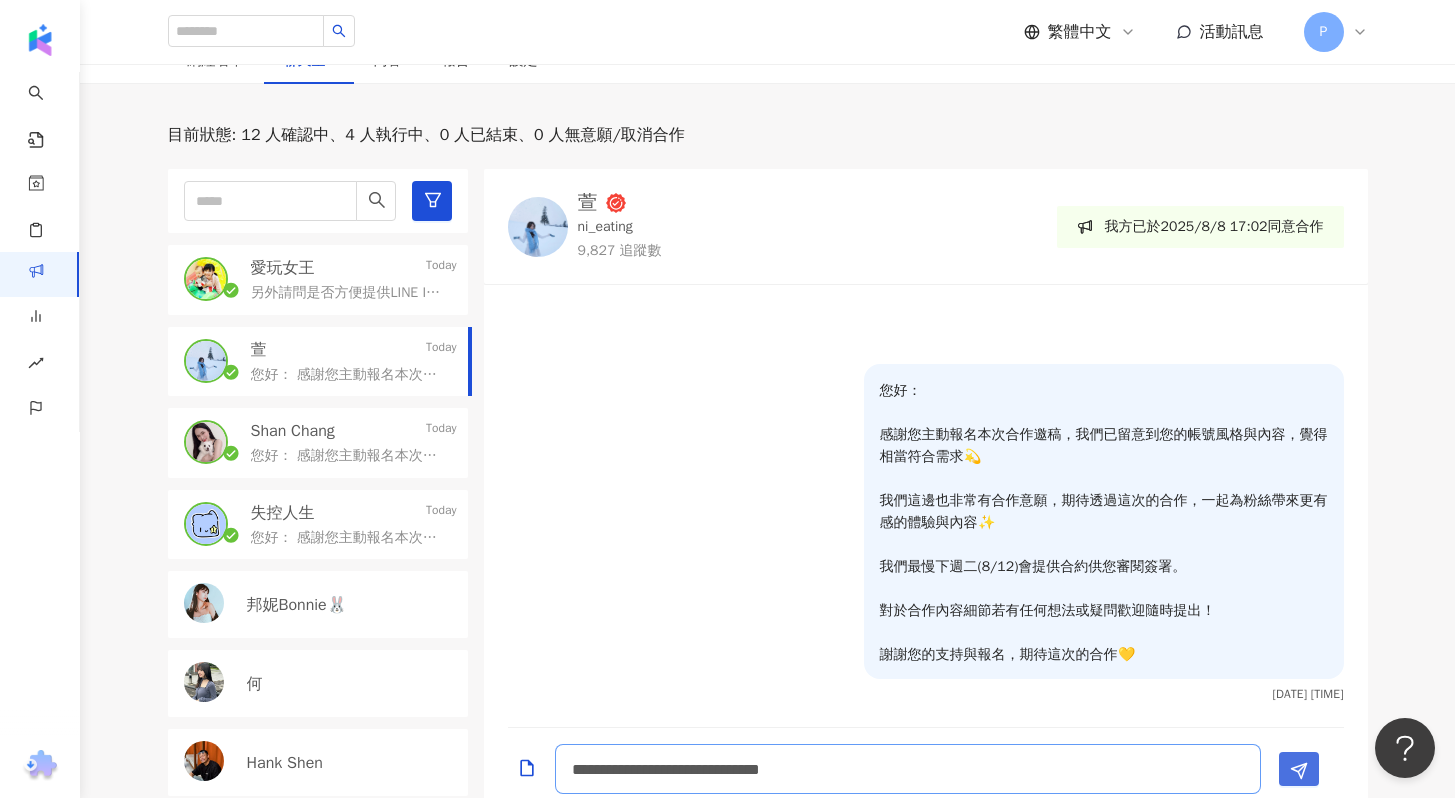 type on "**********" 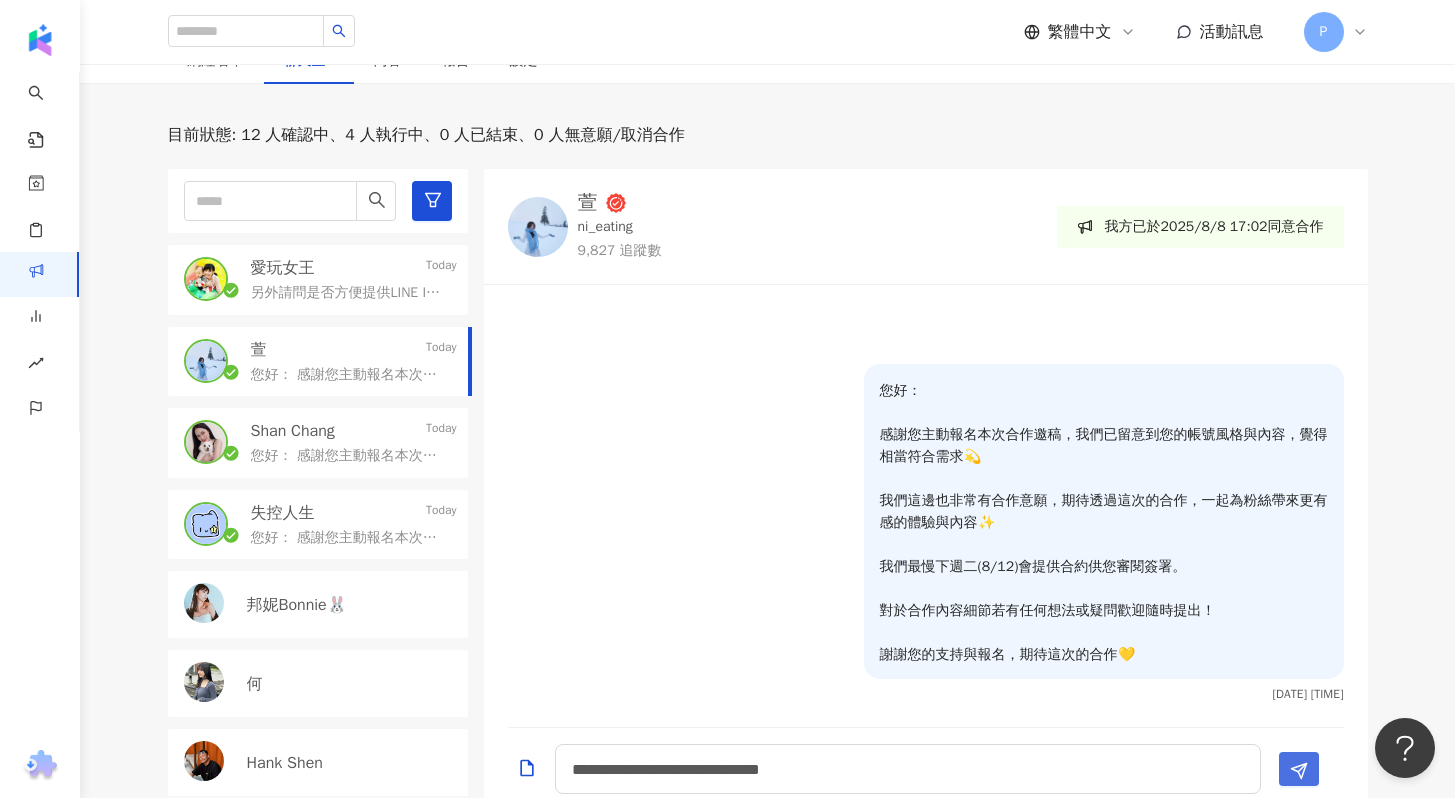click 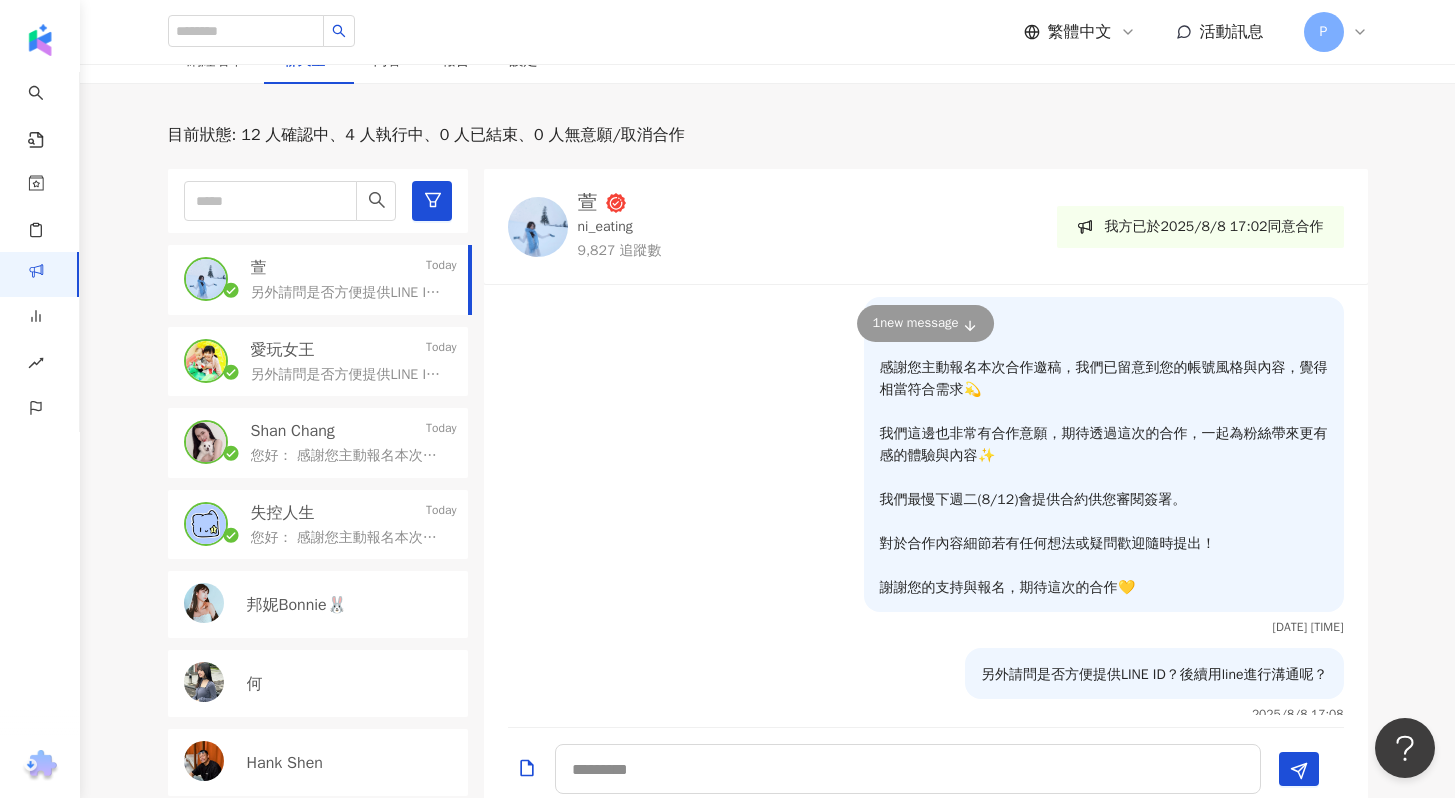 click on "您好：
感謝您主動報名本次合作邀稿，我們已留意到您的帳號風格與內容，覺得相當符合需求💫
我們這邊也非常有合作意願，期待透過這次的合作，一起為粉絲帶來更有感的體驗與內容✨
我們最慢下週二(8/12)會提供合約供您審閱簽署。
對於合作內容細節若有任何想法或疑問歡迎隨時提出！
謝謝您的支持與報名，期待這次的合作💛" at bounding box center [350, 456] 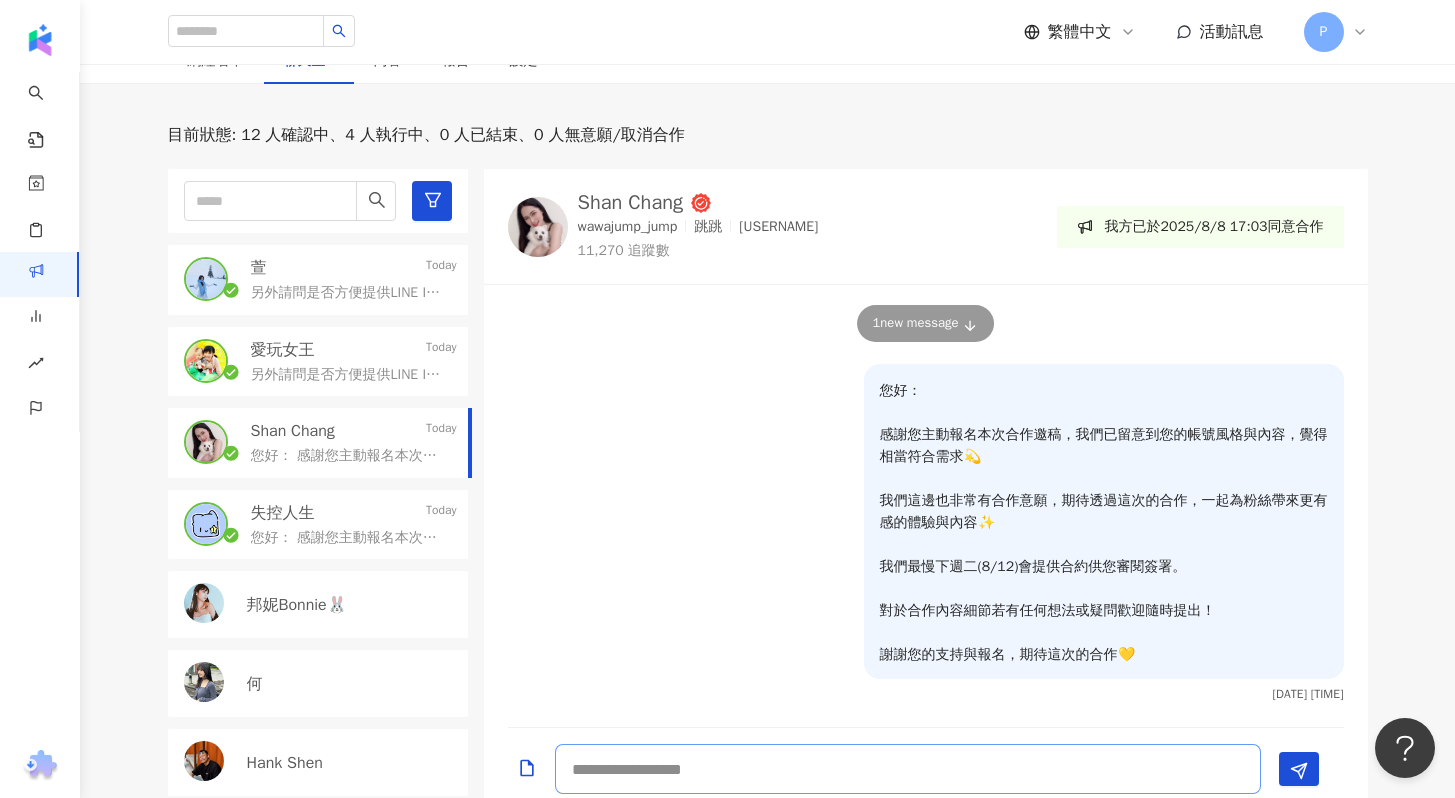 click at bounding box center (908, 769) 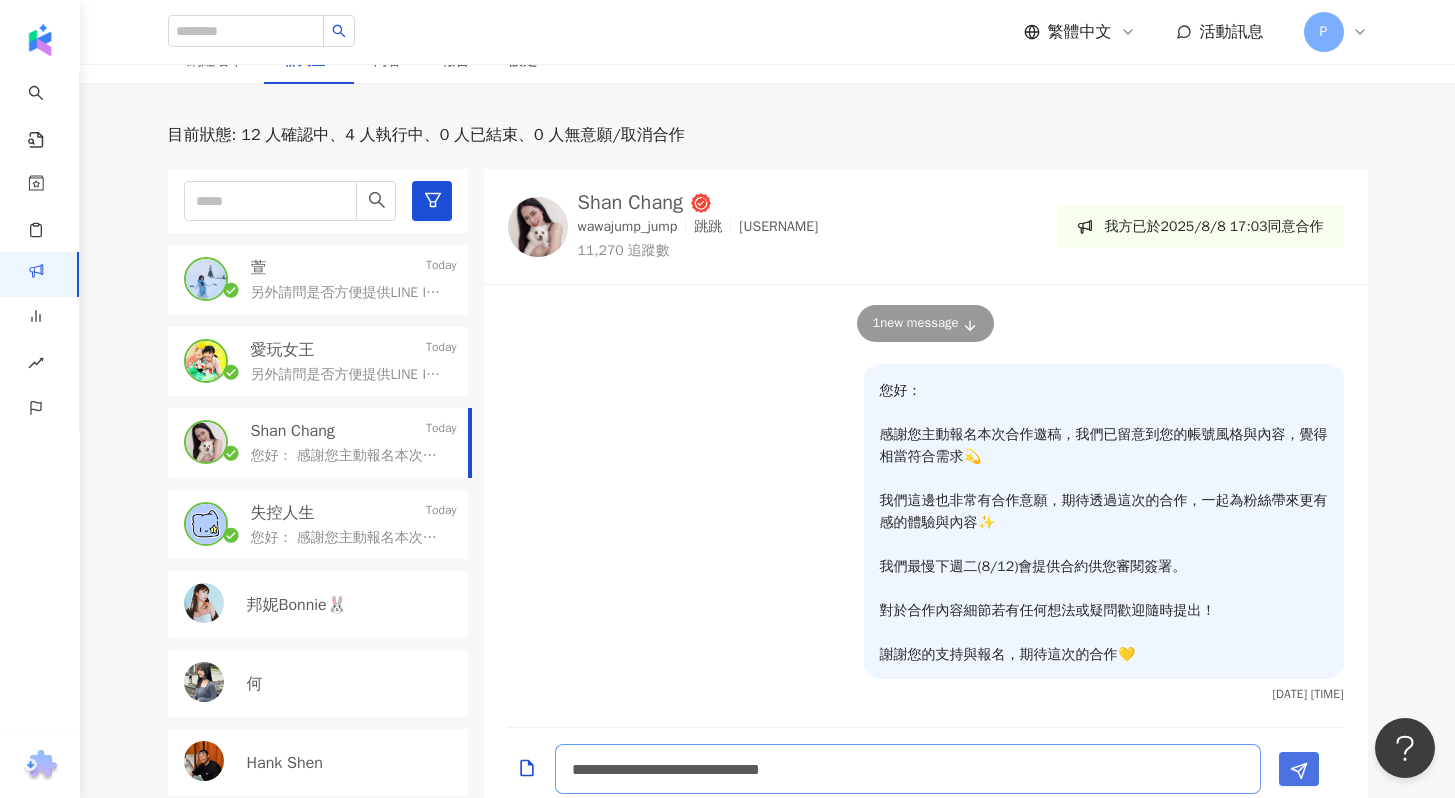 type on "**********" 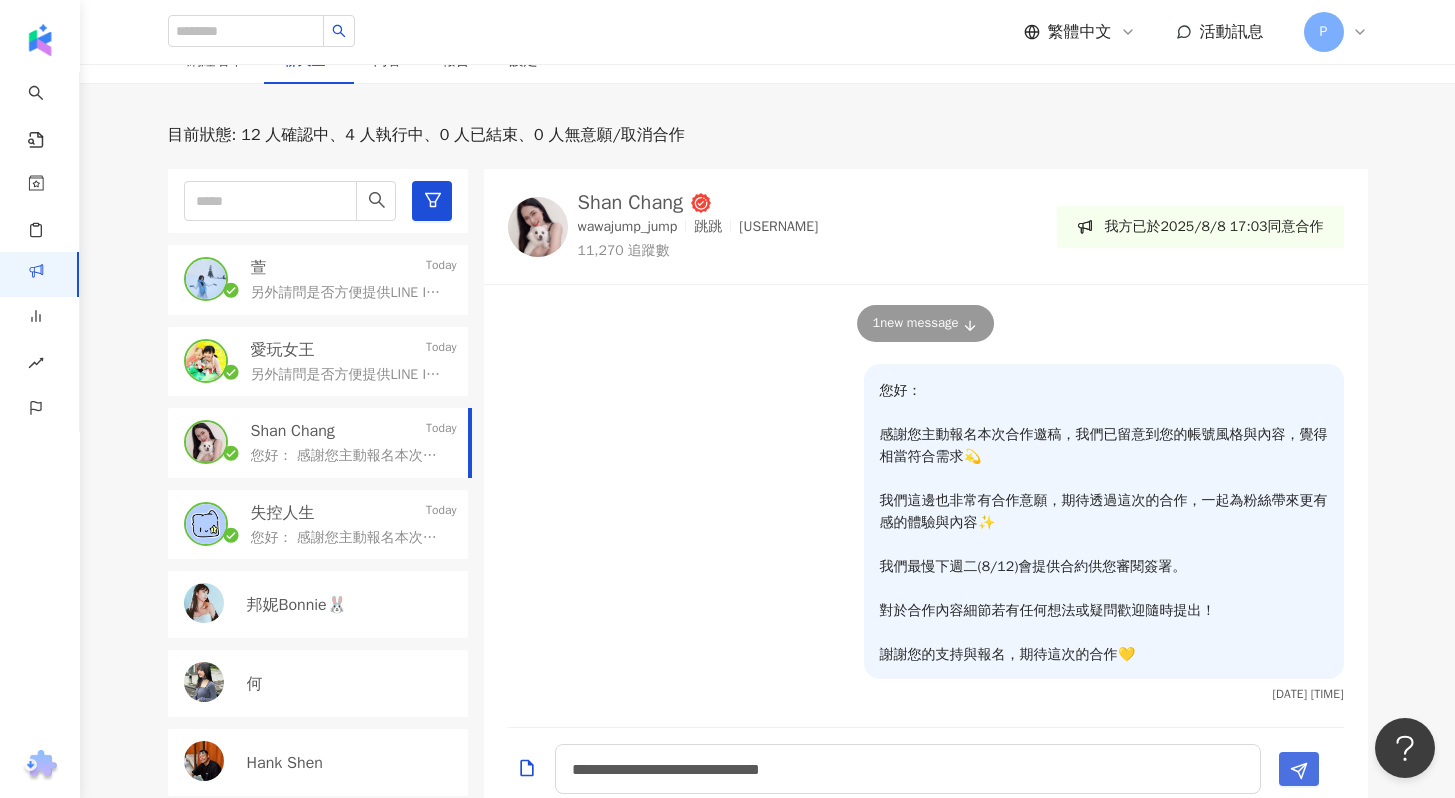 click at bounding box center [1299, 771] 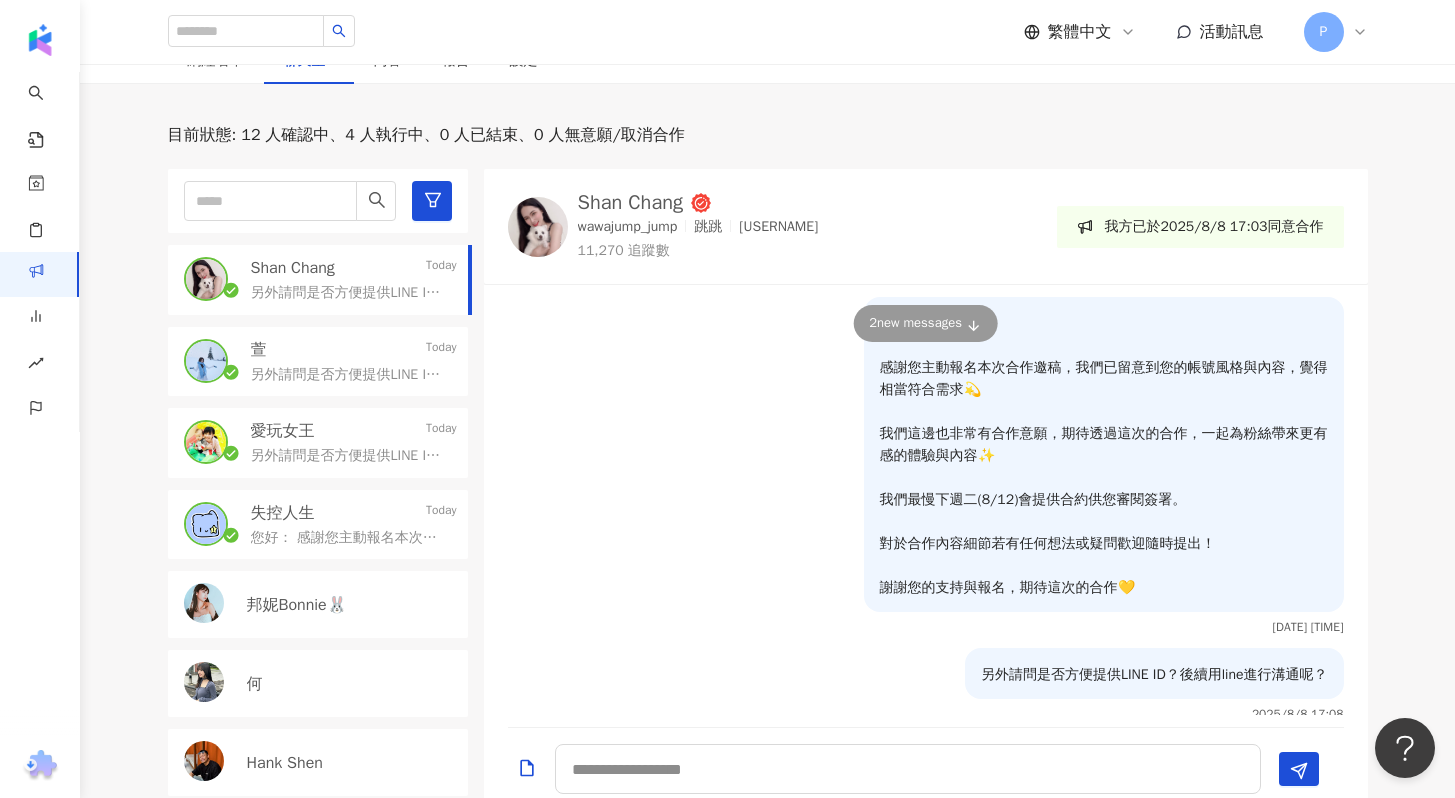 click on "您好：
感謝您主動報名本次互惠合作邀稿，我們已留意到您的帳號風格與內容，覺得相當符合需求💫
我們這邊也非常有合作意願，期待透過這次的合作，一起為粉絲帶來更有感的體驗與內容✨
我們最慢下週二(8/12)會提供合約供您審閱簽署。
對於合作內容細節若有任何想法或疑問歡迎隨時提出！
謝謝您的支持與報名，期待這次的合作💛" at bounding box center (350, 538) 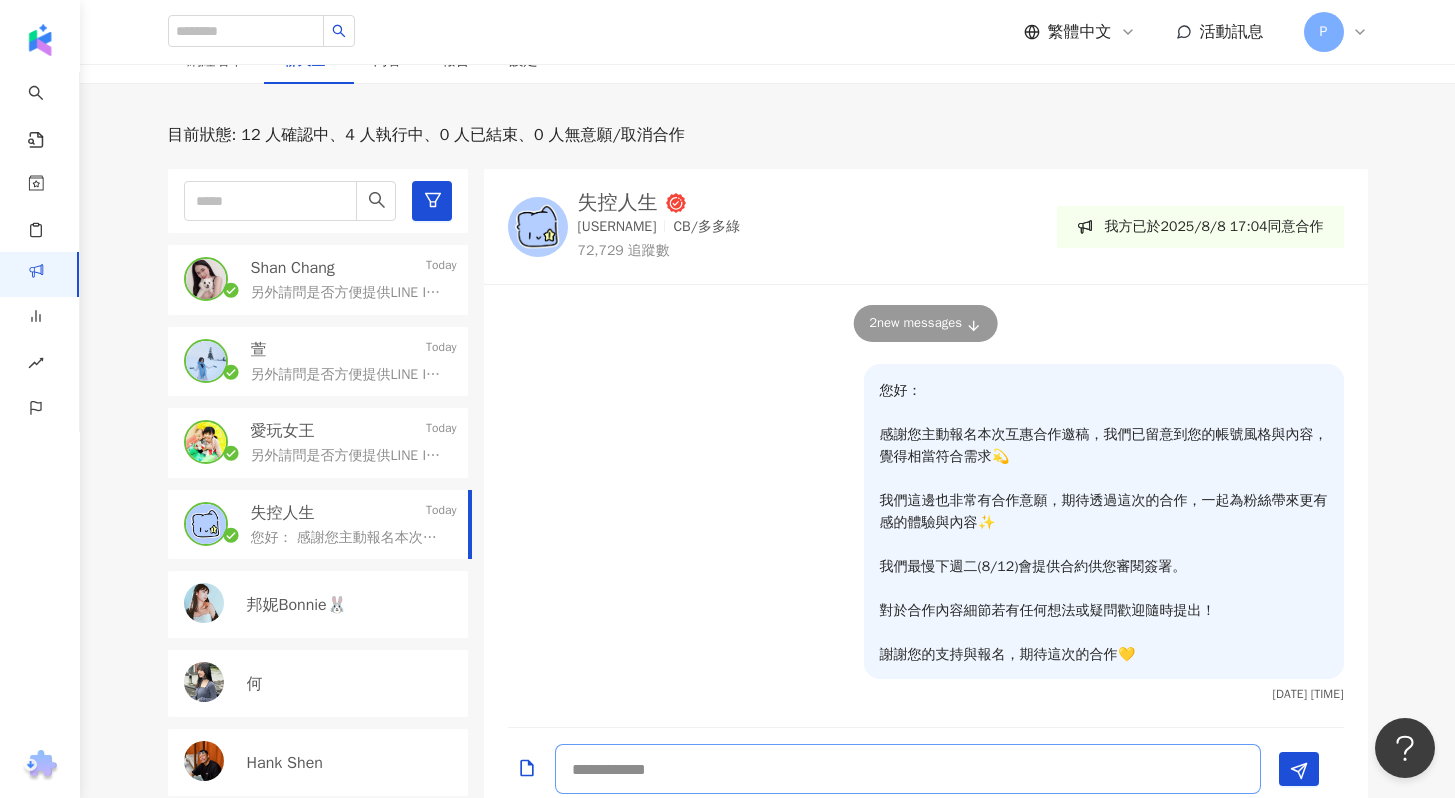 click at bounding box center [908, 769] 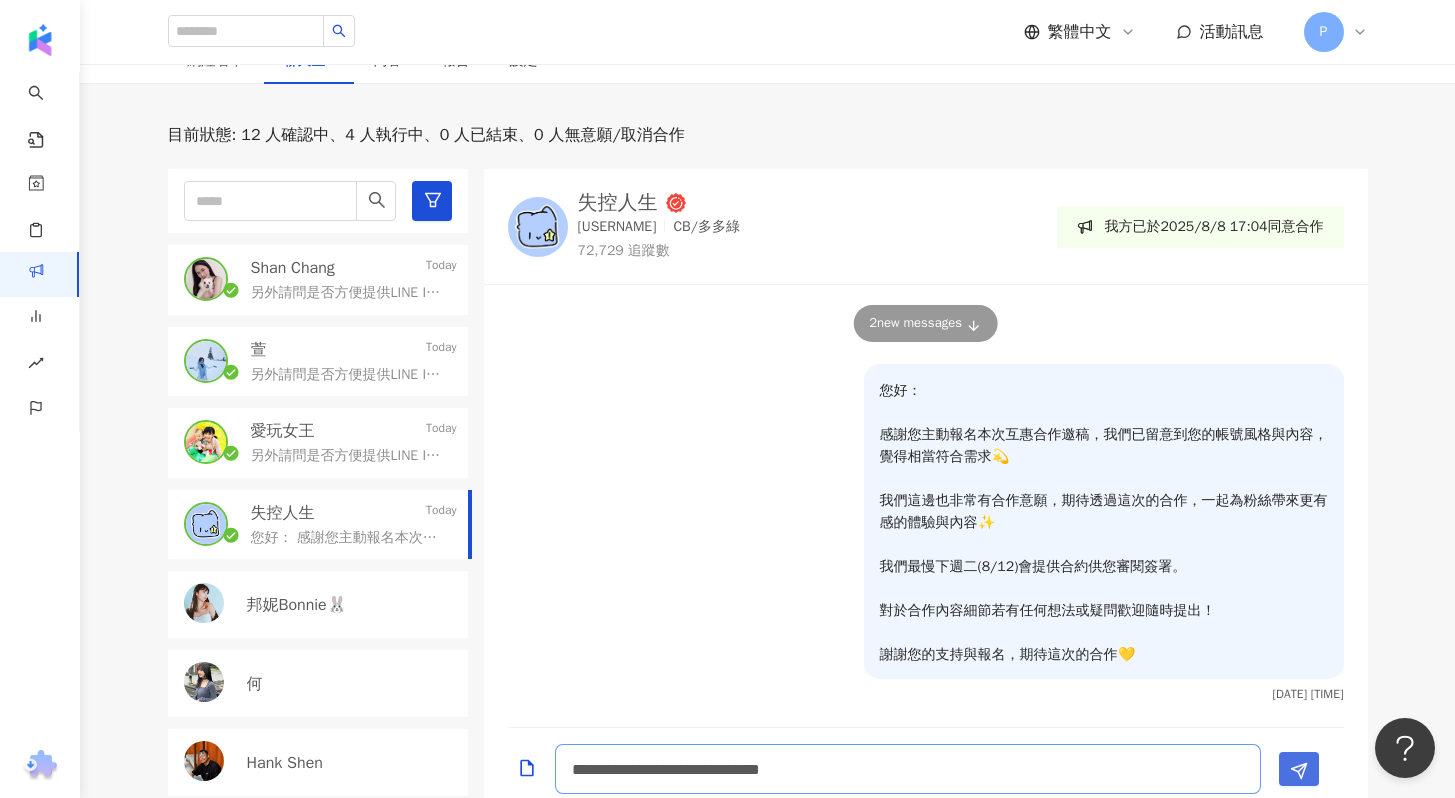 type on "**********" 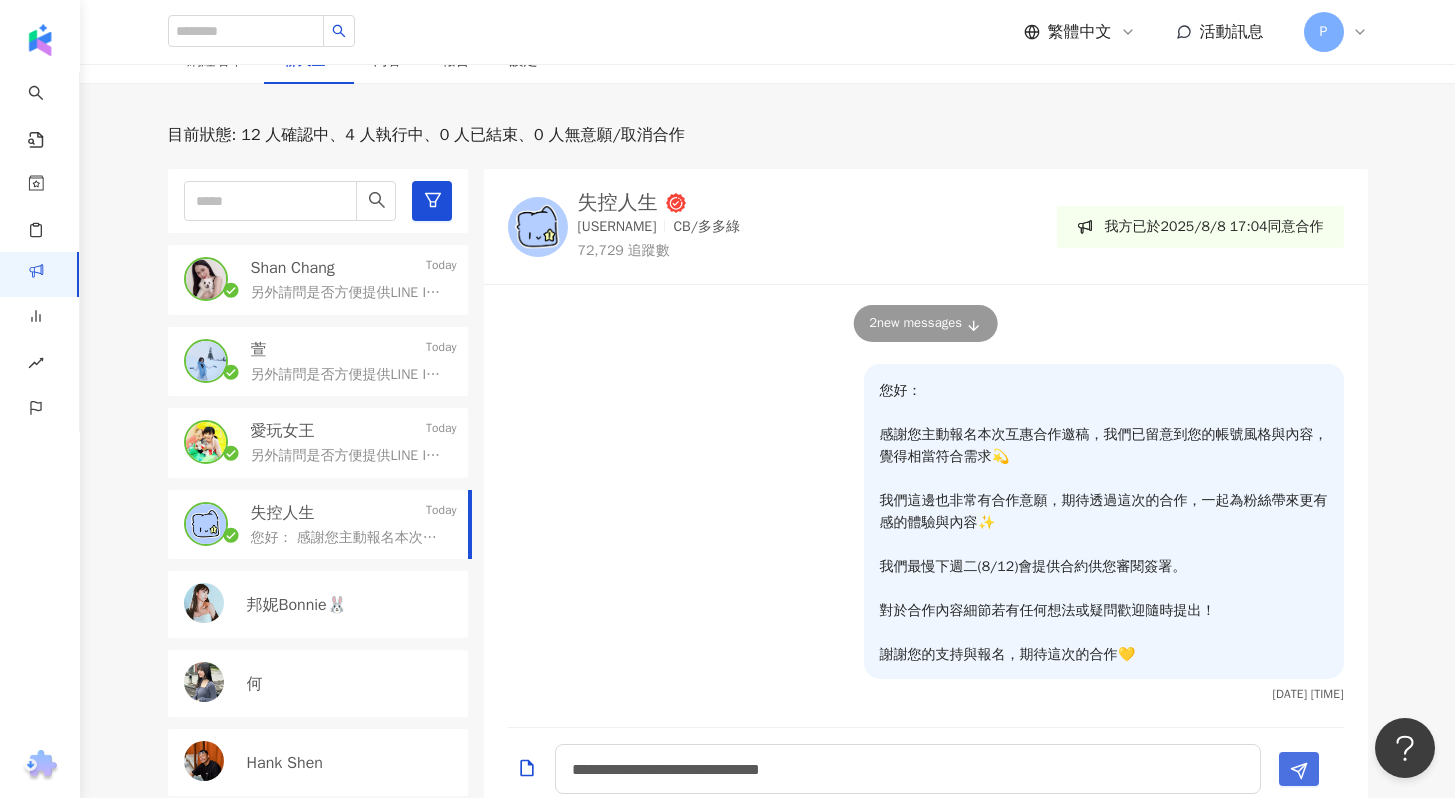 click 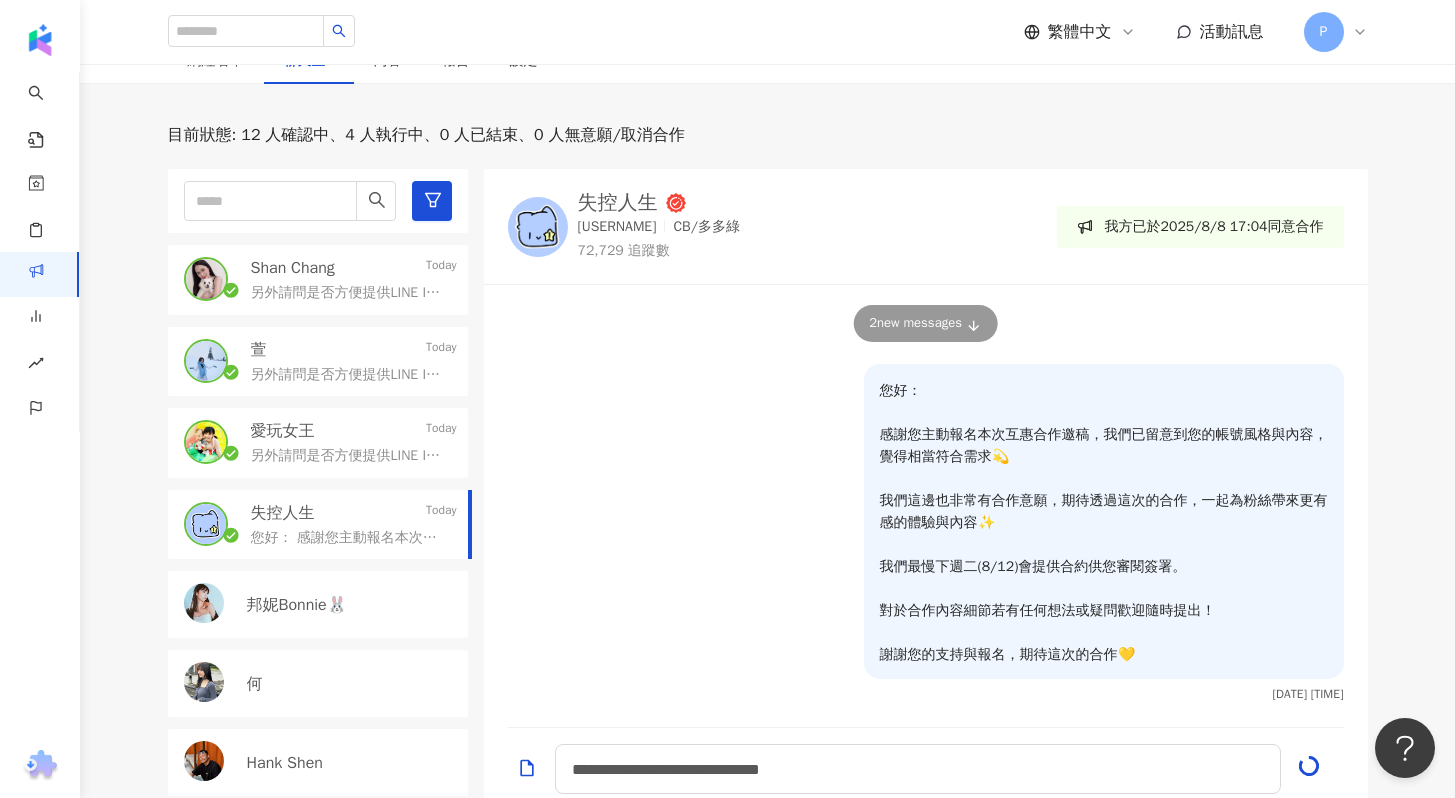 type 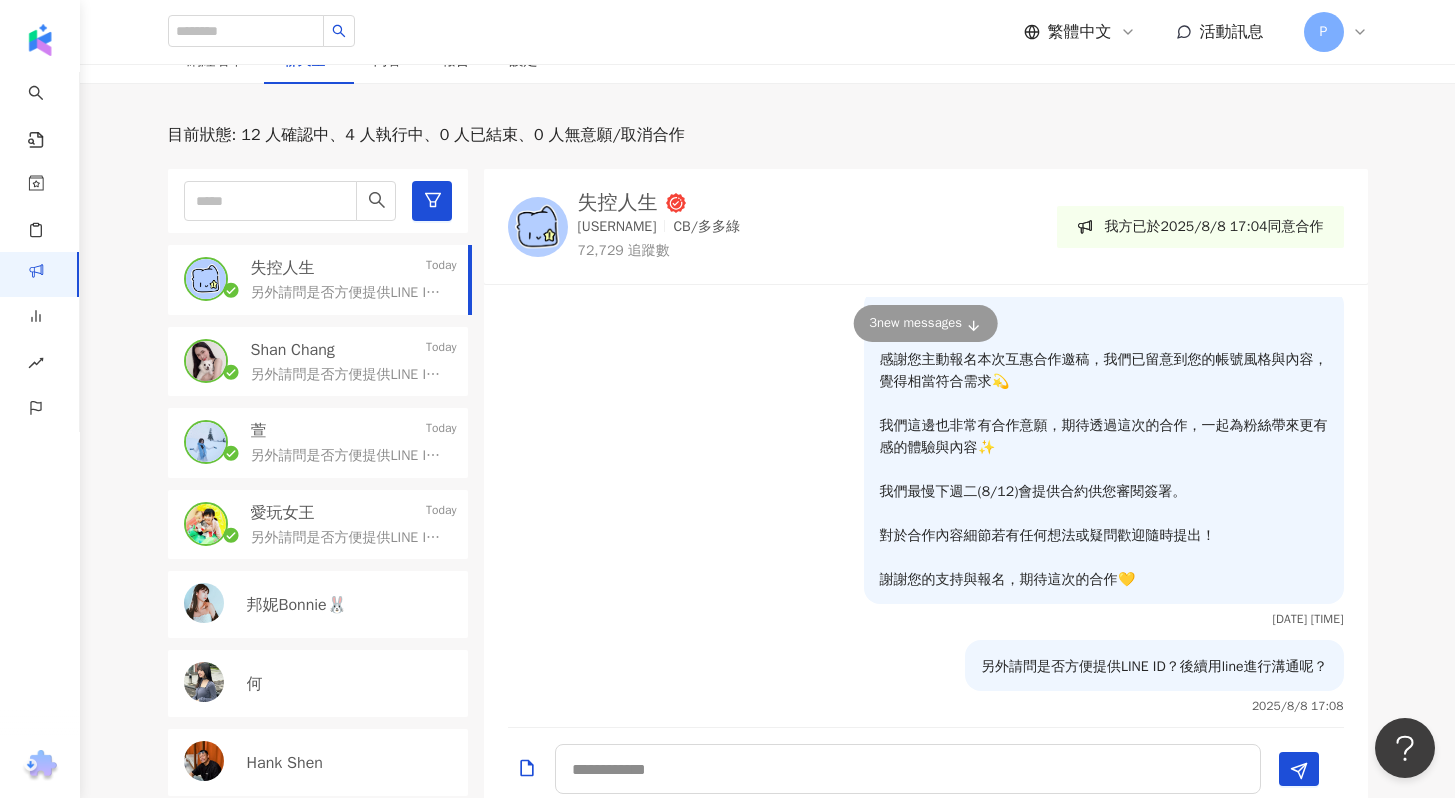 scroll, scrollTop: 20, scrollLeft: 0, axis: vertical 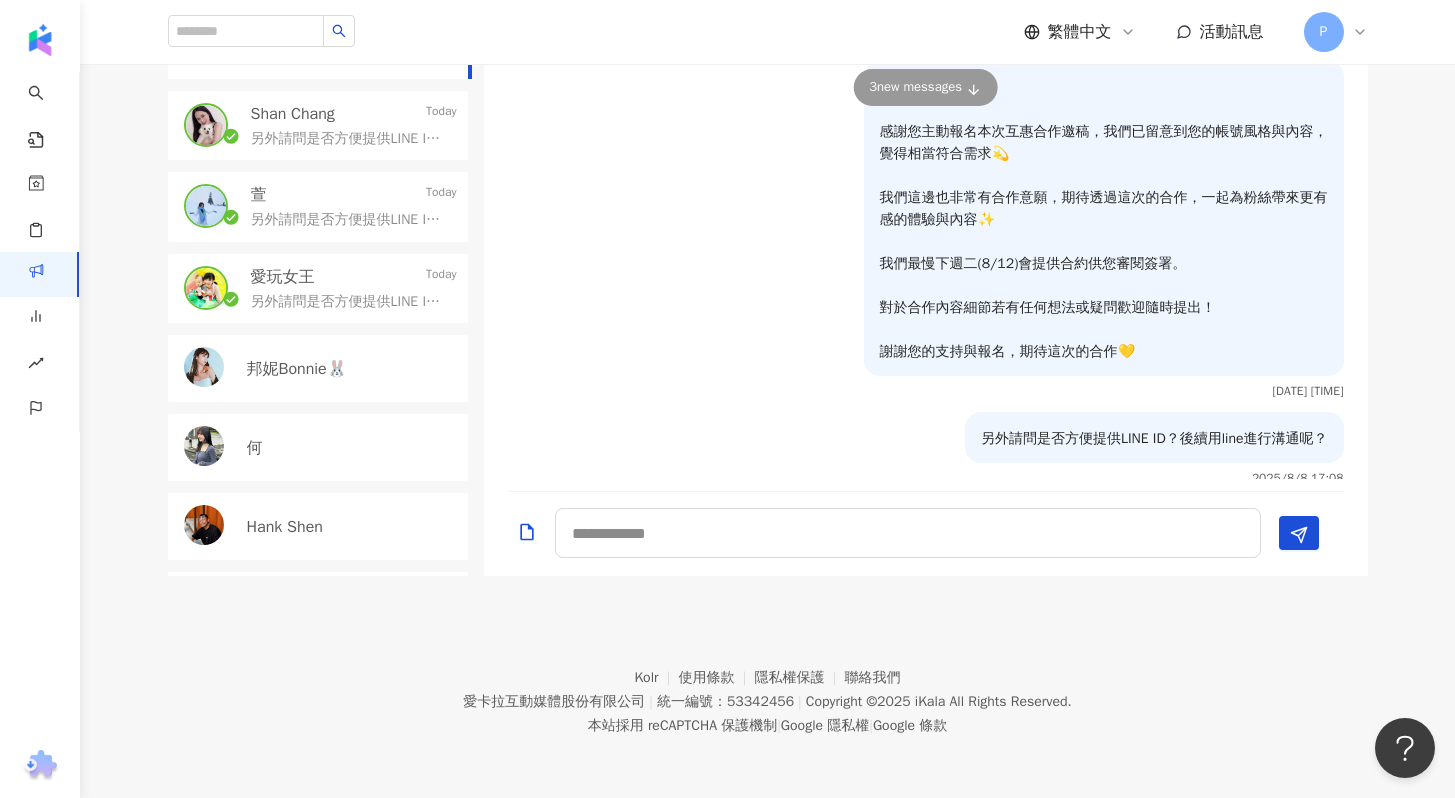 click on "3  new message s" at bounding box center (925, 87) 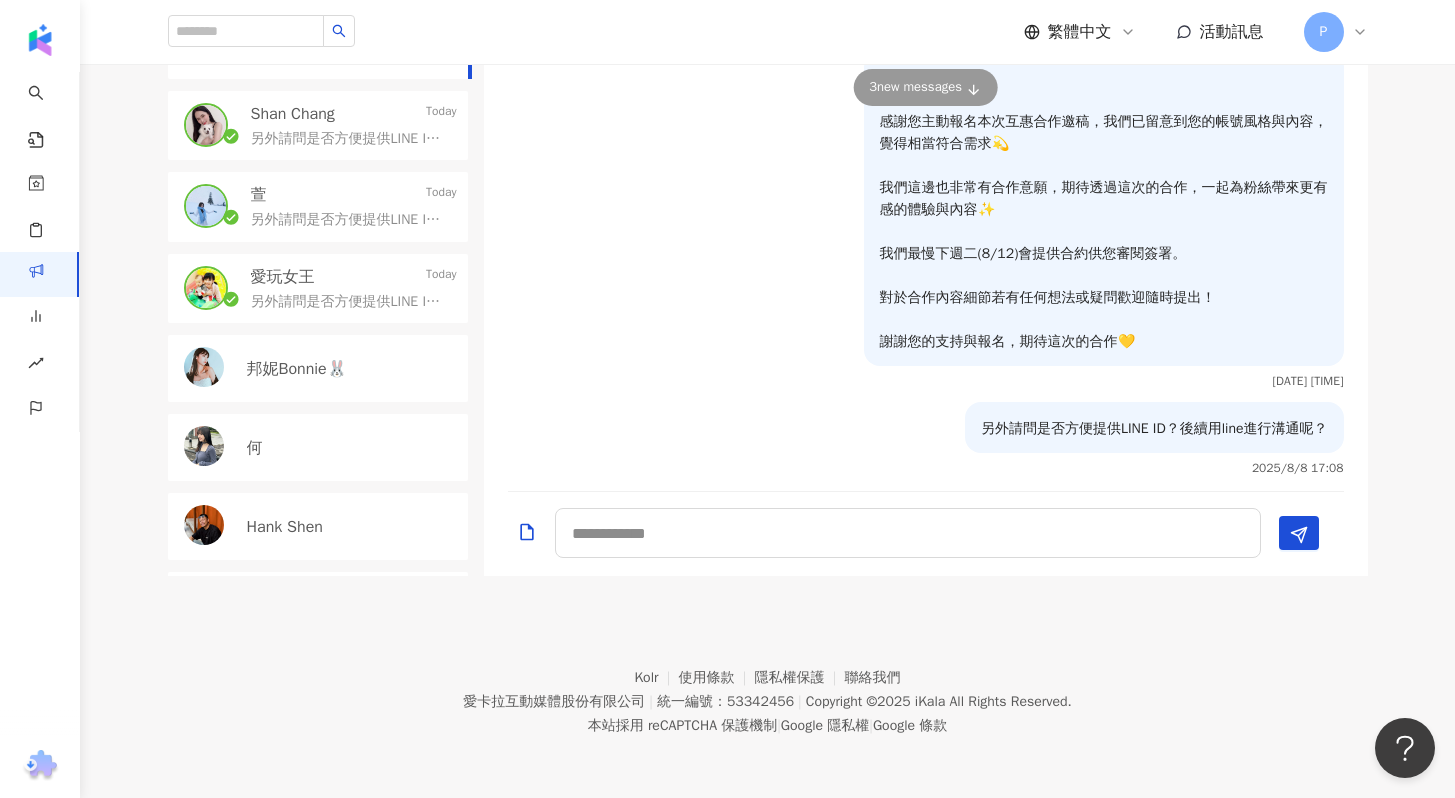 scroll, scrollTop: 0, scrollLeft: 0, axis: both 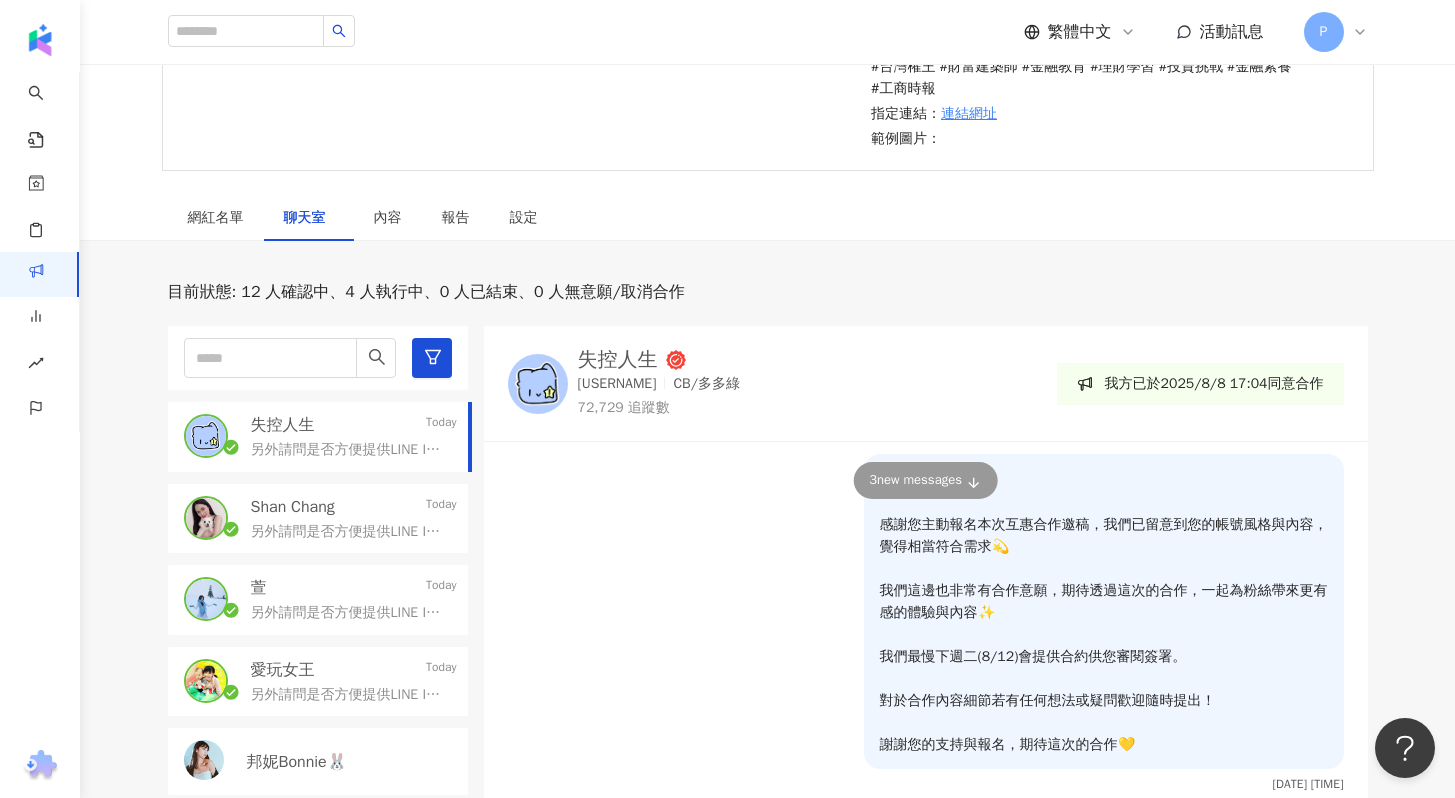 click on "活動訊息" at bounding box center (1232, 32) 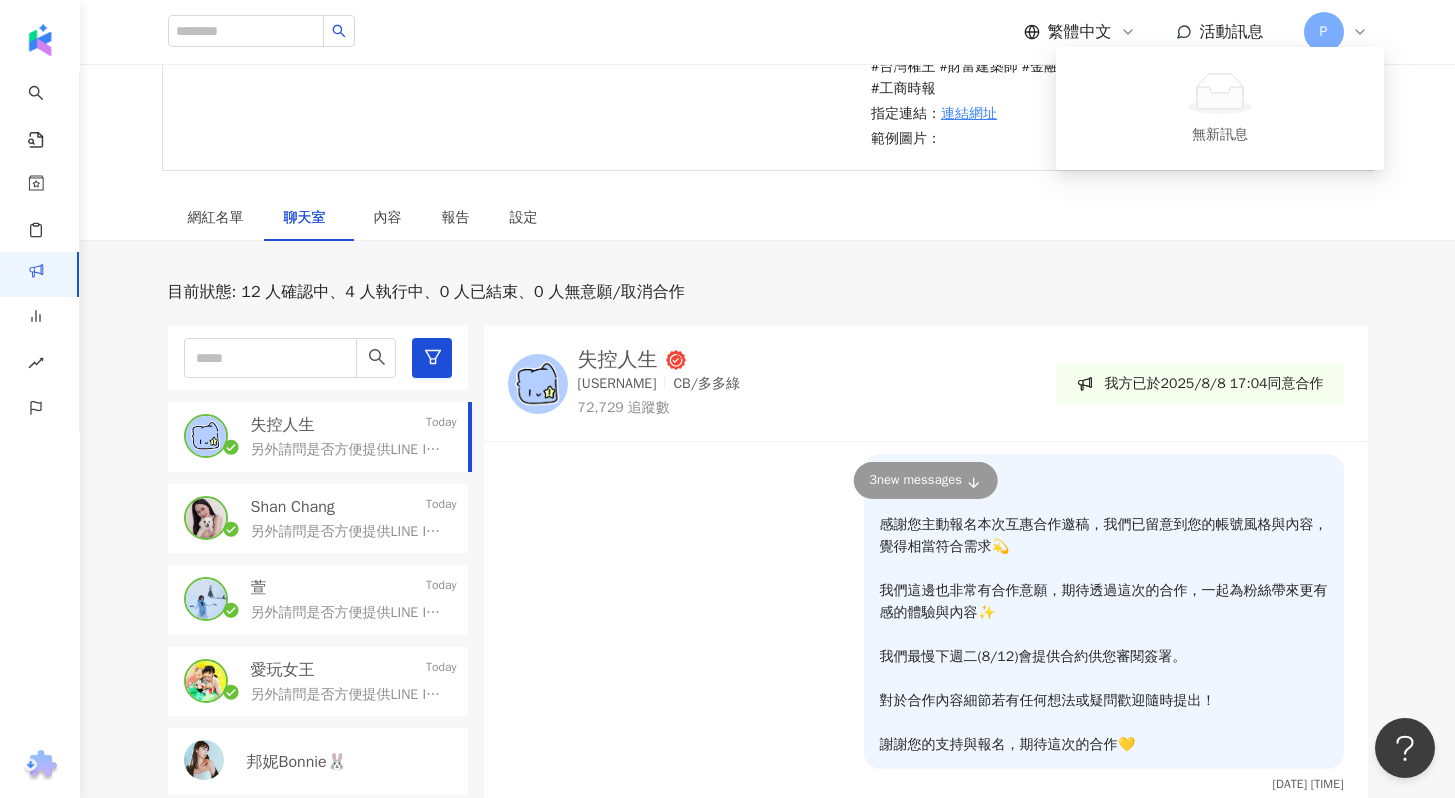 click on "活動訊息" at bounding box center [1232, 32] 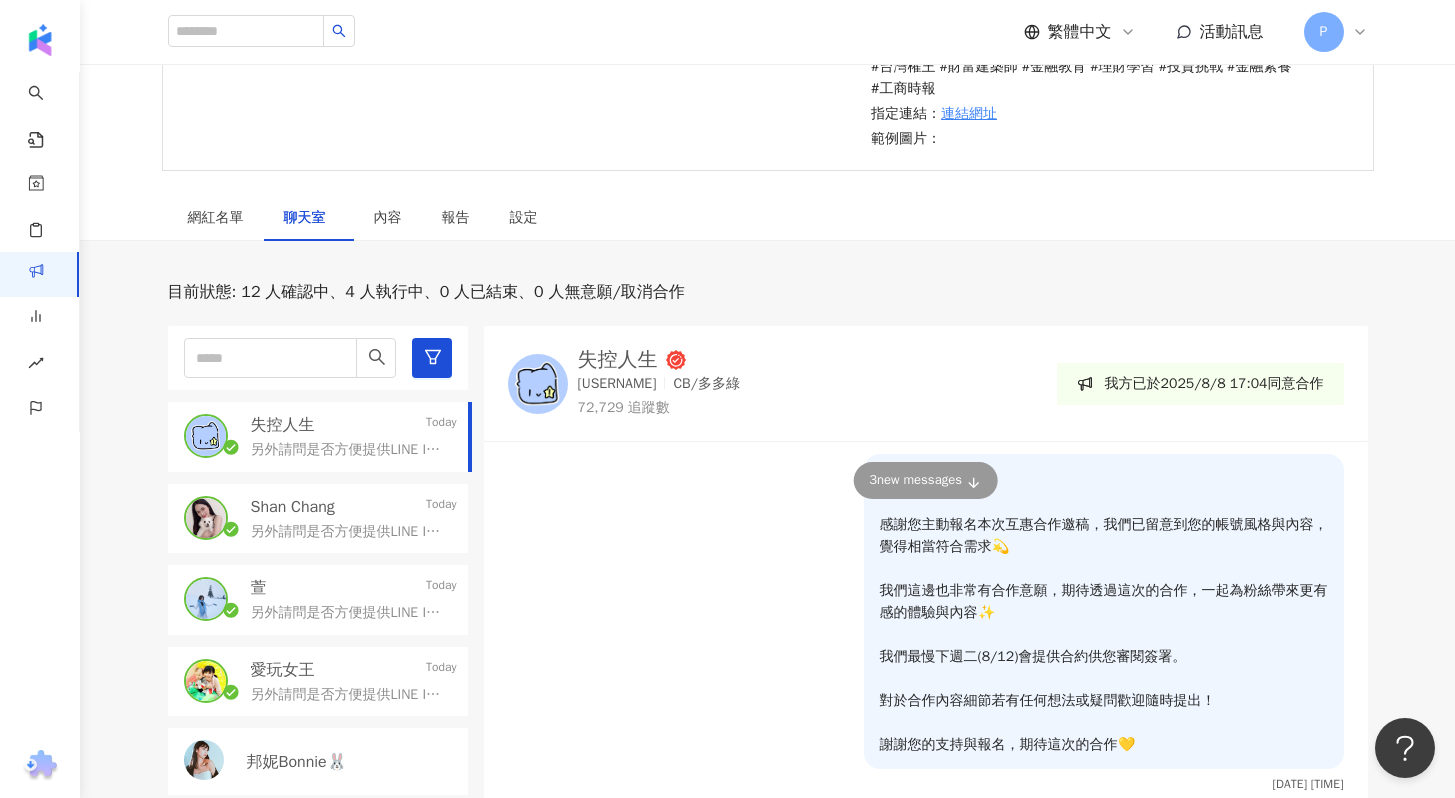 click on "3  new message s" at bounding box center (925, 480) 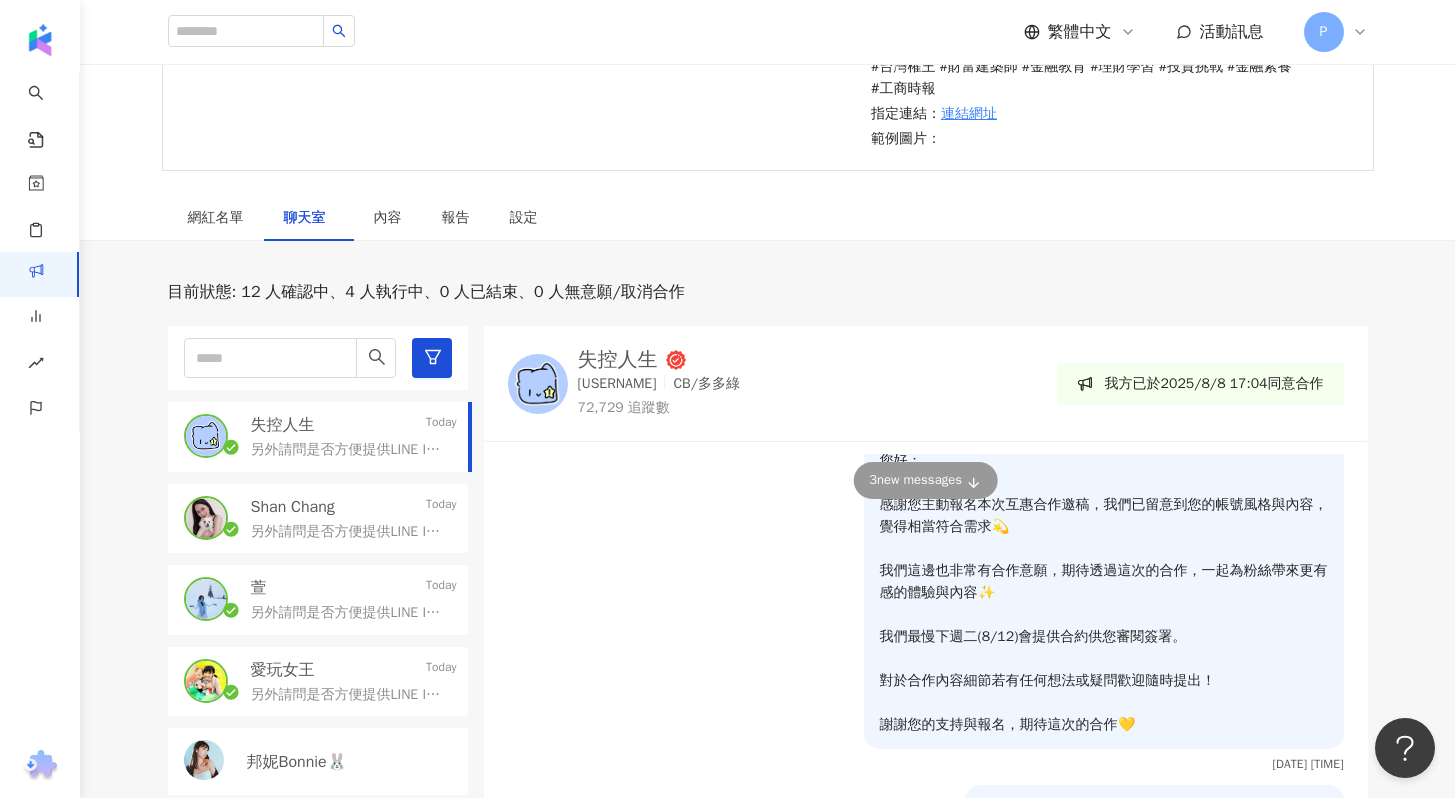 click on "3  new message s" at bounding box center [925, 480] 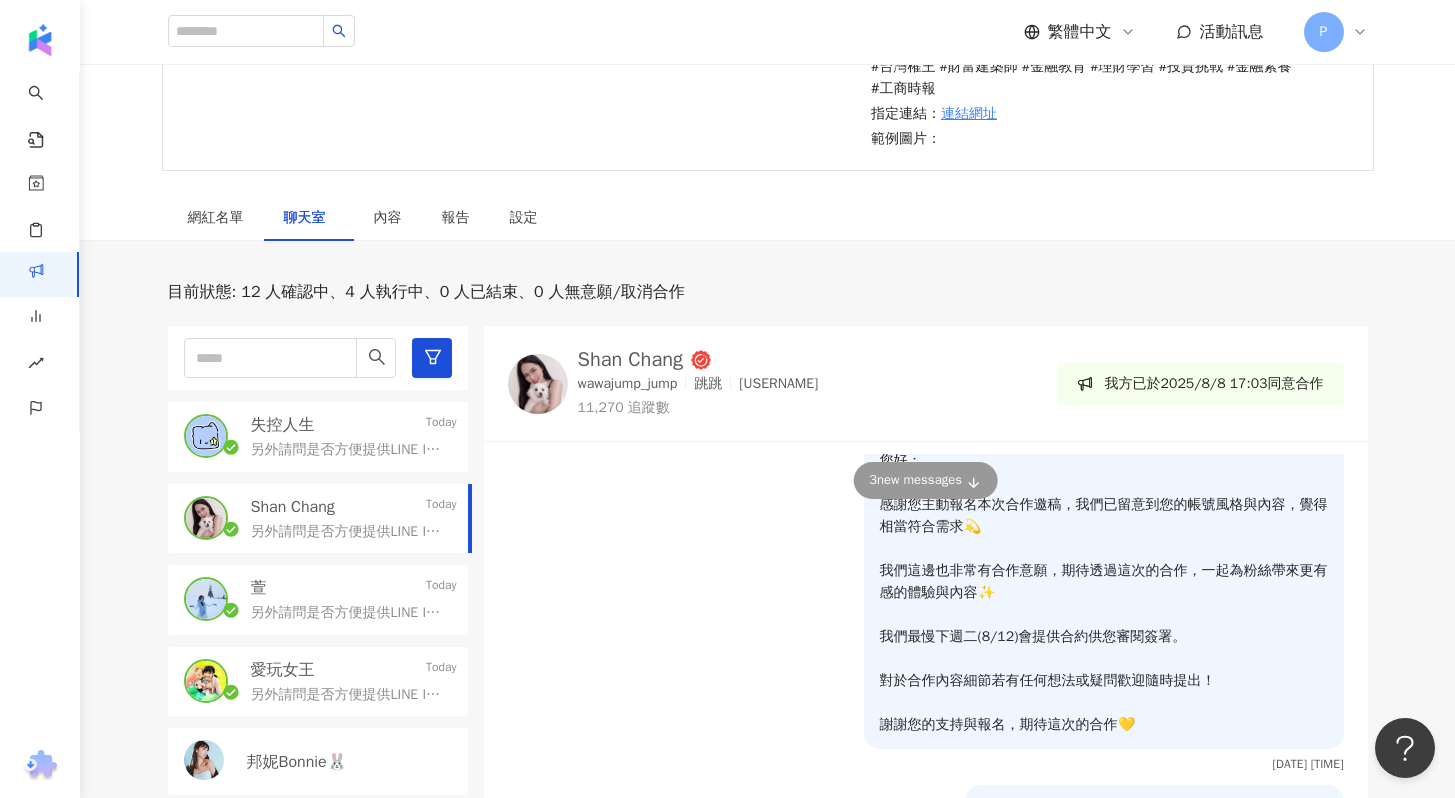 click on "另外請問是否方便提供LINE ID？後續用line進行溝通呢？" at bounding box center (350, 613) 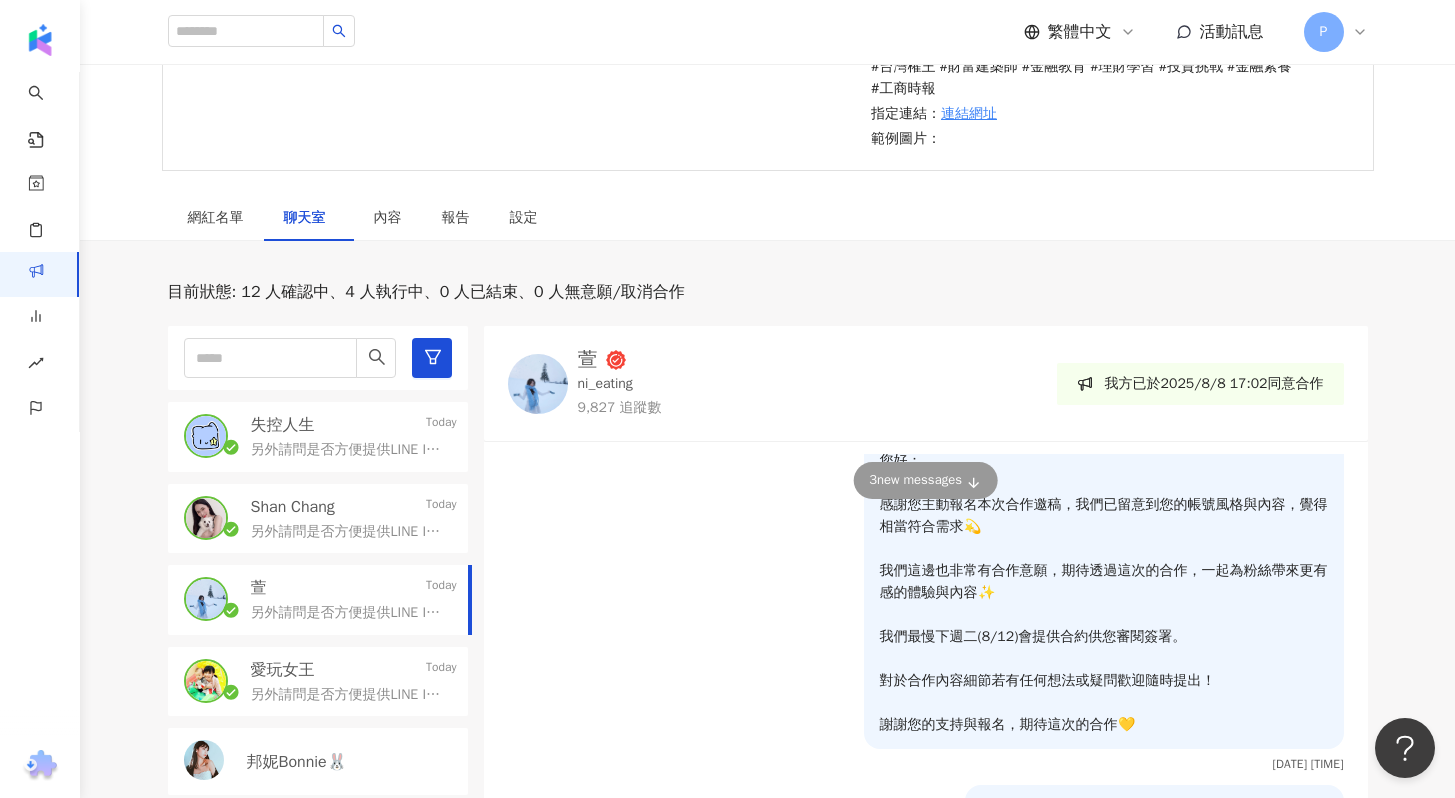 click on "另外請問是否方便提供LINE ID？後續用line進行溝通呢？" at bounding box center (350, 695) 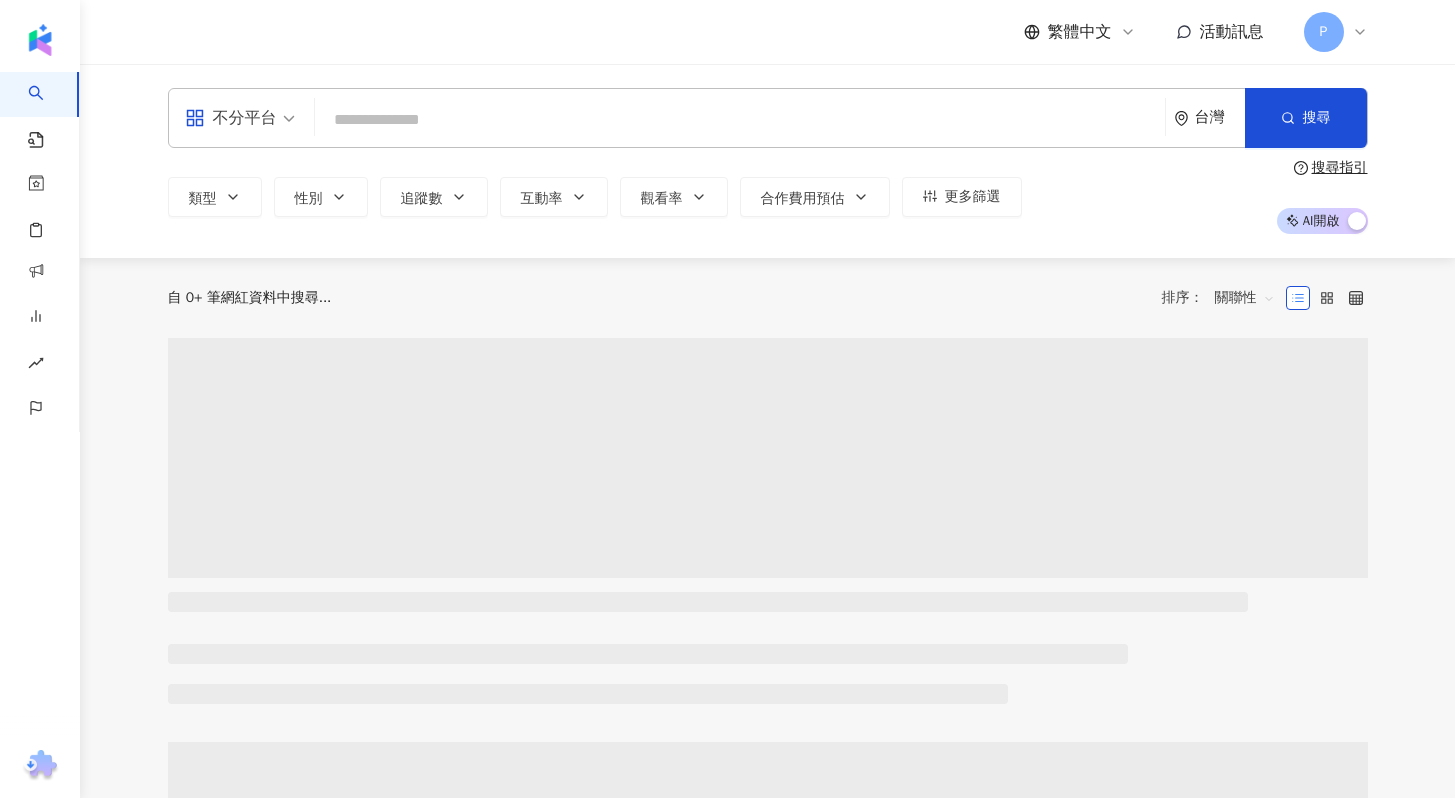 scroll, scrollTop: 0, scrollLeft: 0, axis: both 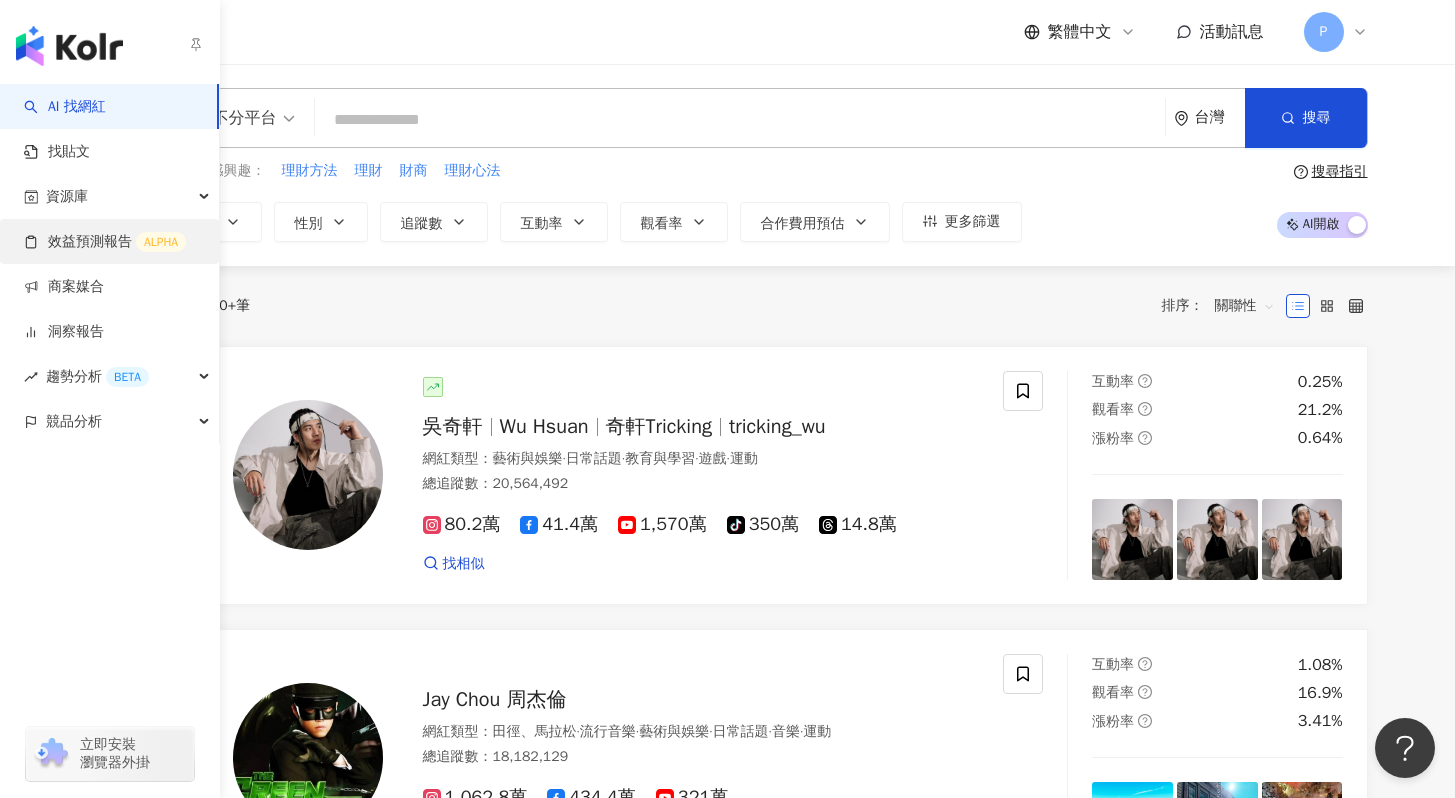 click on "效益預測報告 ALPHA" at bounding box center (105, 242) 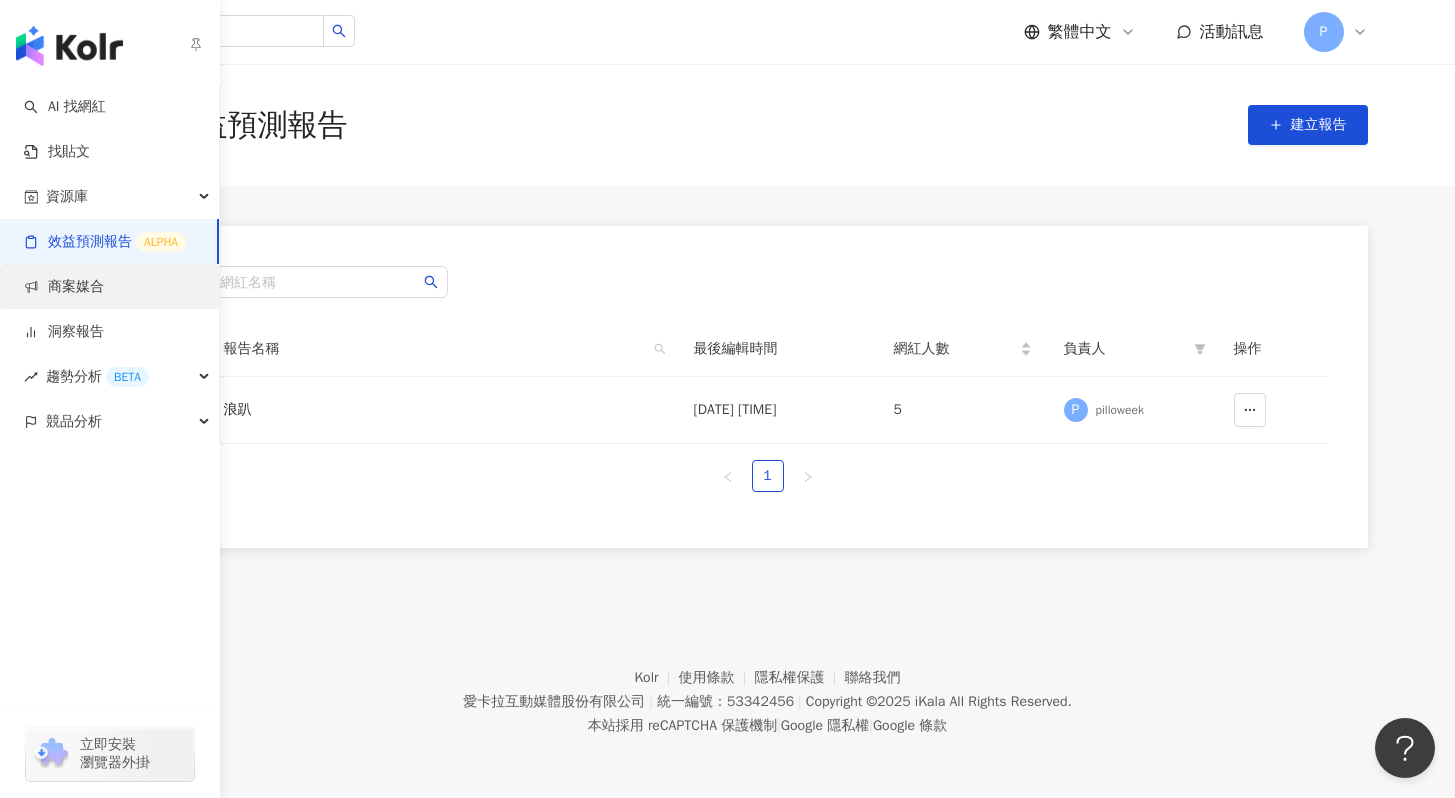 click on "商案媒合" at bounding box center [64, 287] 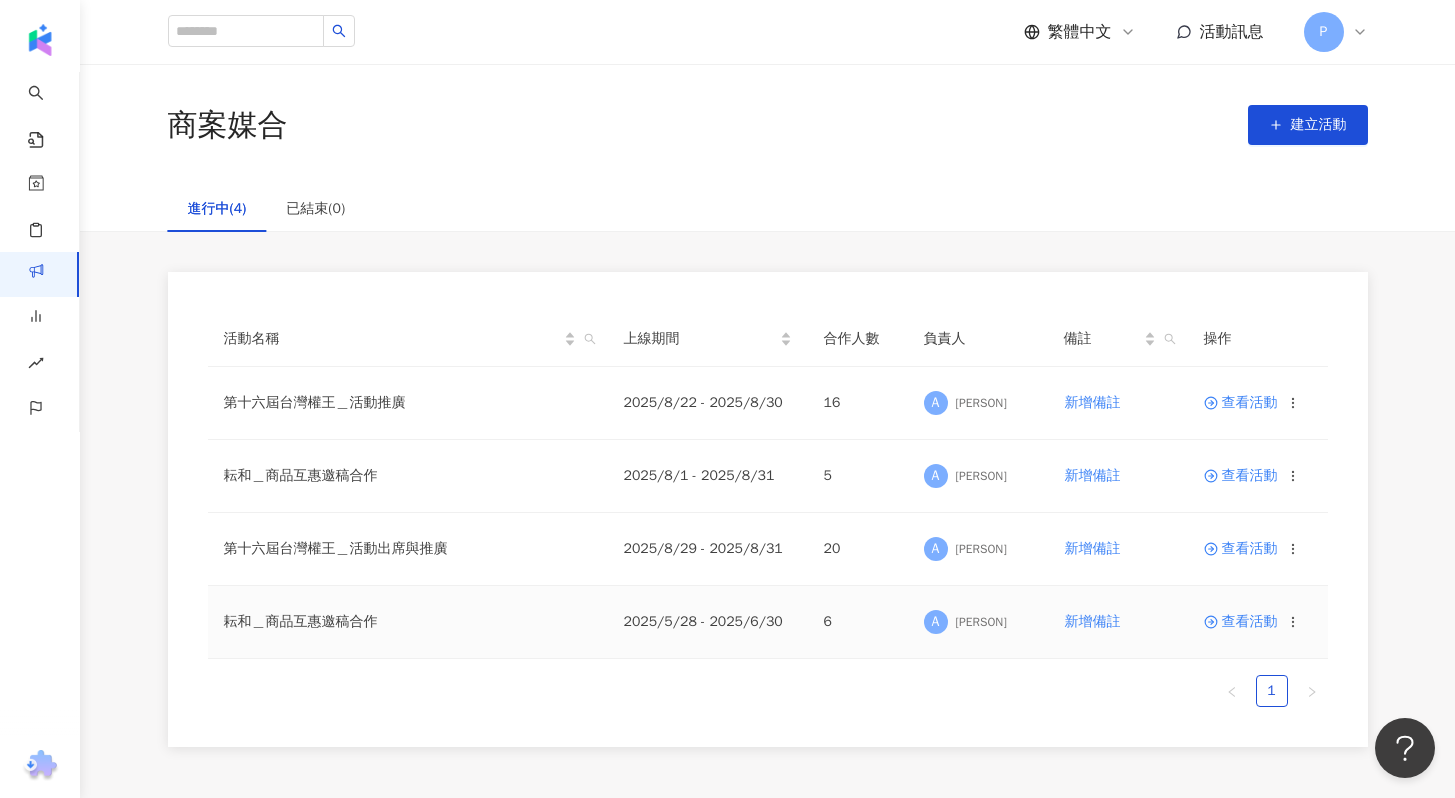 click on "查看活動" at bounding box center [1241, 622] 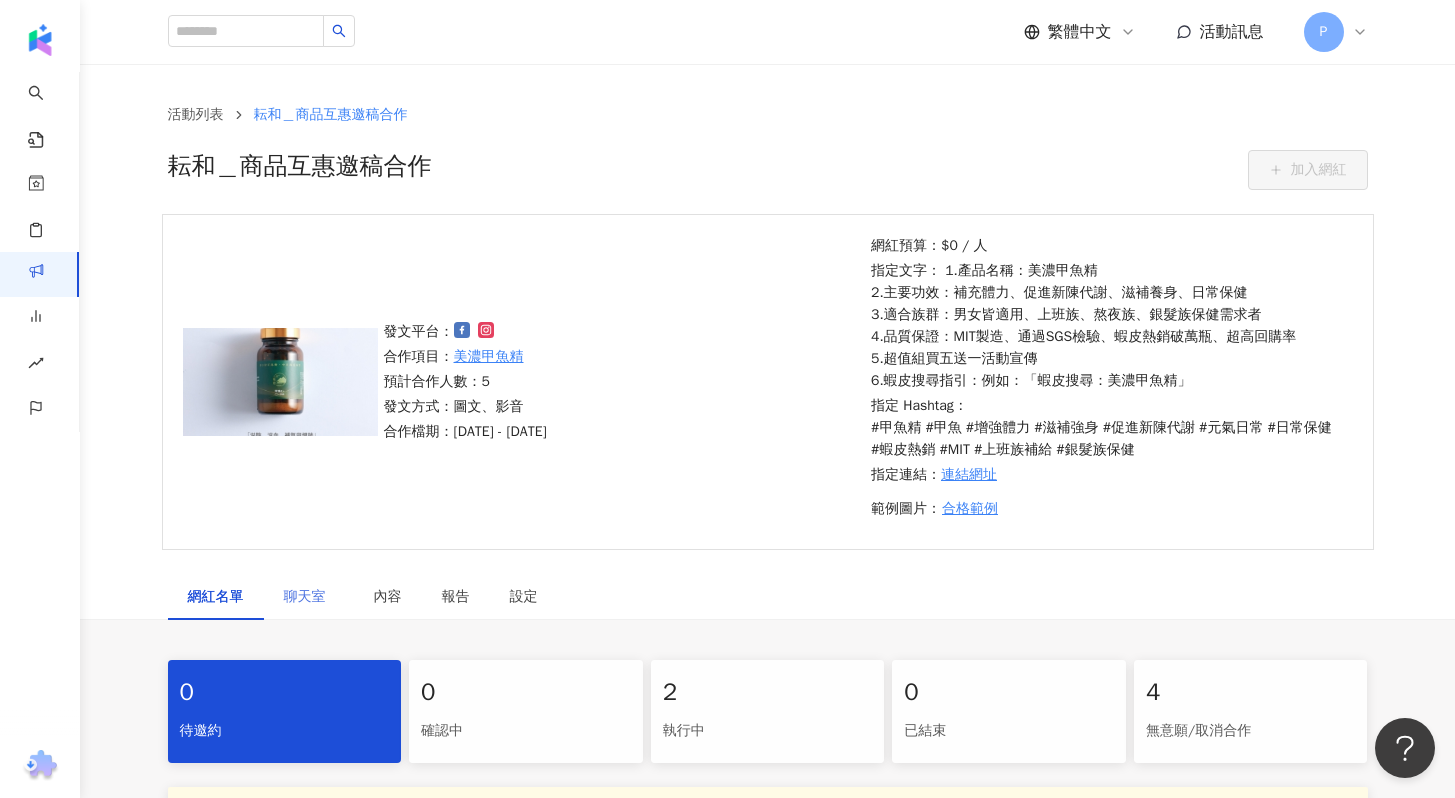 click on "聊天室" at bounding box center (309, 597) 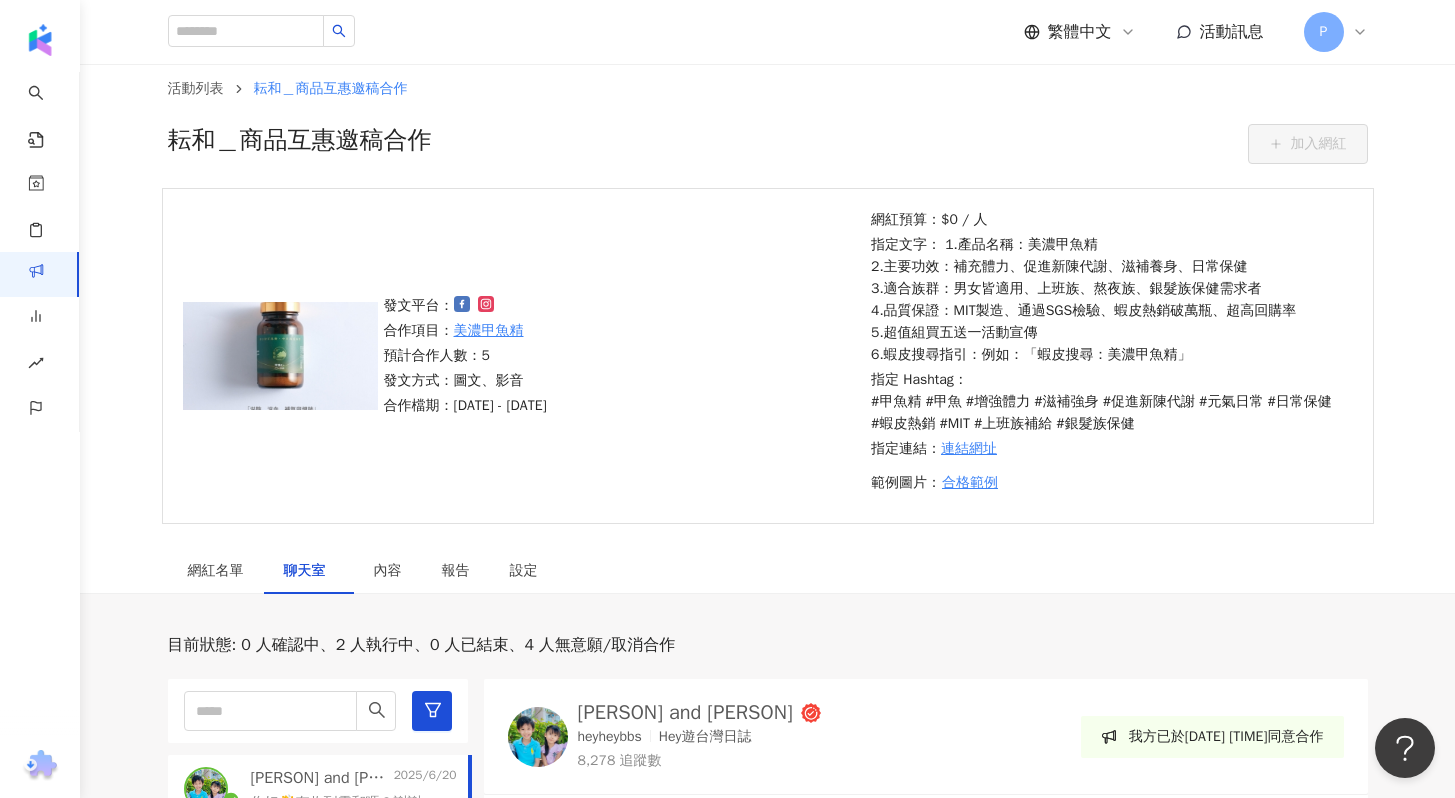 scroll, scrollTop: 462, scrollLeft: 0, axis: vertical 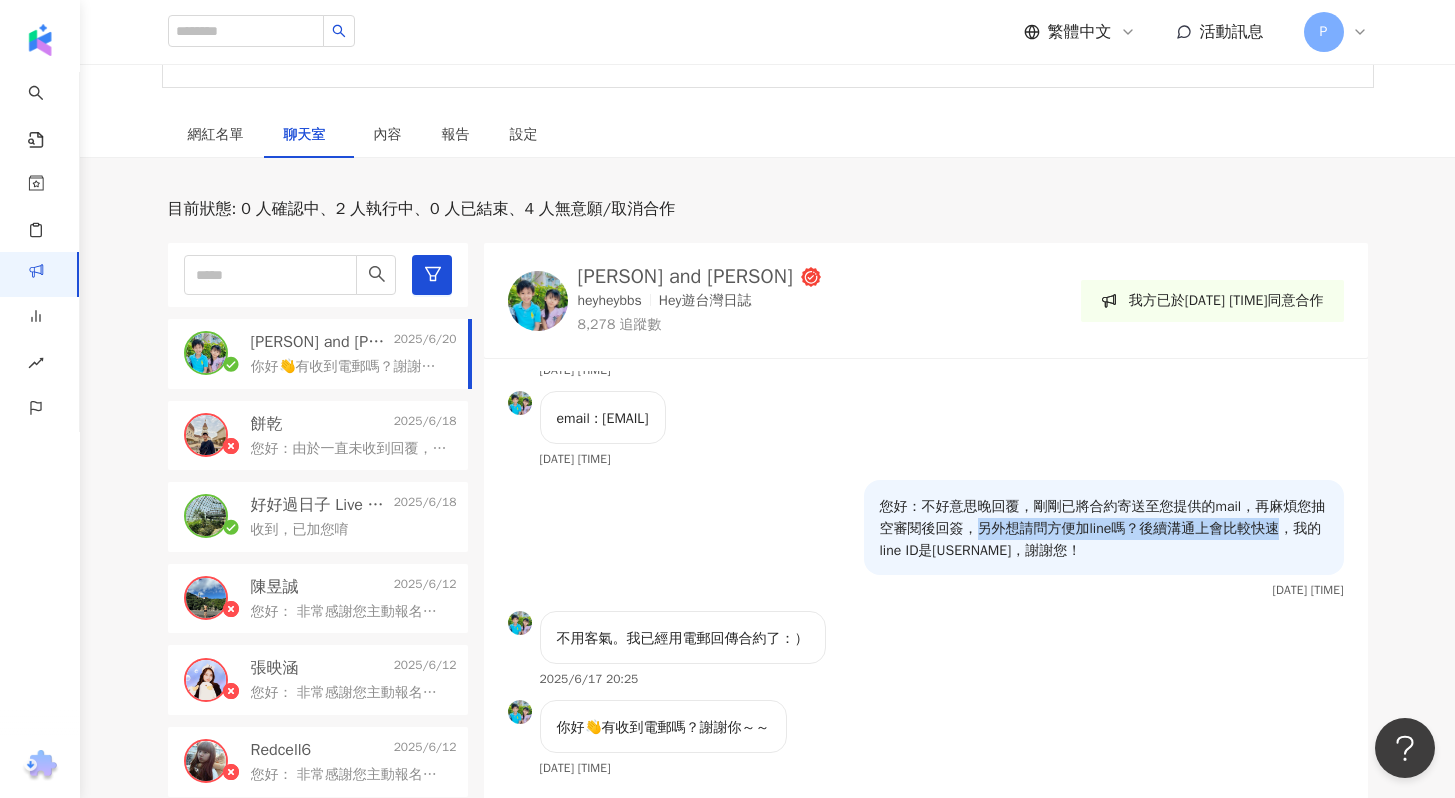 drag, startPoint x: 978, startPoint y: 529, endPoint x: 1281, endPoint y: 530, distance: 303.00165 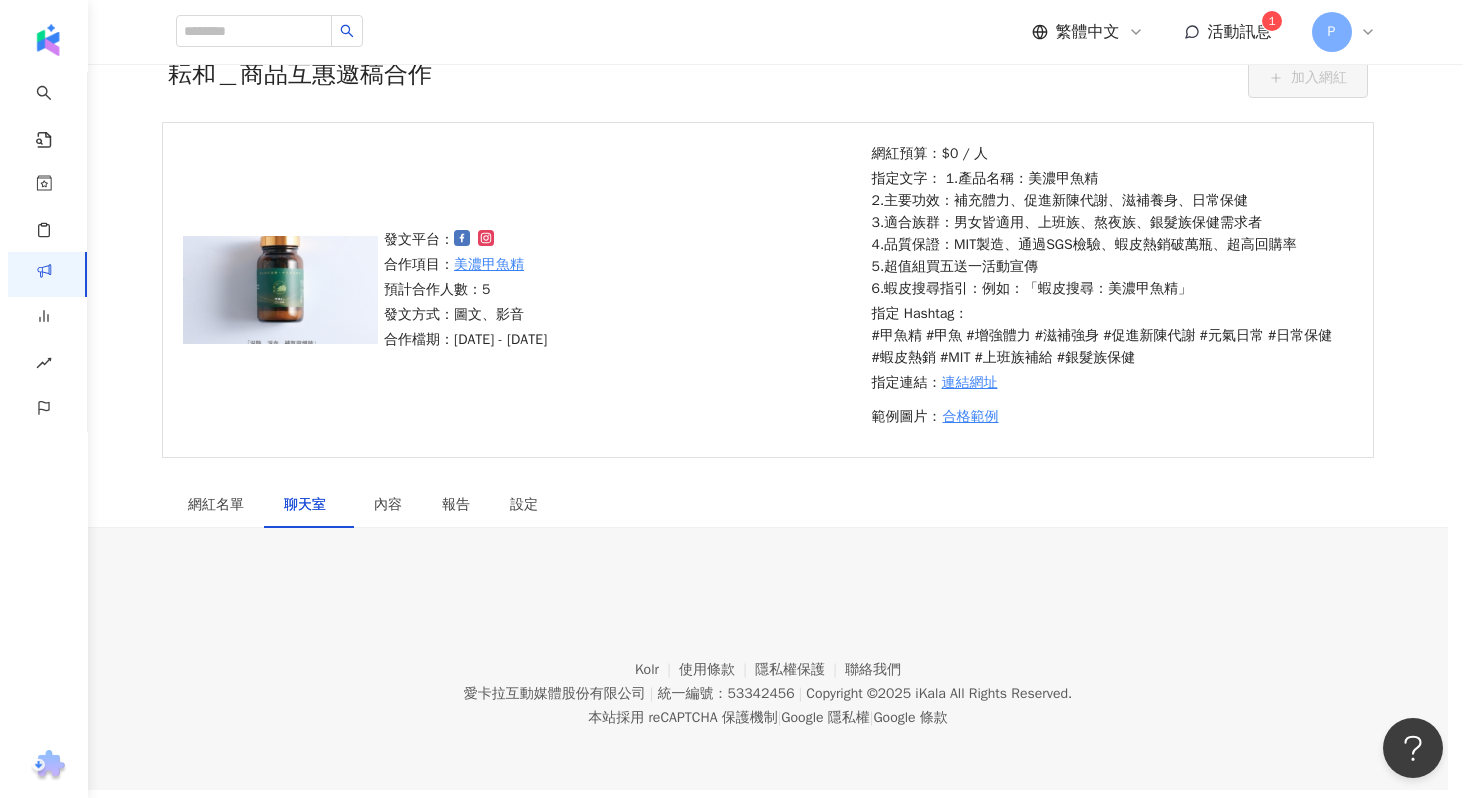 scroll, scrollTop: 92, scrollLeft: 0, axis: vertical 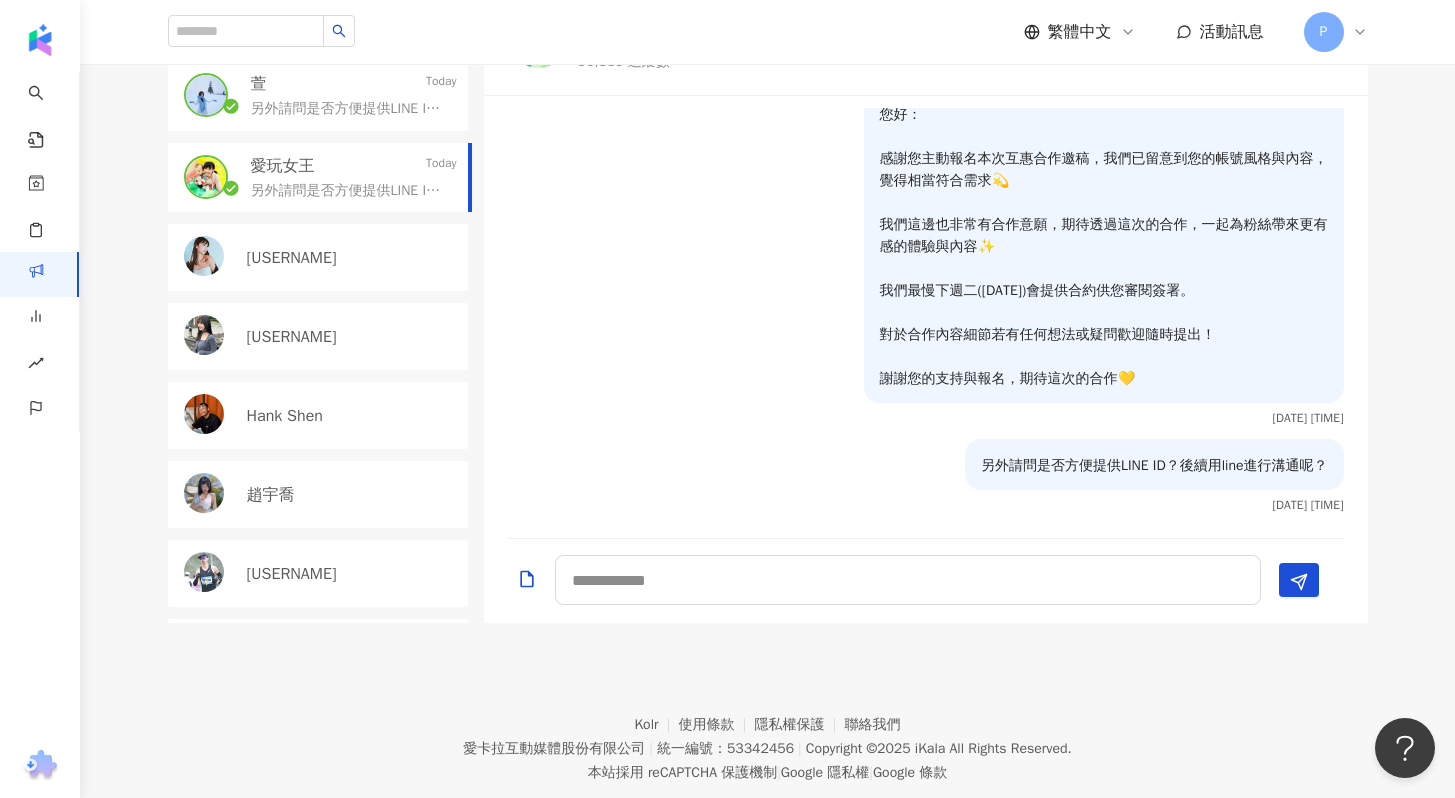 click on "另外請問是否方便提供LINE ID？後續用line進行溝通呢？" at bounding box center (350, 191) 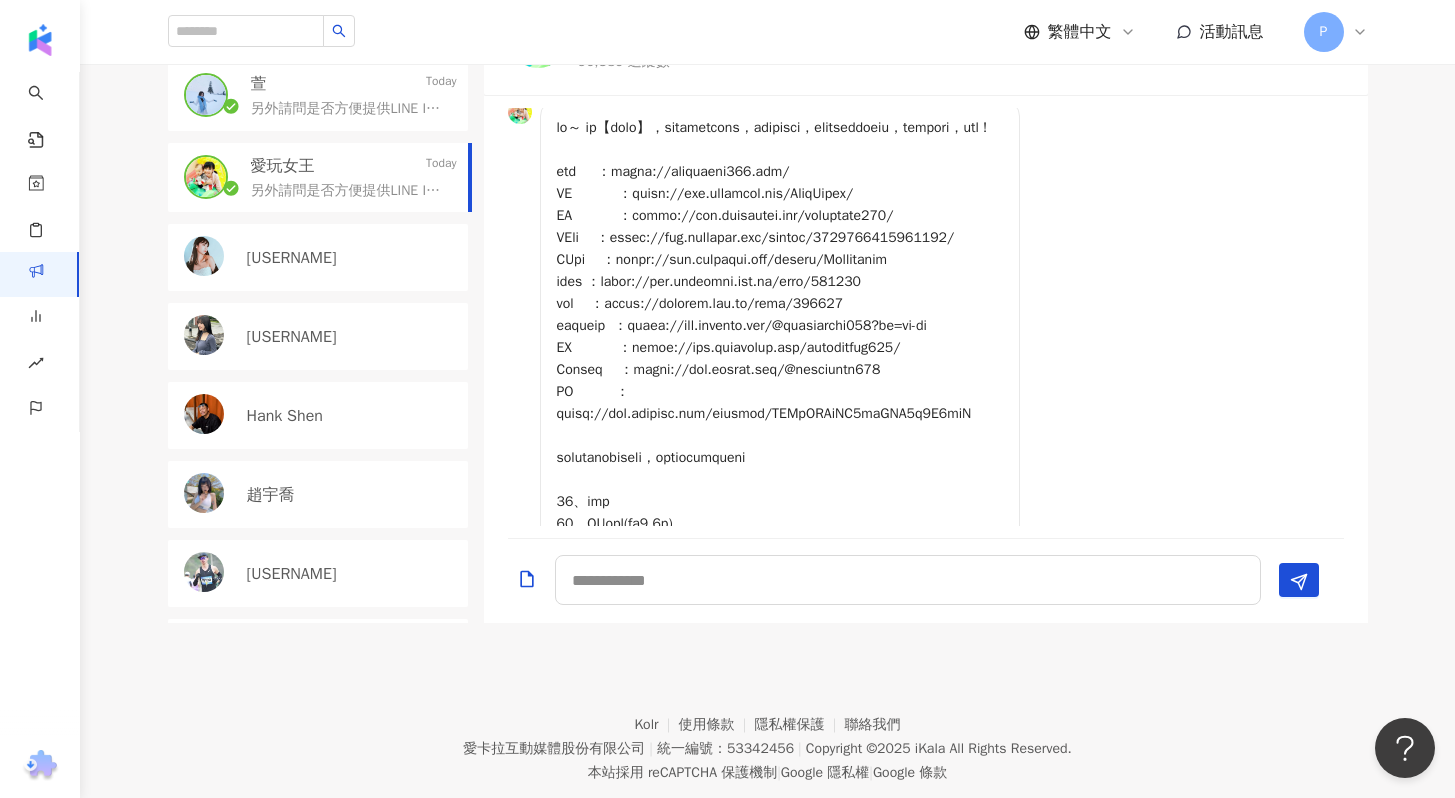 scroll, scrollTop: 0, scrollLeft: 0, axis: both 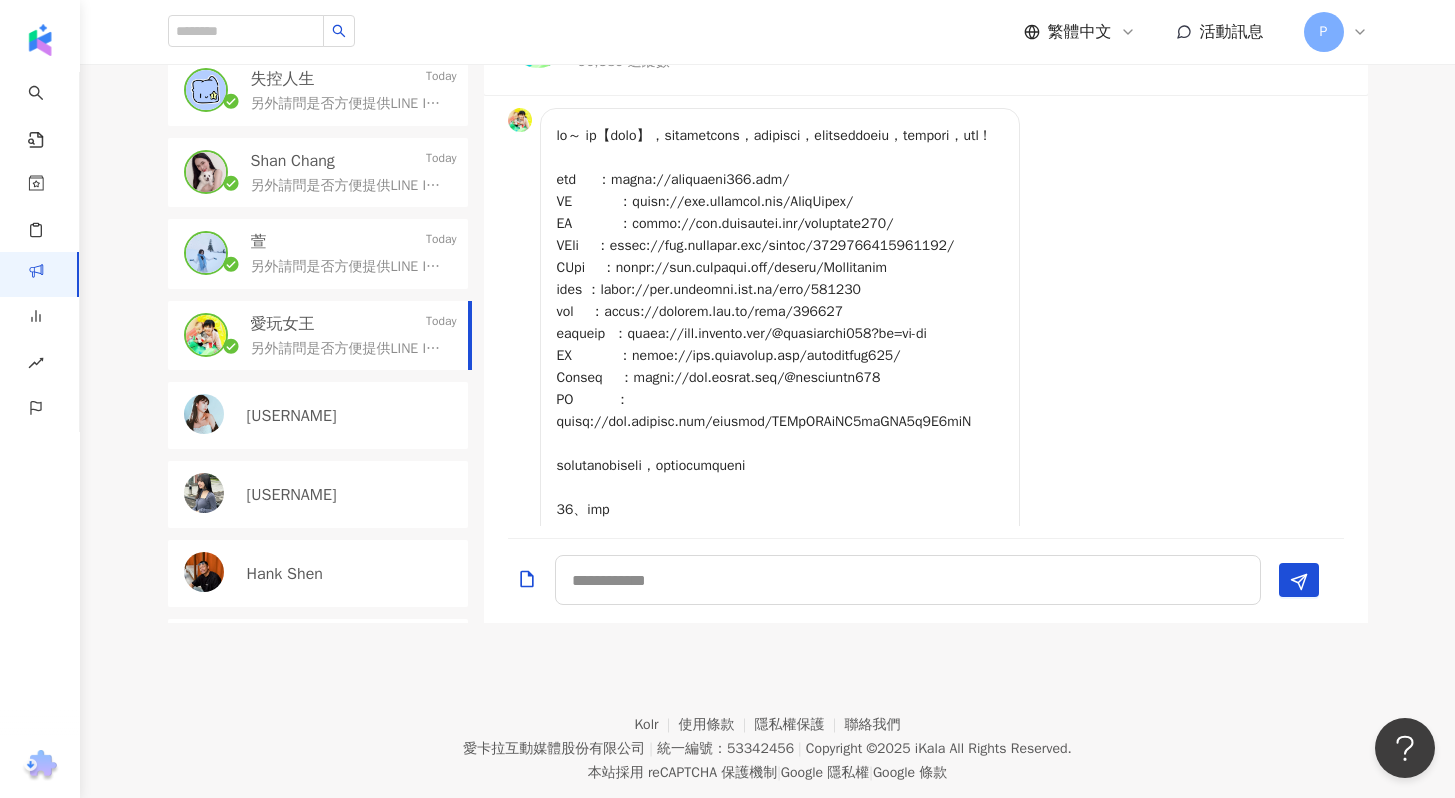 click on "另外請問是否方便提供LINE ID？後續用line進行溝通呢？" at bounding box center (350, 267) 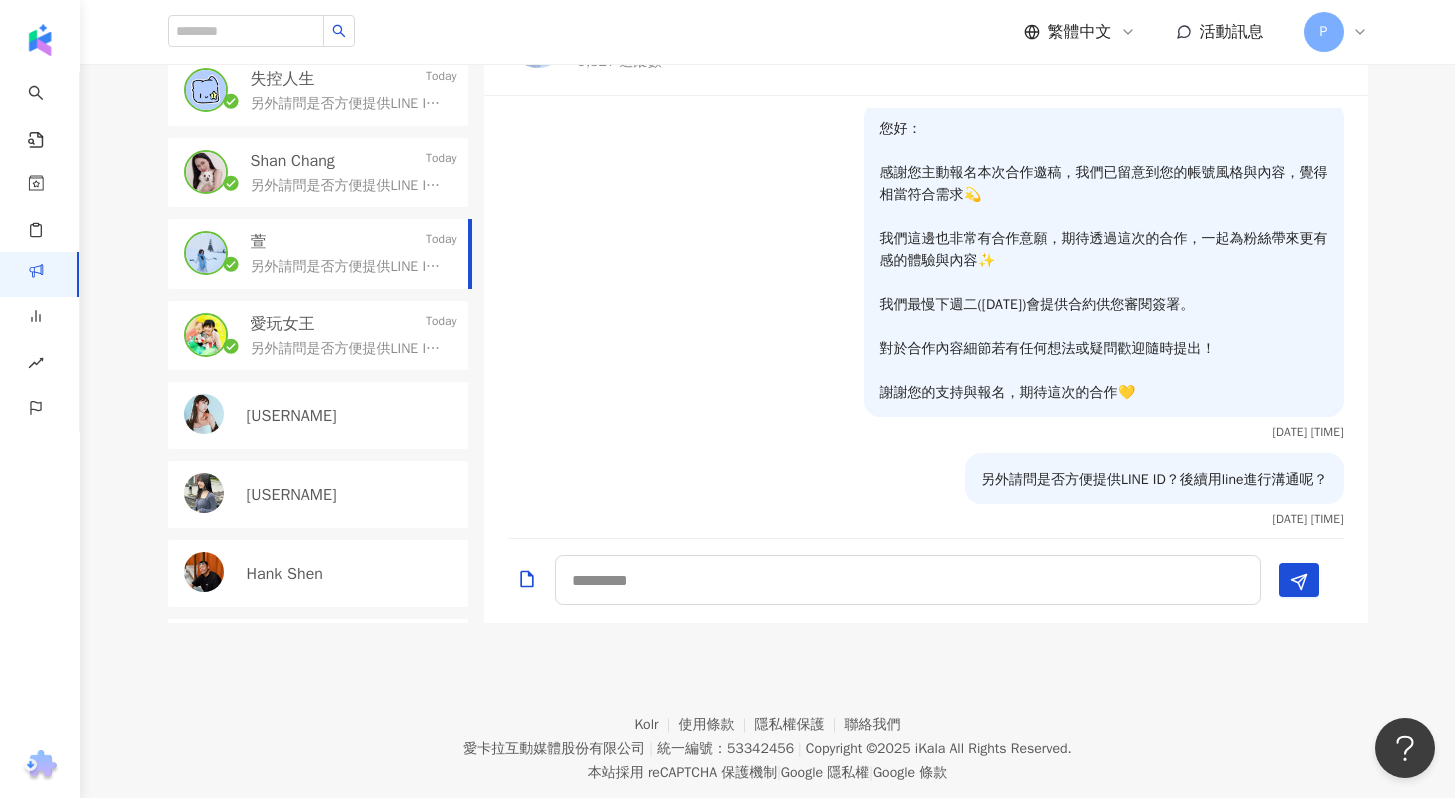 scroll, scrollTop: 0, scrollLeft: 0, axis: both 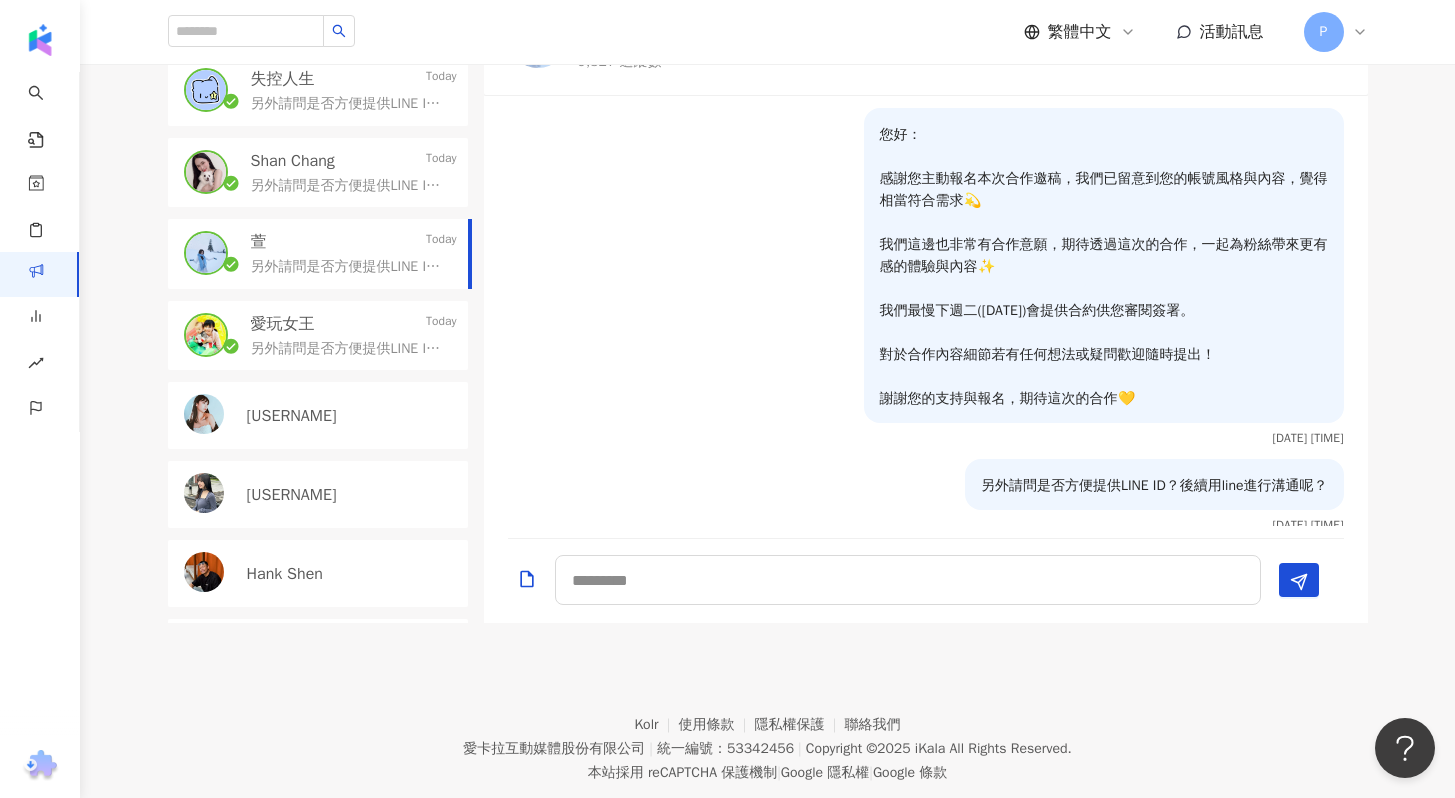 click on "Shan Chang" at bounding box center [293, 161] 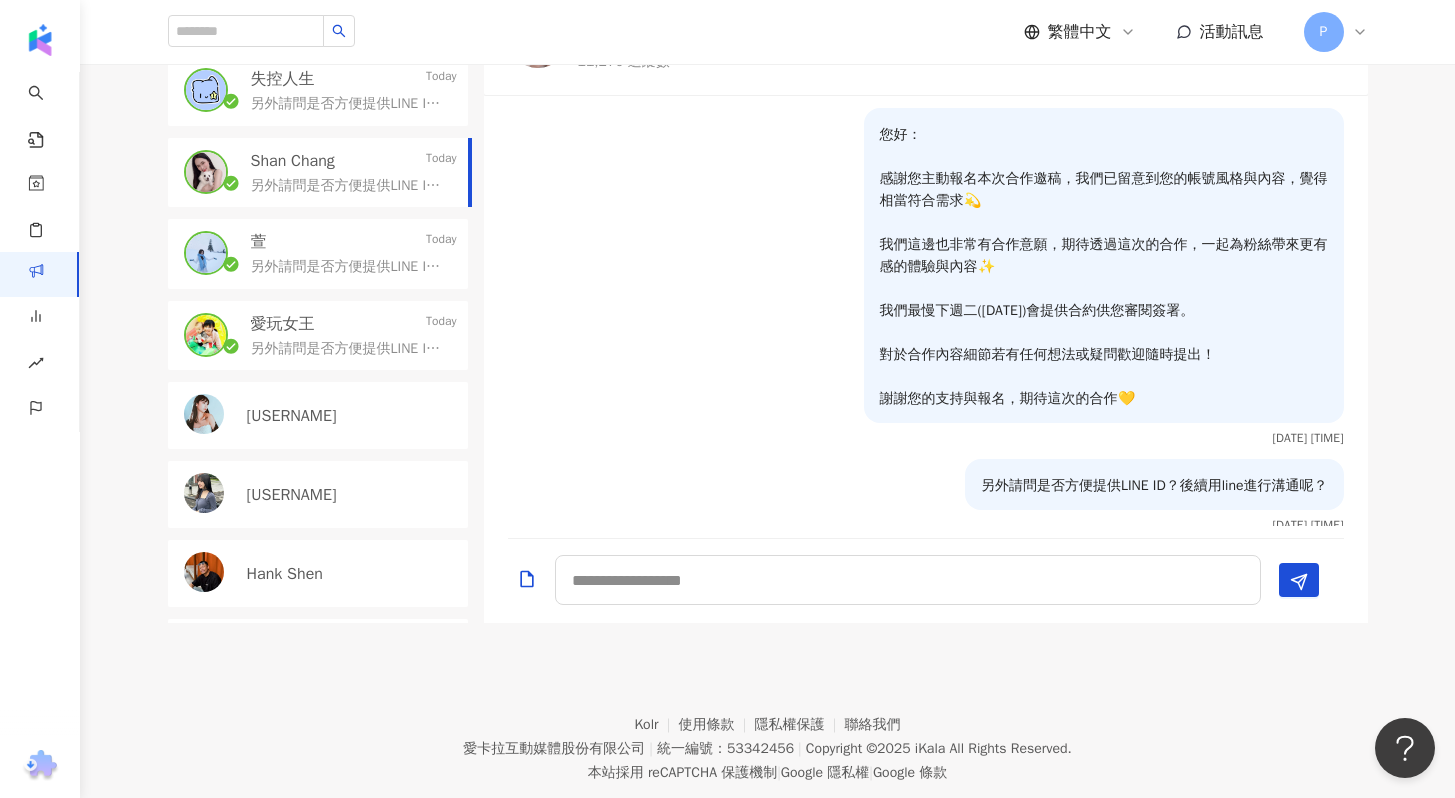 scroll, scrollTop: 0, scrollLeft: 0, axis: both 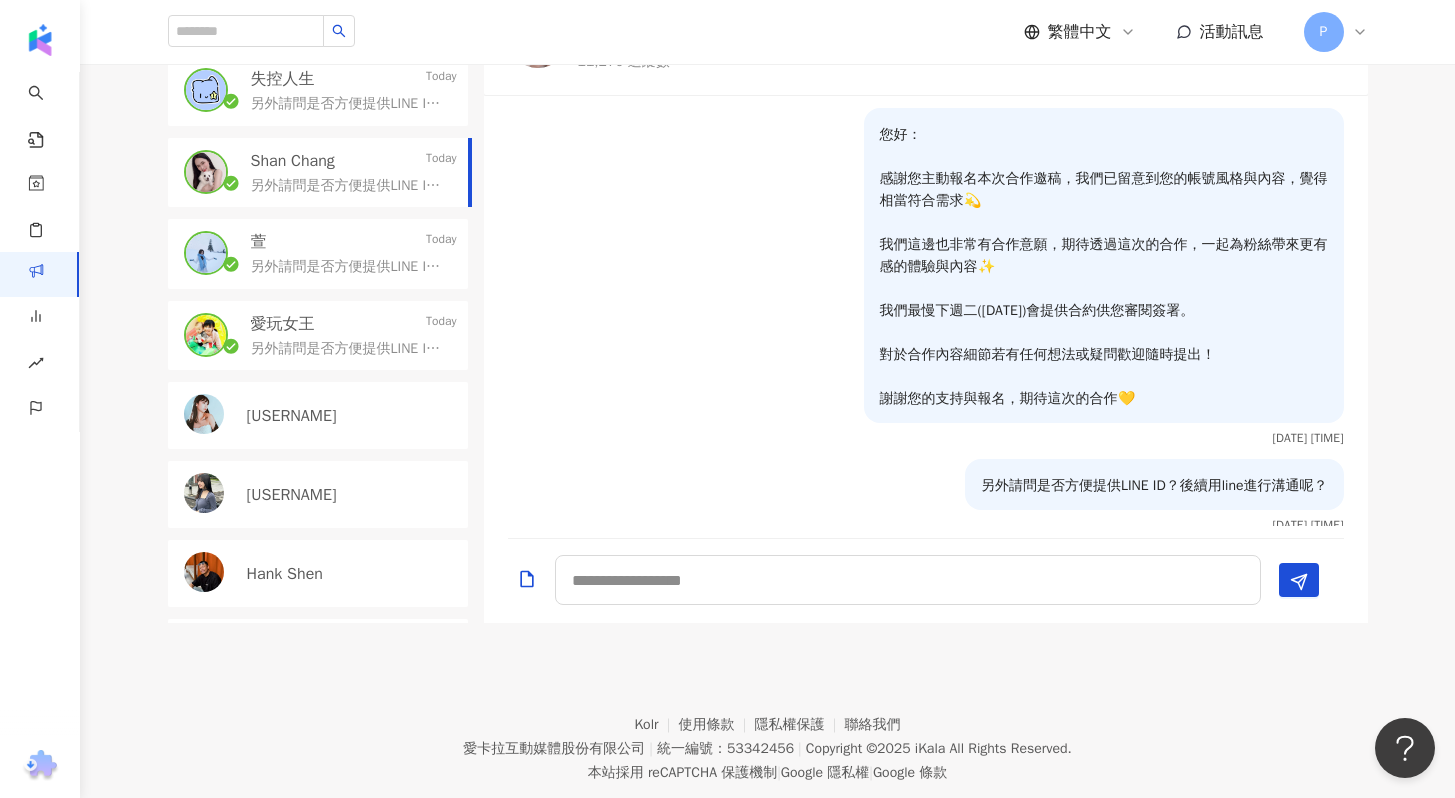 click on "另外請問是否方便提供LINE ID？後續用line進行溝通呢？" at bounding box center (350, 104) 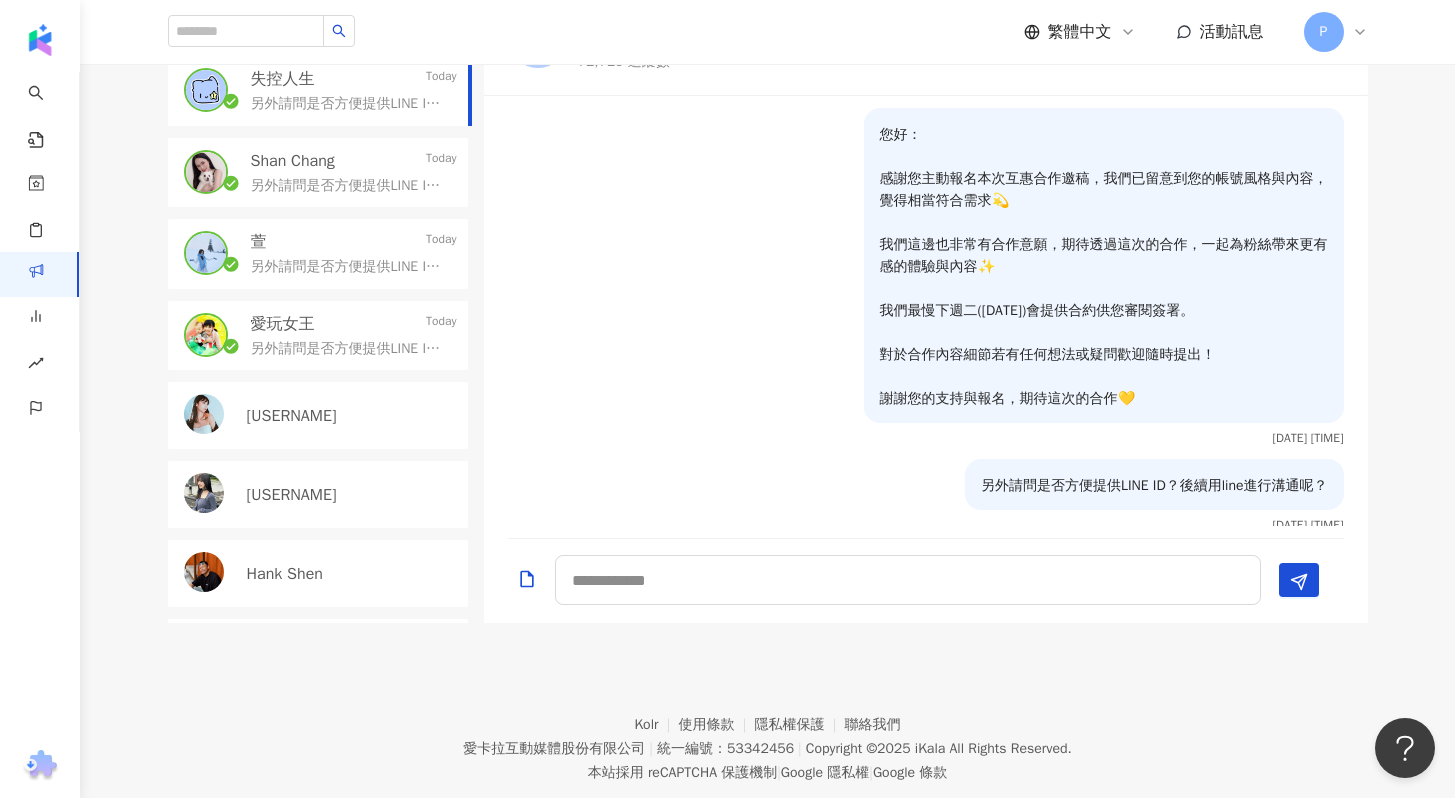 scroll, scrollTop: 20, scrollLeft: 0, axis: vertical 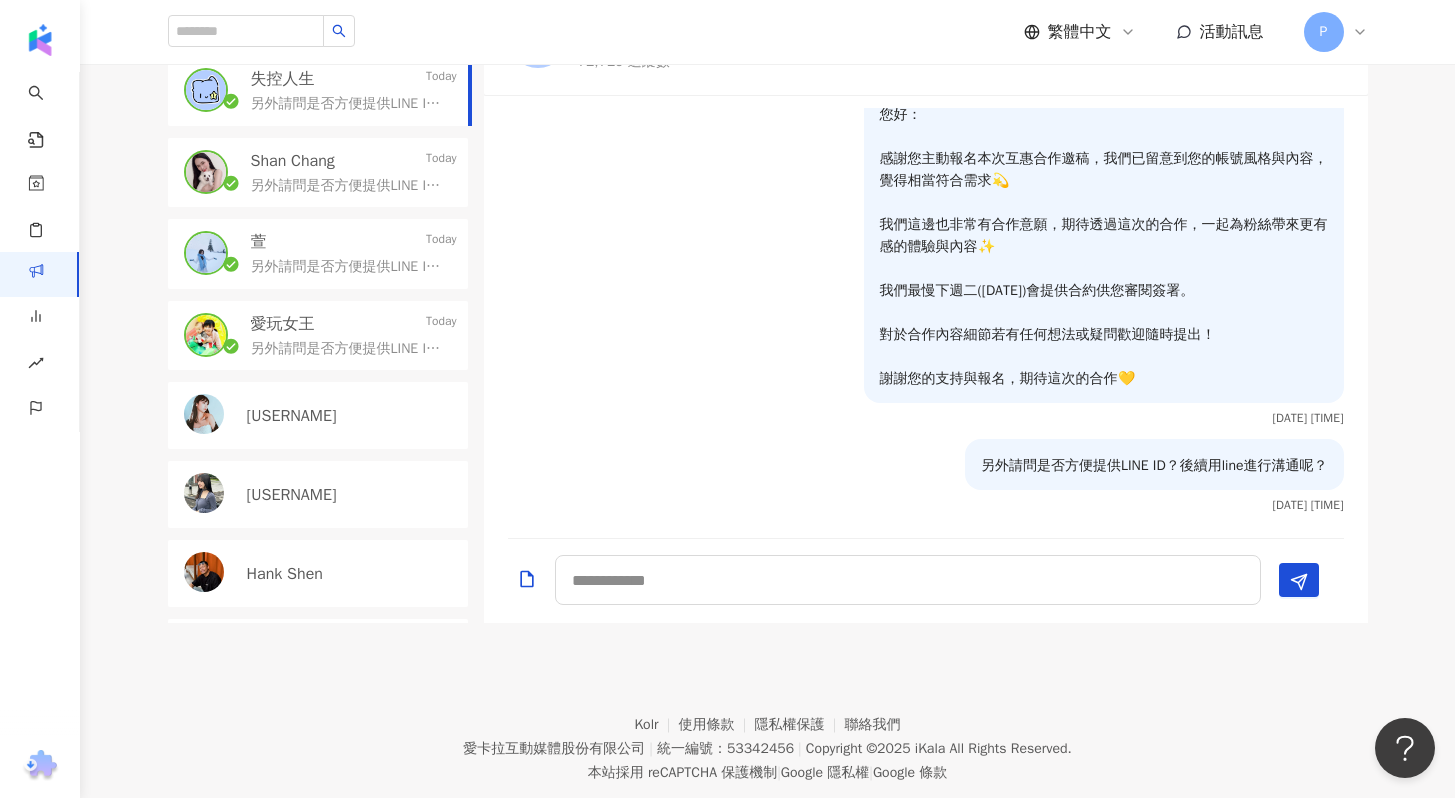click on "愛玩女王 Today" at bounding box center (354, 324) 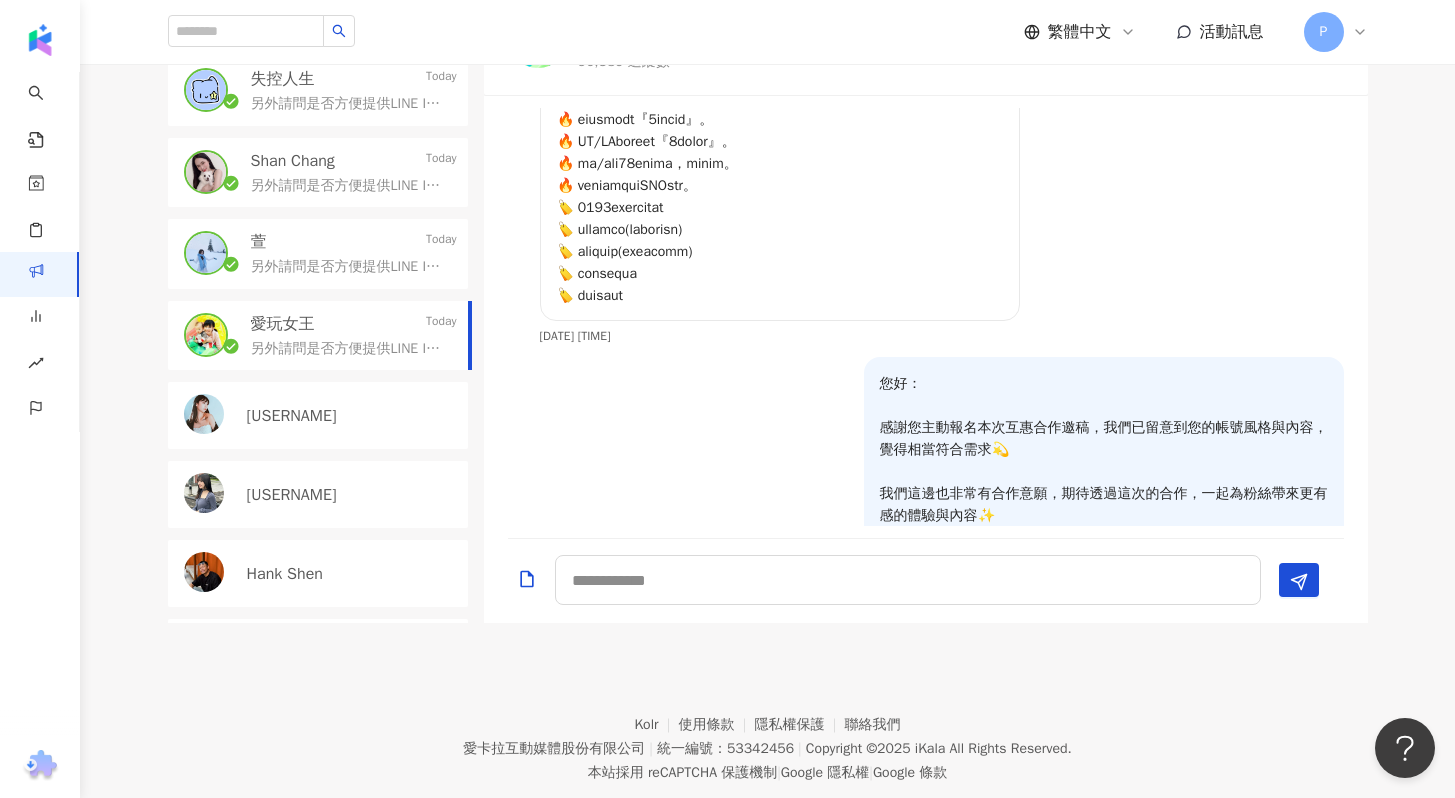 scroll, scrollTop: 679, scrollLeft: 0, axis: vertical 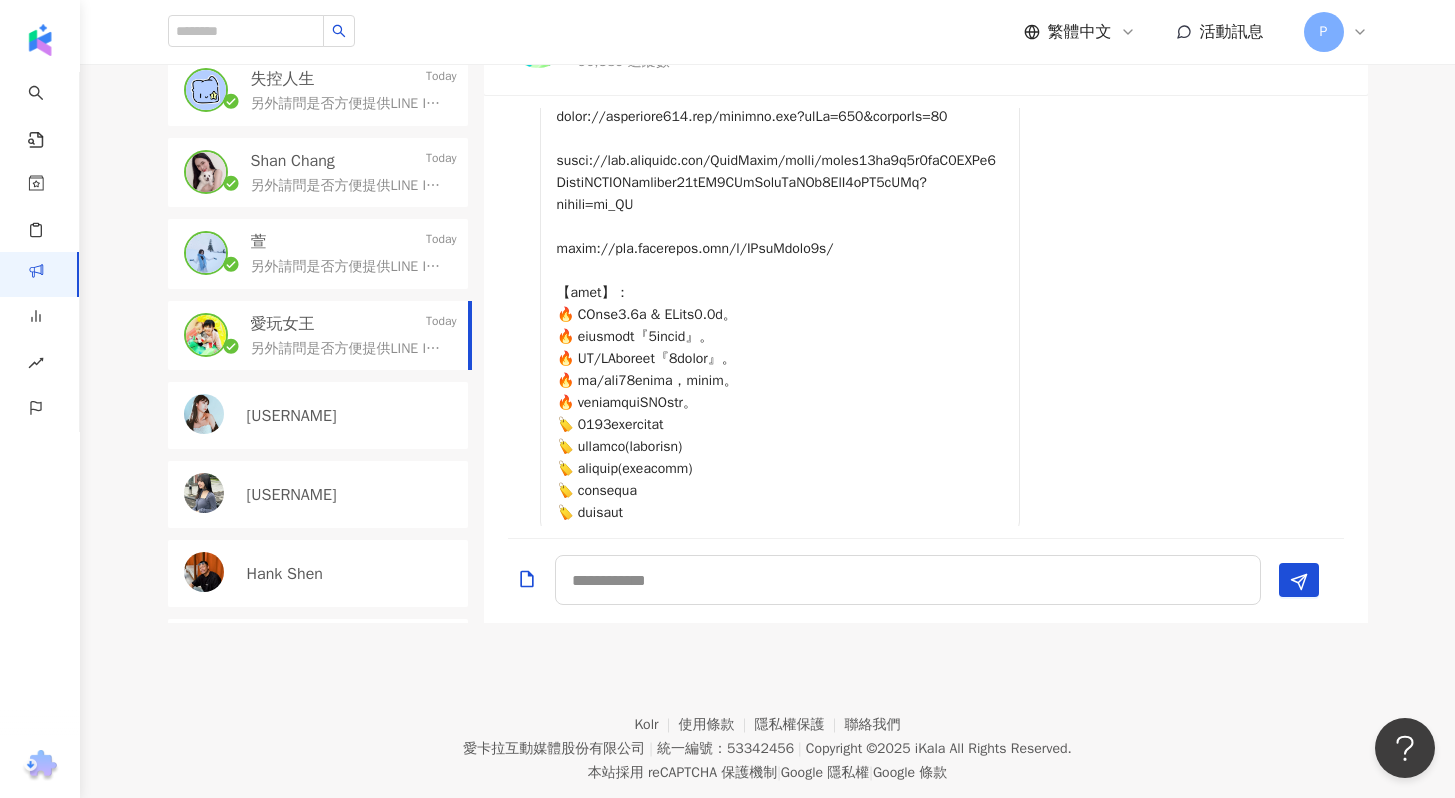 click 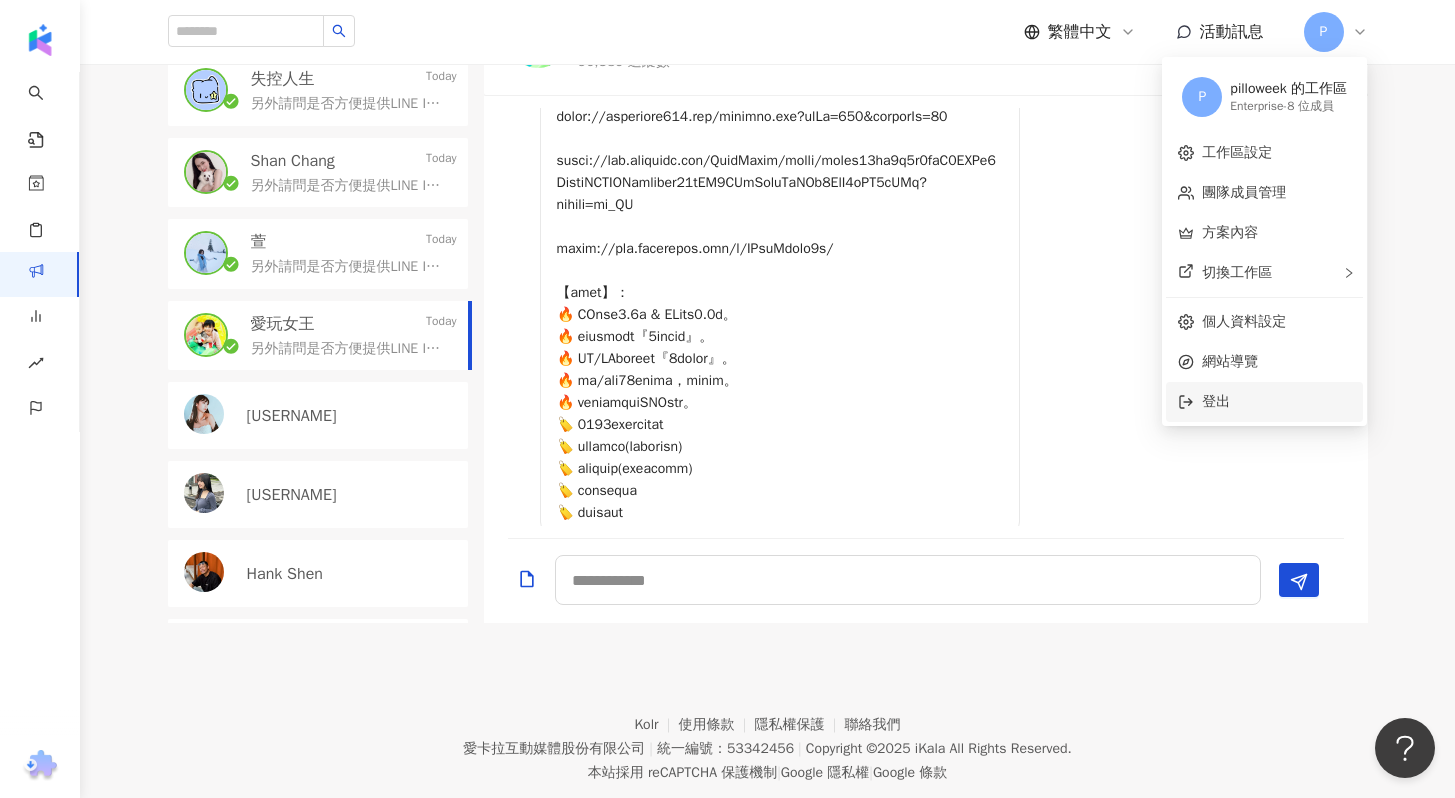 click on "登出" at bounding box center (1216, 401) 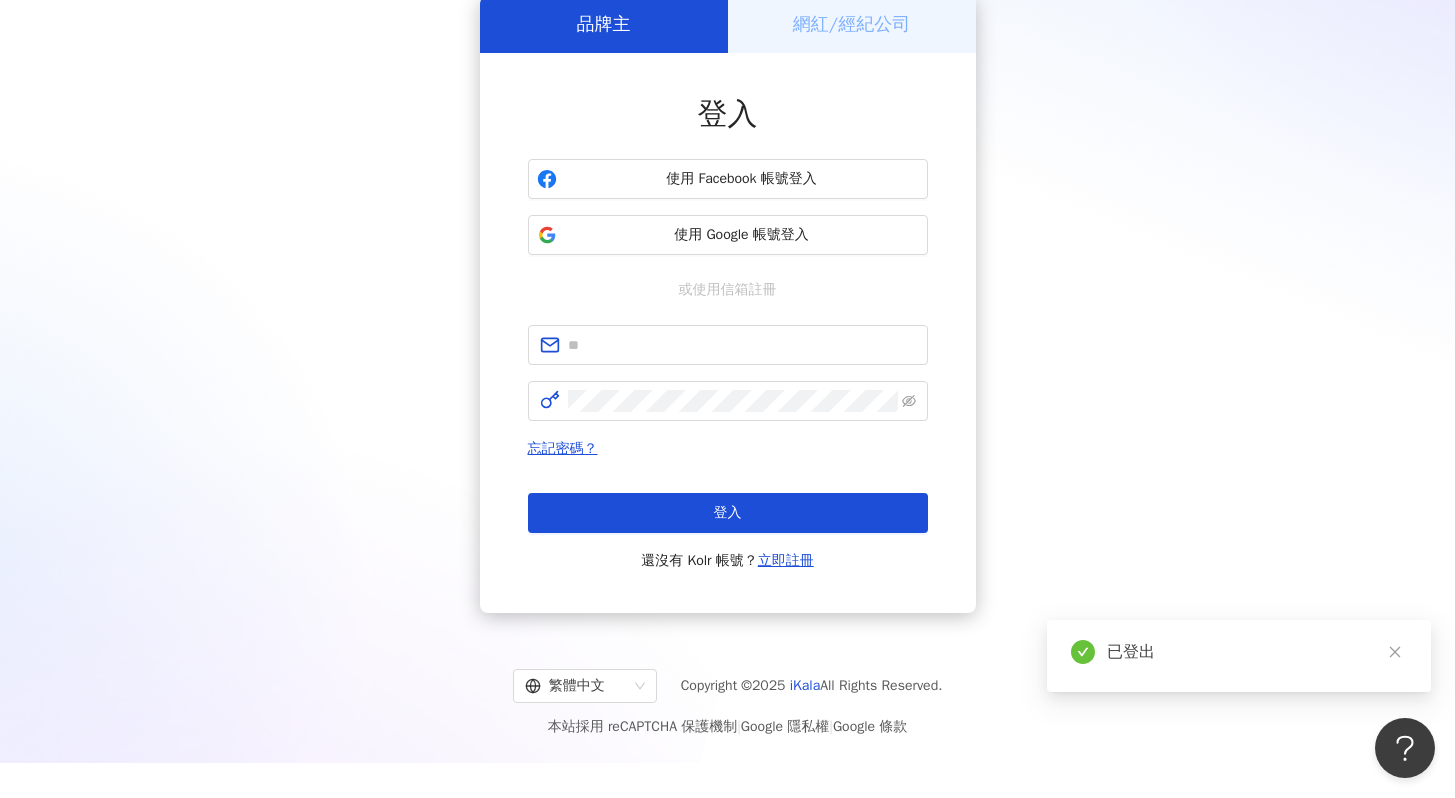 scroll, scrollTop: 0, scrollLeft: 0, axis: both 